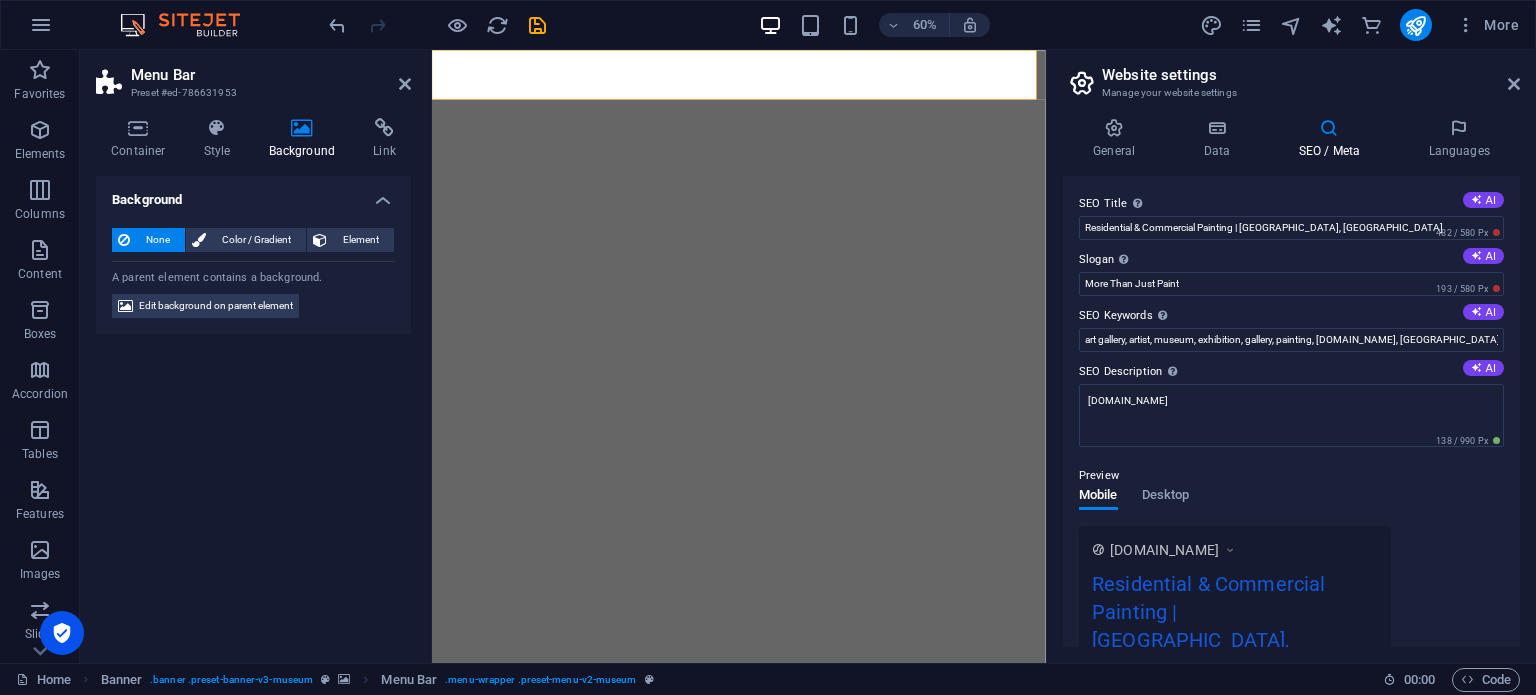 scroll, scrollTop: 0, scrollLeft: 0, axis: both 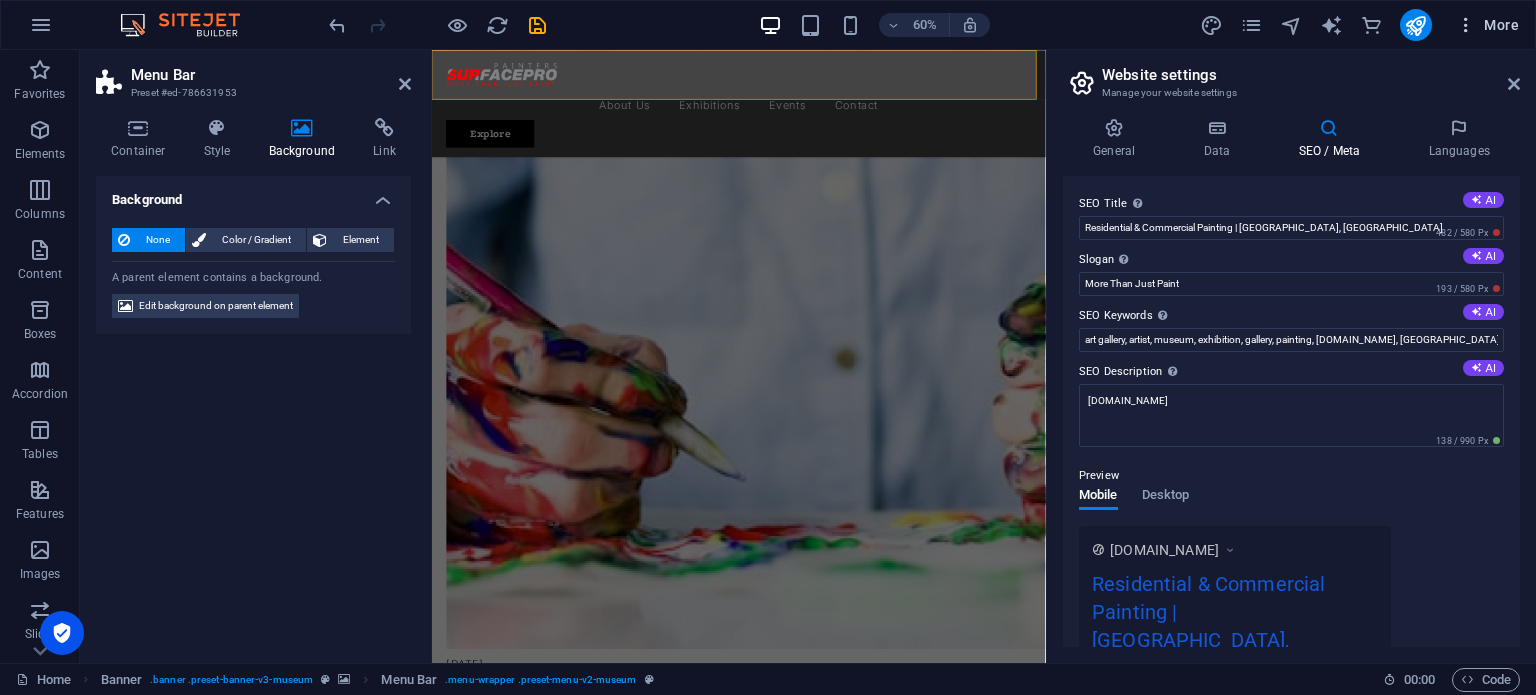 click on "More" at bounding box center (1487, 25) 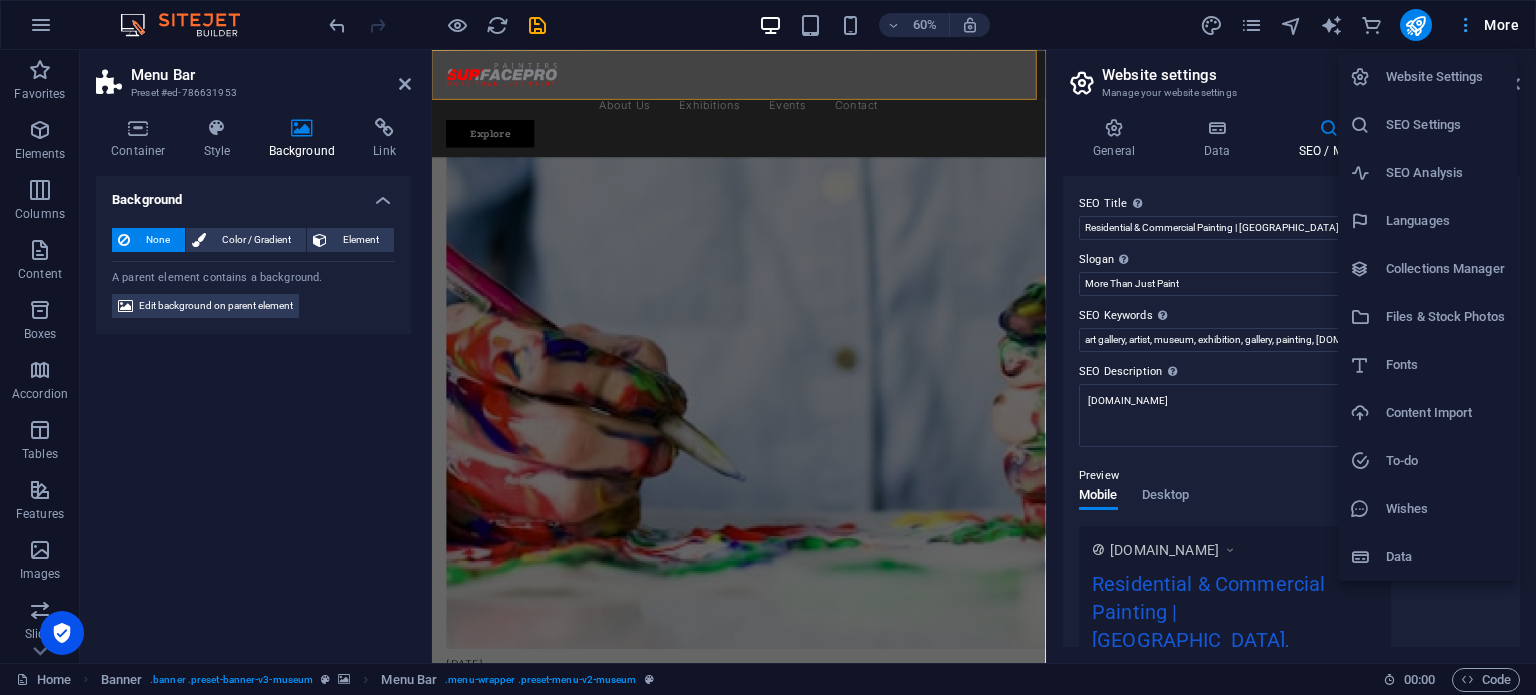 click at bounding box center (768, 347) 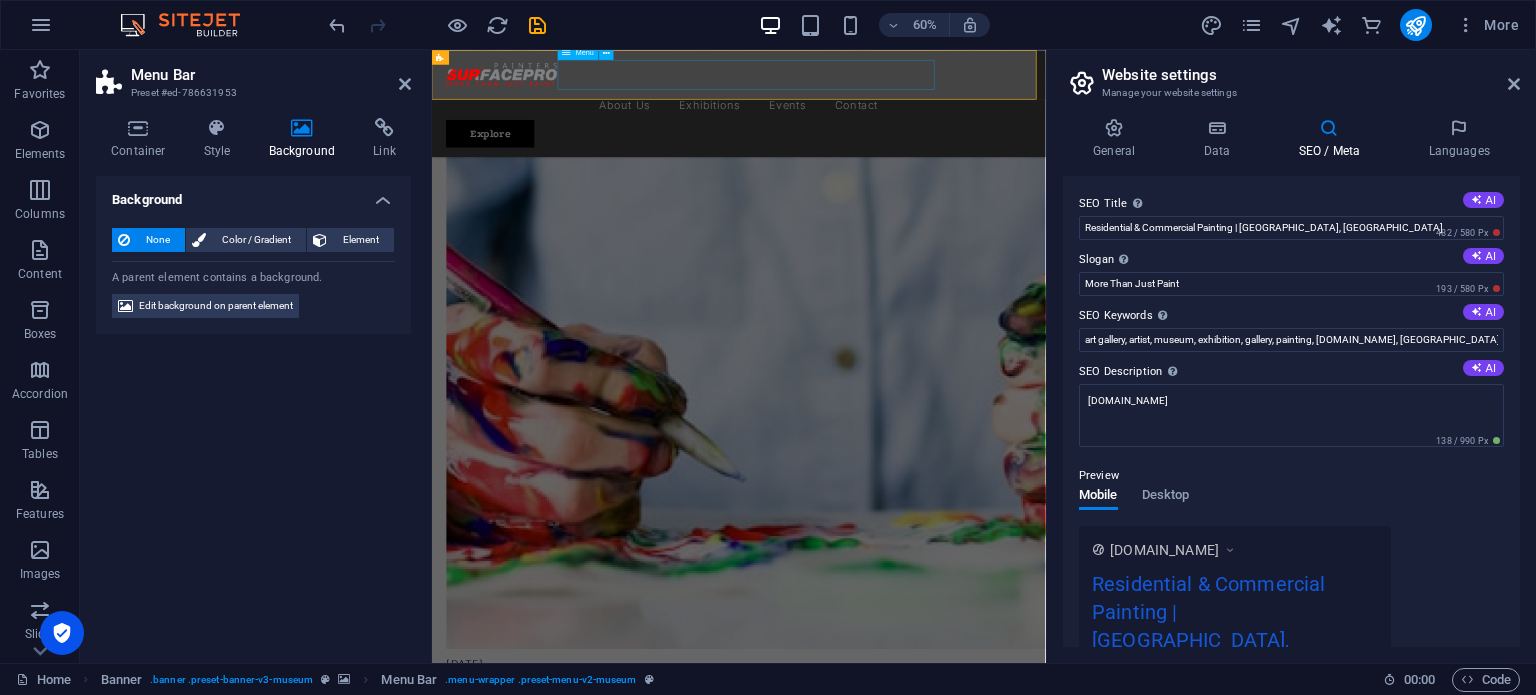 click on "About Us Exhibitions Events Contact" at bounding box center [943, 141] 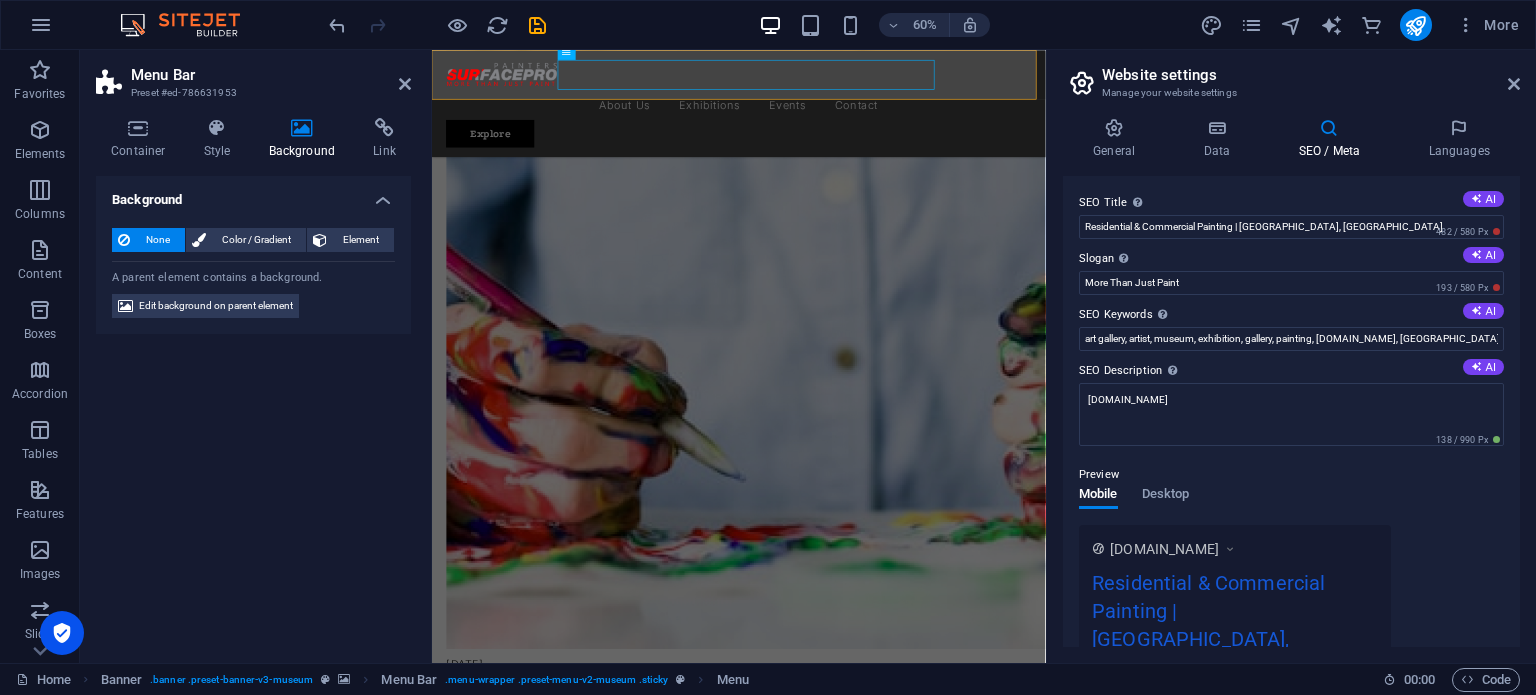 scroll, scrollTop: 0, scrollLeft: 0, axis: both 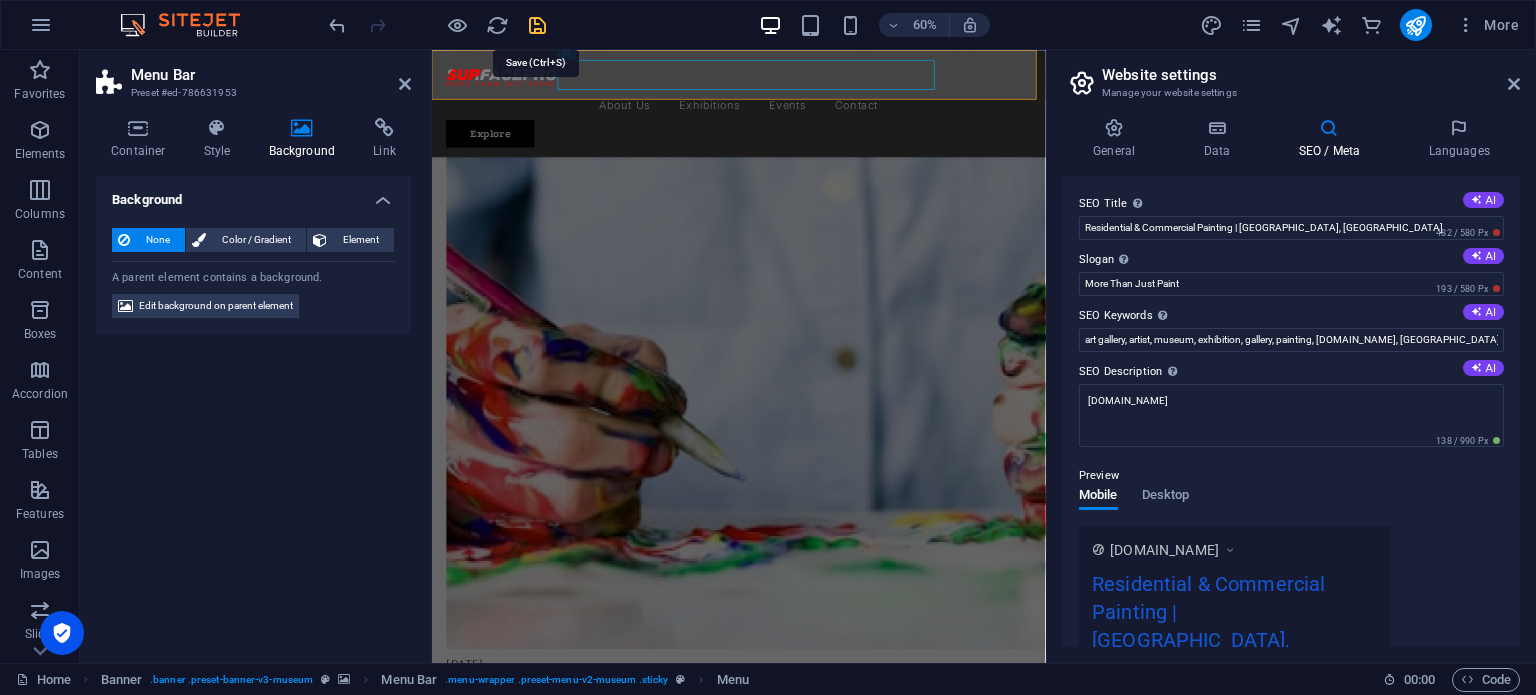 click at bounding box center (537, 25) 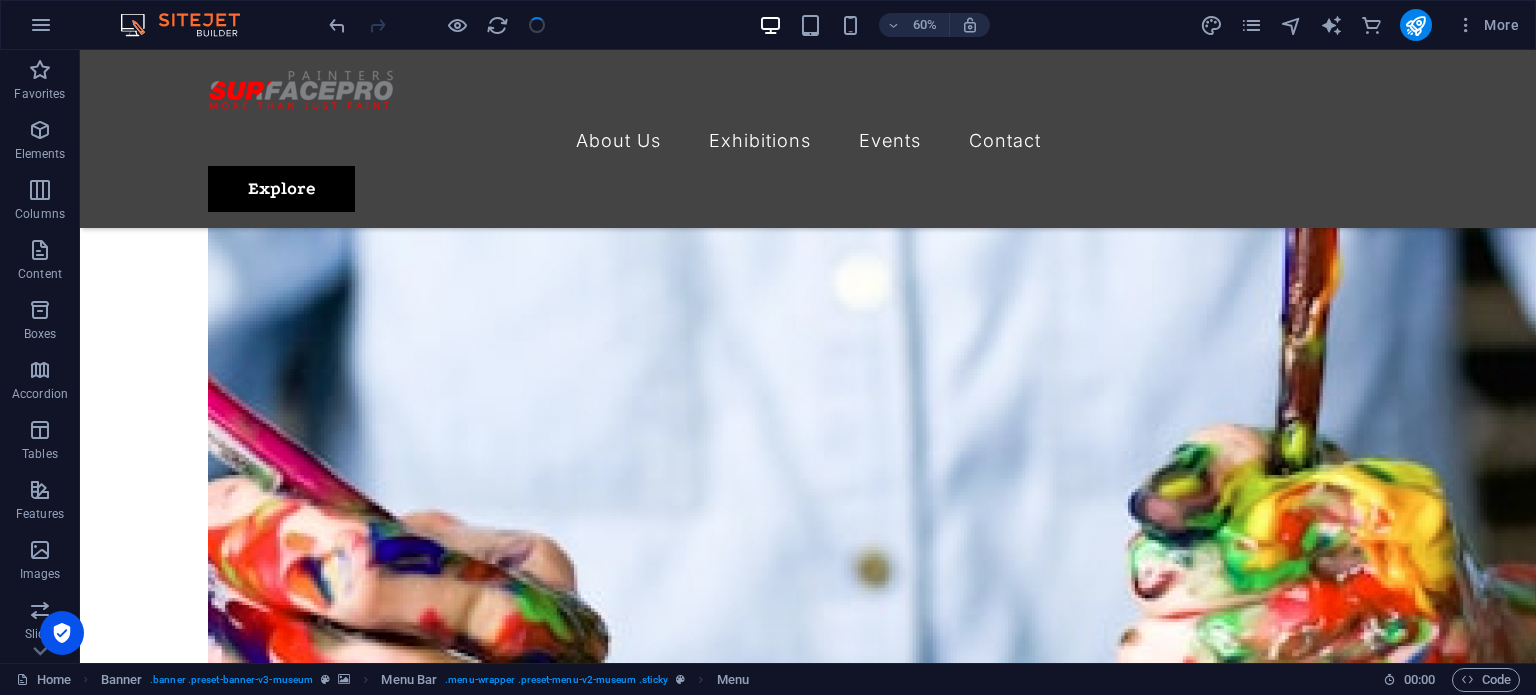 scroll, scrollTop: 3264, scrollLeft: 0, axis: vertical 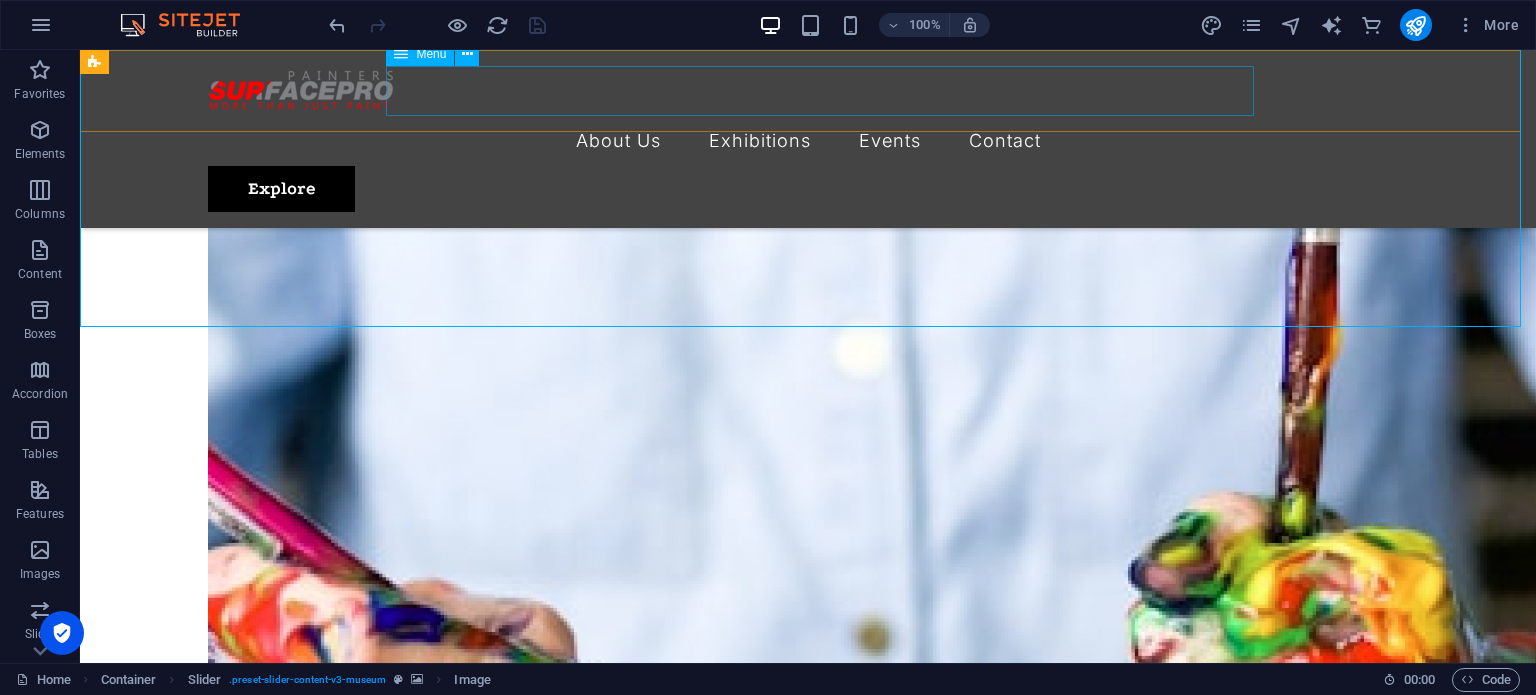 click on "About Us Exhibitions Events Contact" at bounding box center [808, 141] 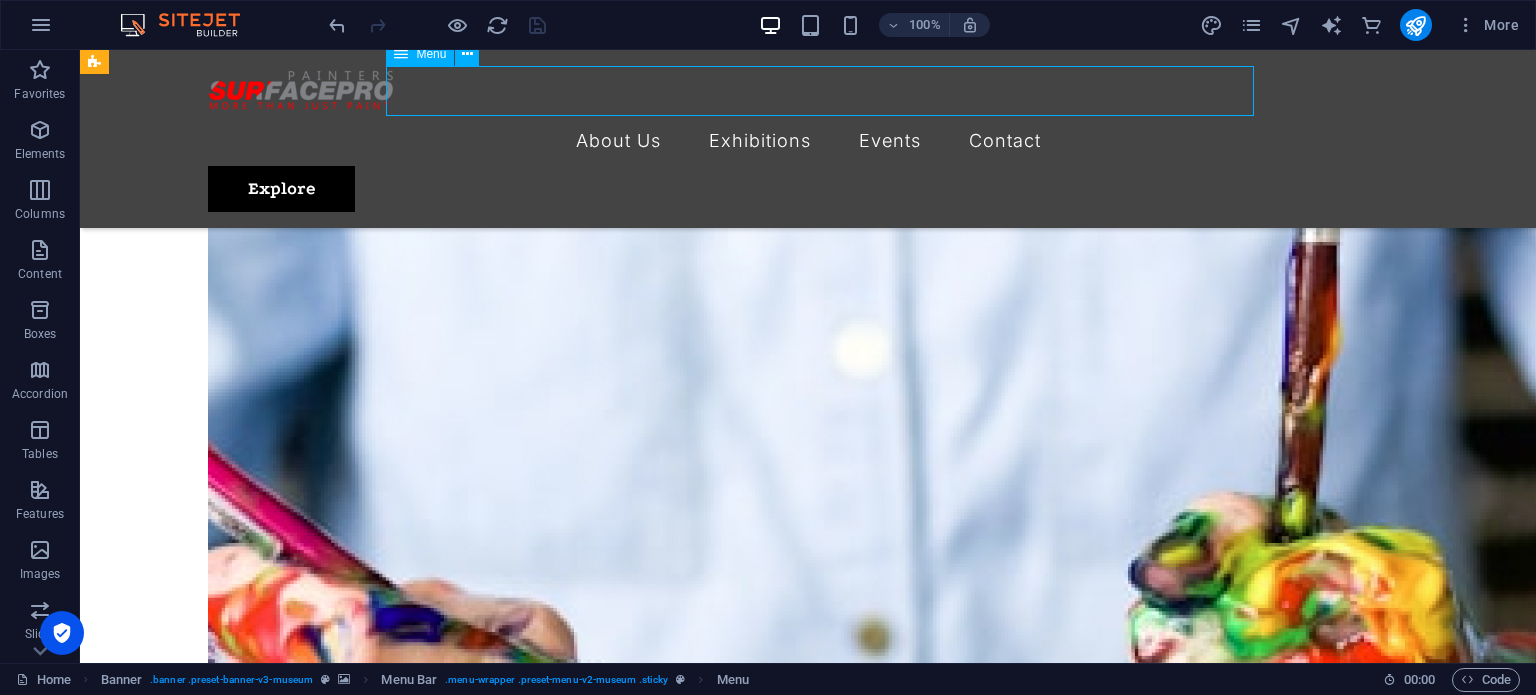 click on "About Us Exhibitions Events Contact" at bounding box center (808, 141) 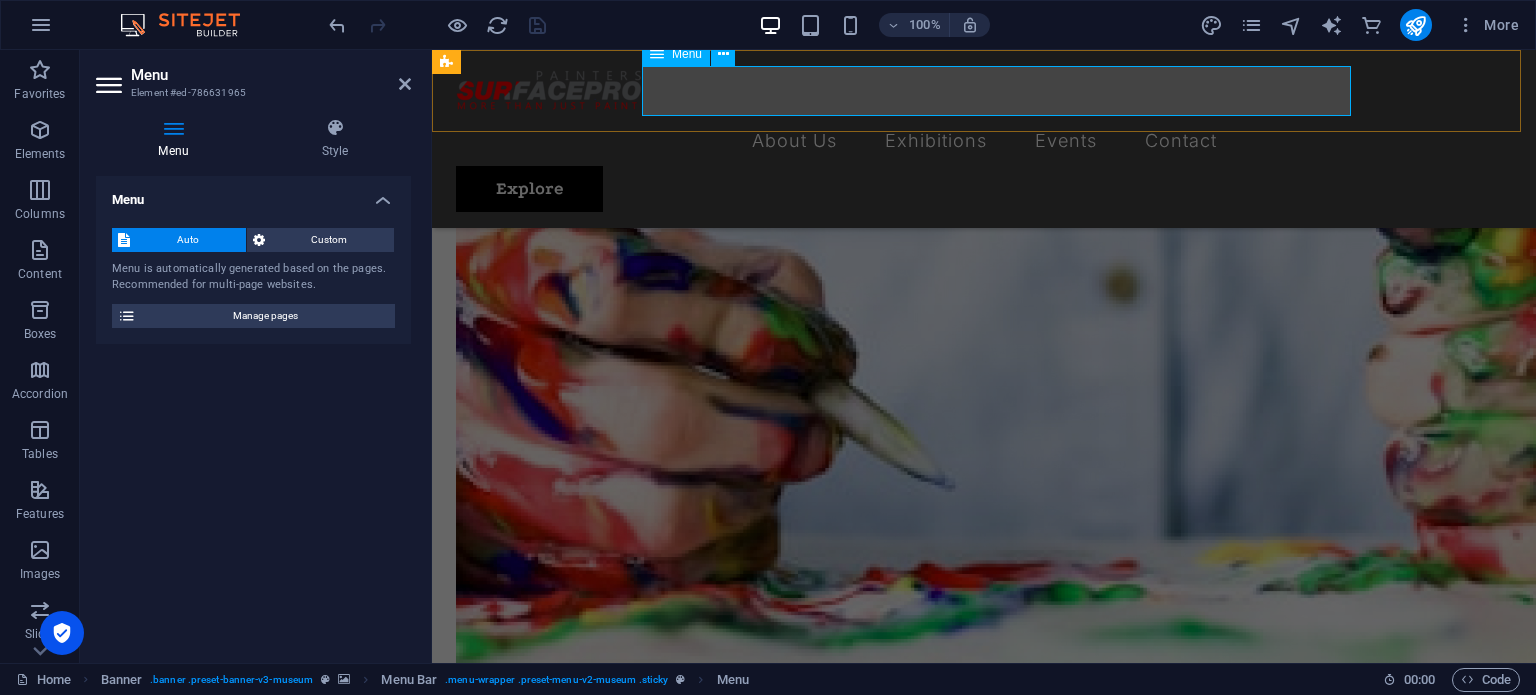 click on "About Us Exhibitions Events Contact" at bounding box center [984, 141] 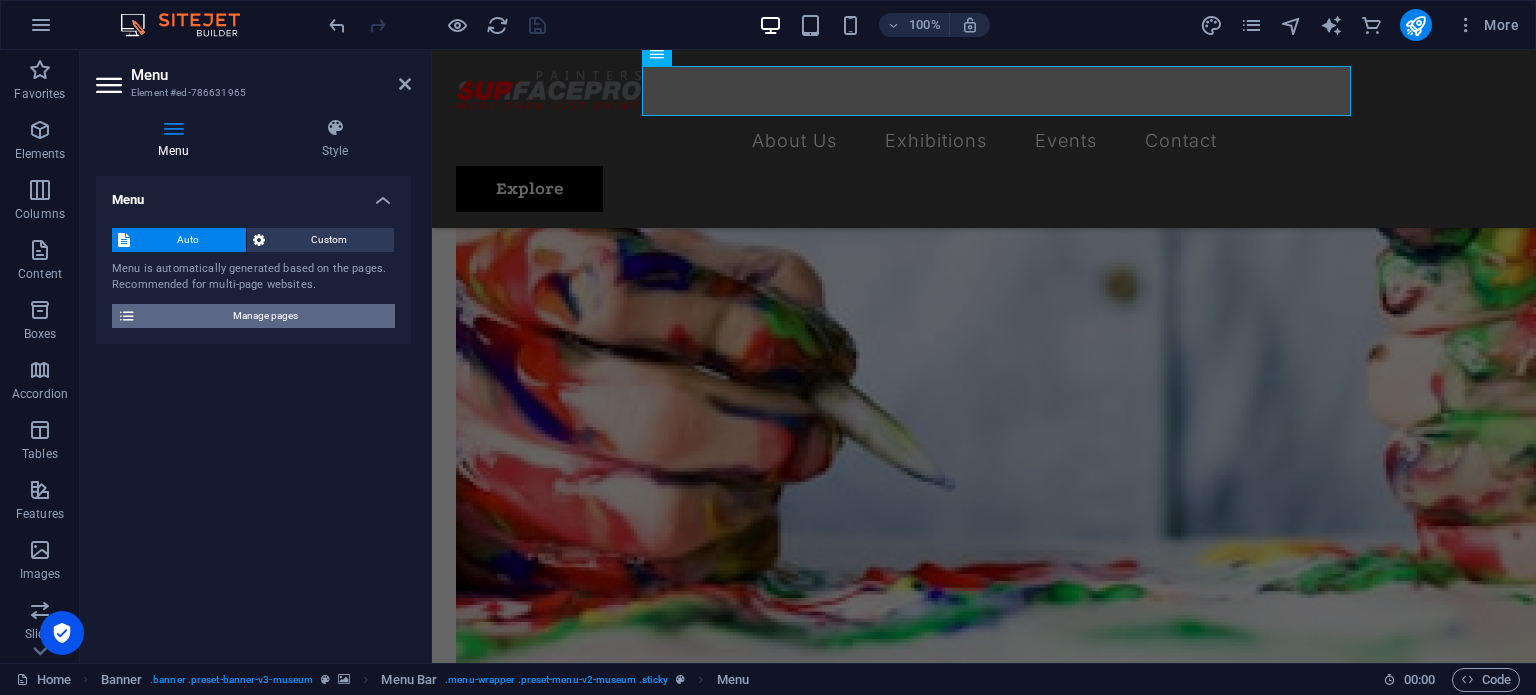 click on "Manage pages" at bounding box center (265, 316) 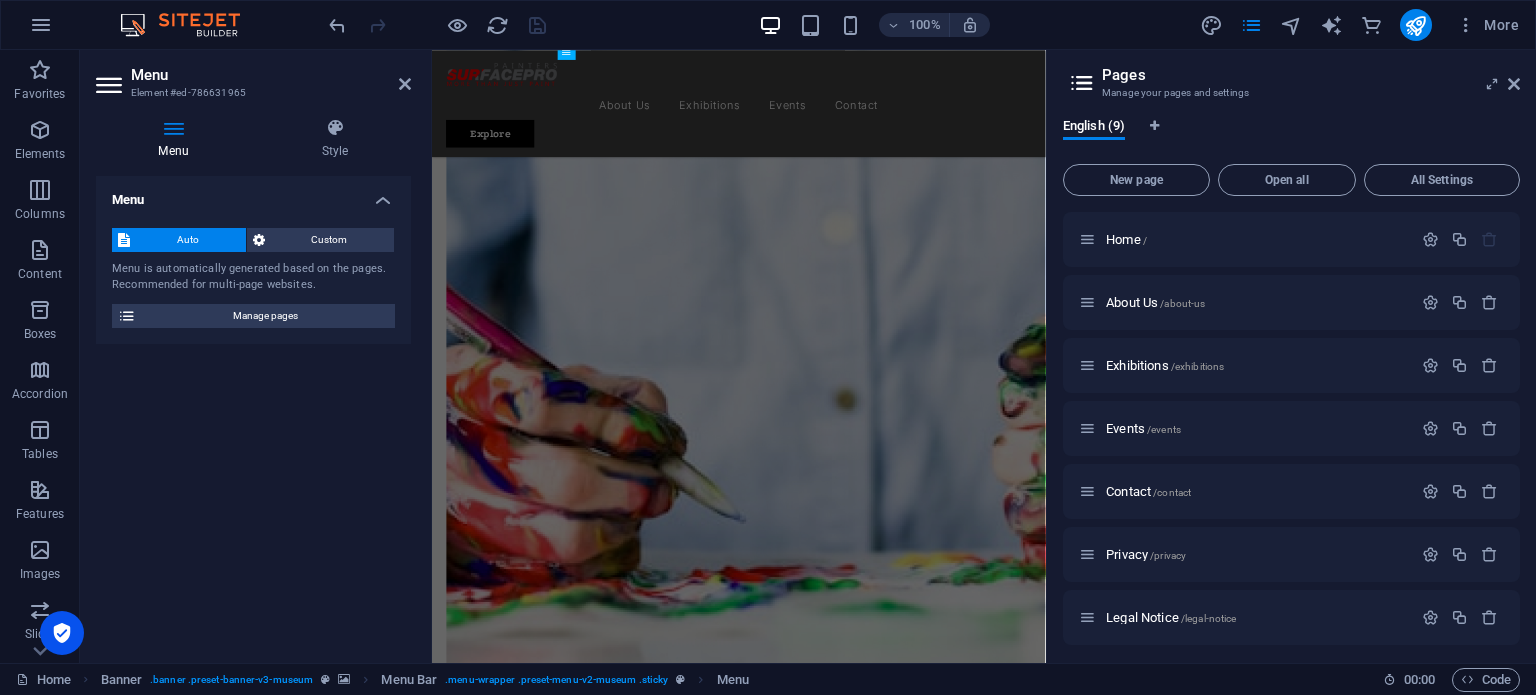 scroll, scrollTop: 3535, scrollLeft: 0, axis: vertical 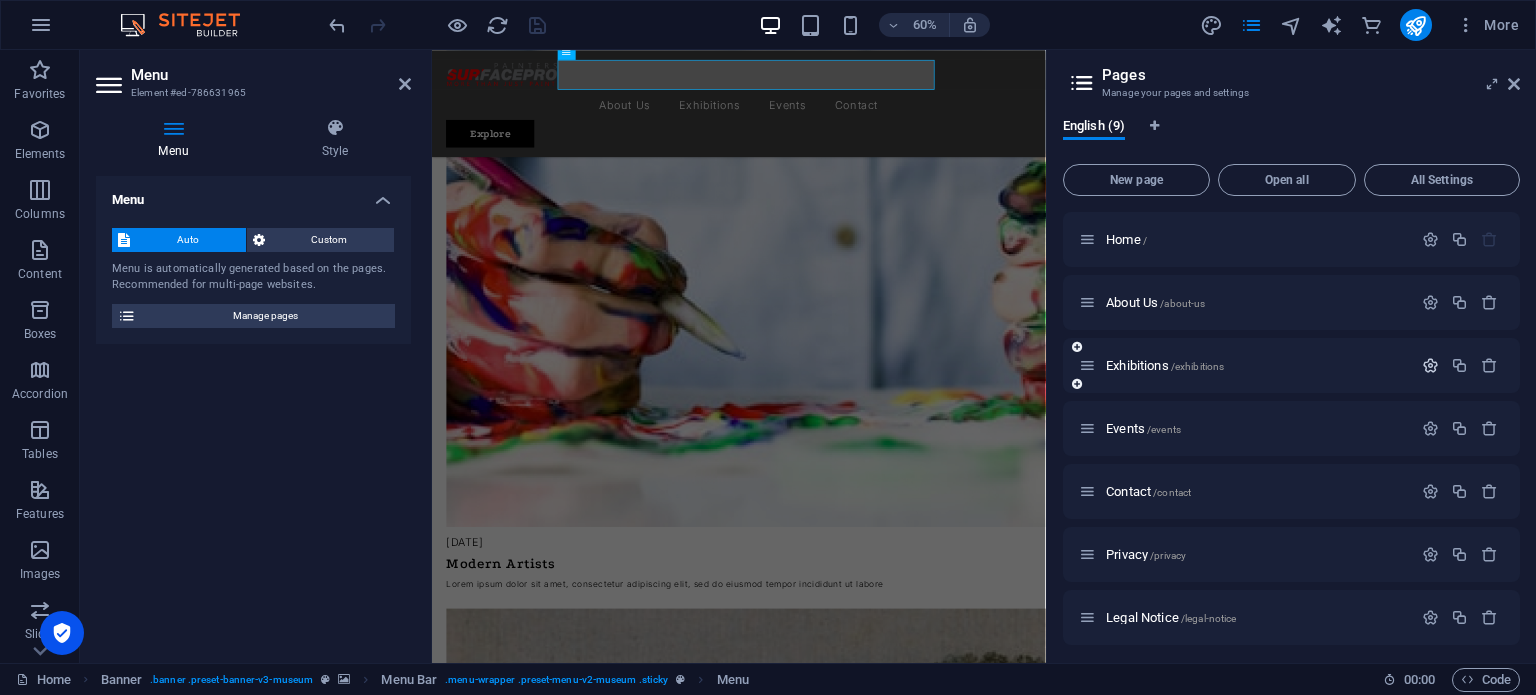 click at bounding box center [1430, 365] 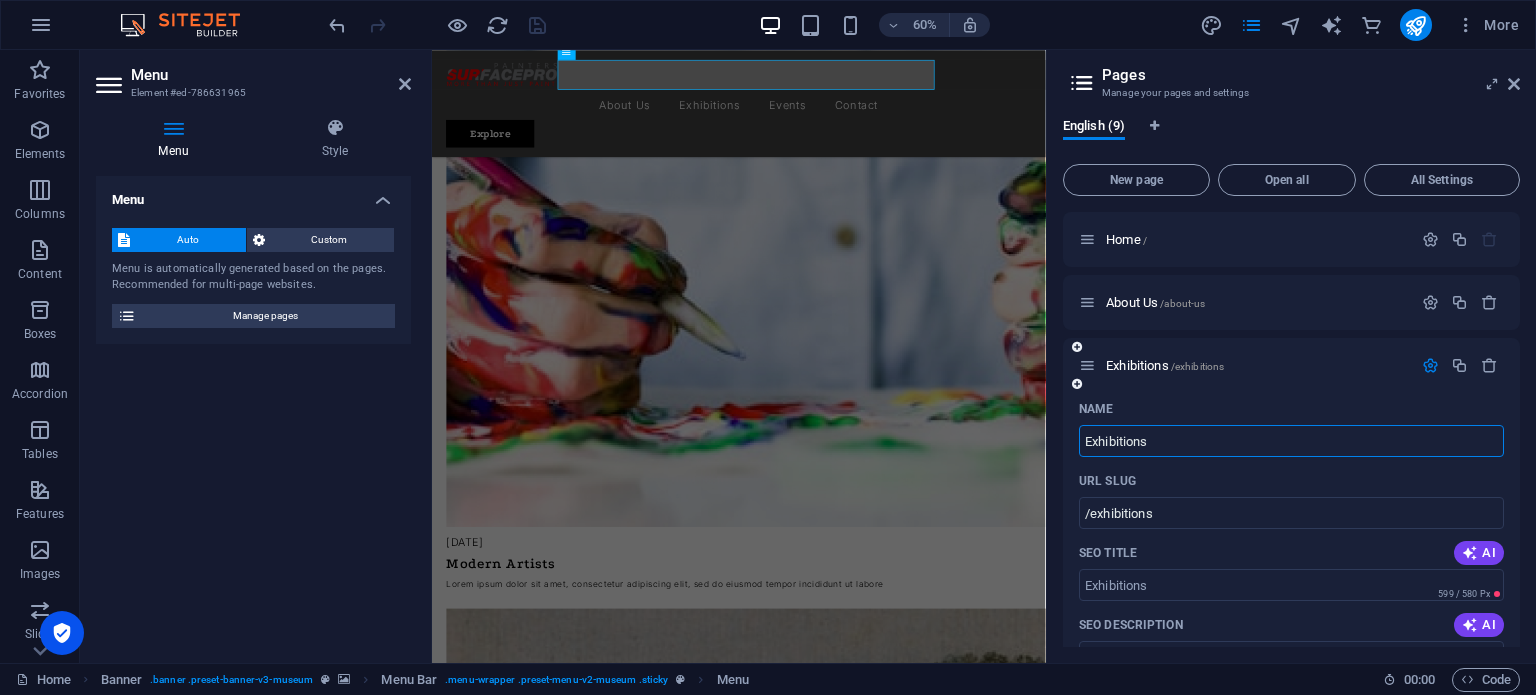 click on "Exhibitions" at bounding box center [1291, 441] 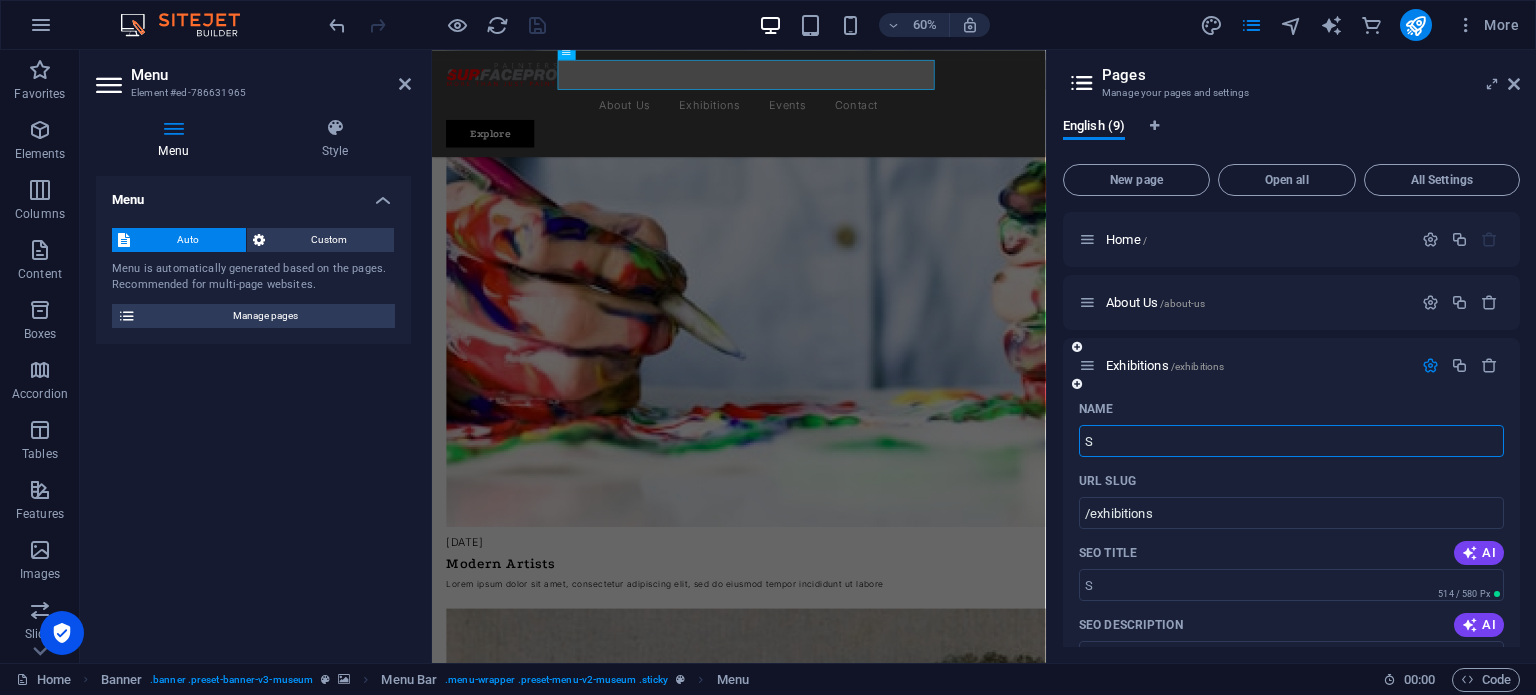 type on "S" 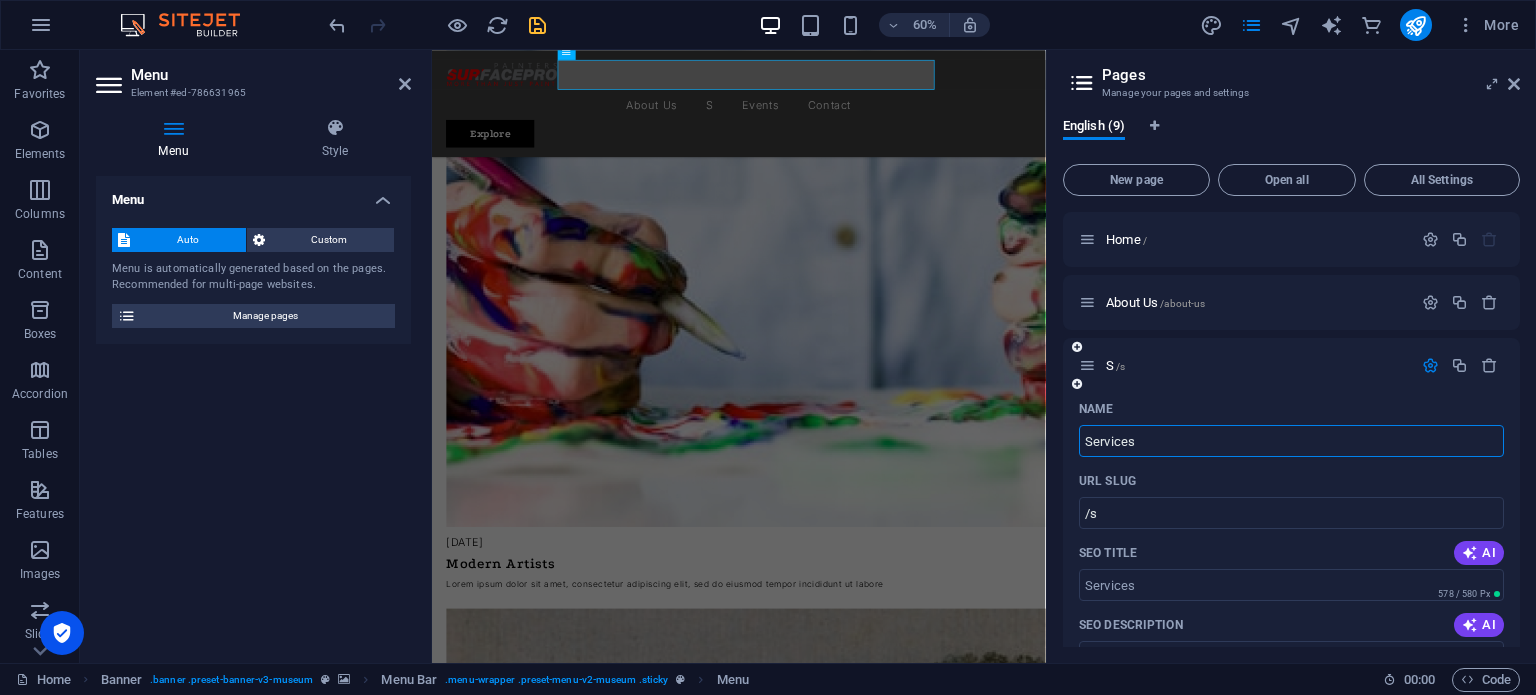 type on "Services" 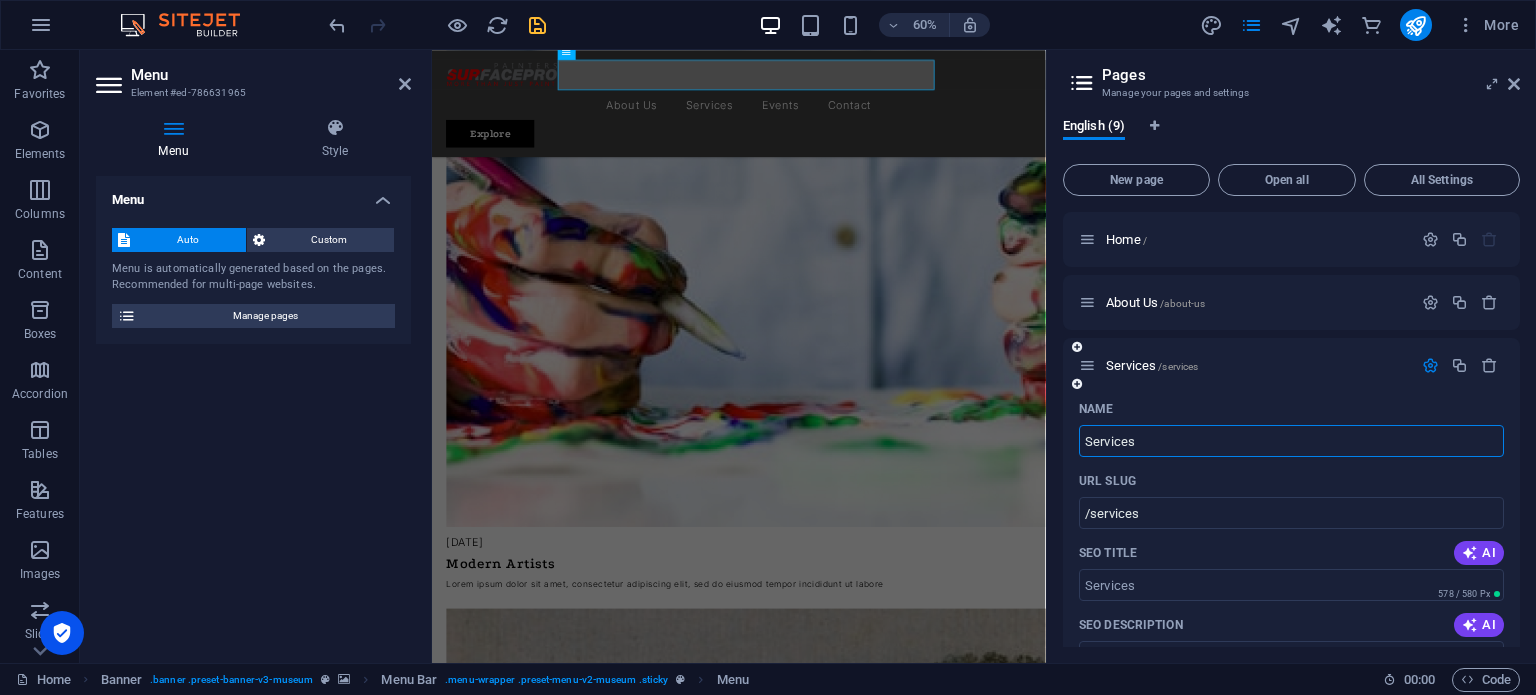 type on "Services" 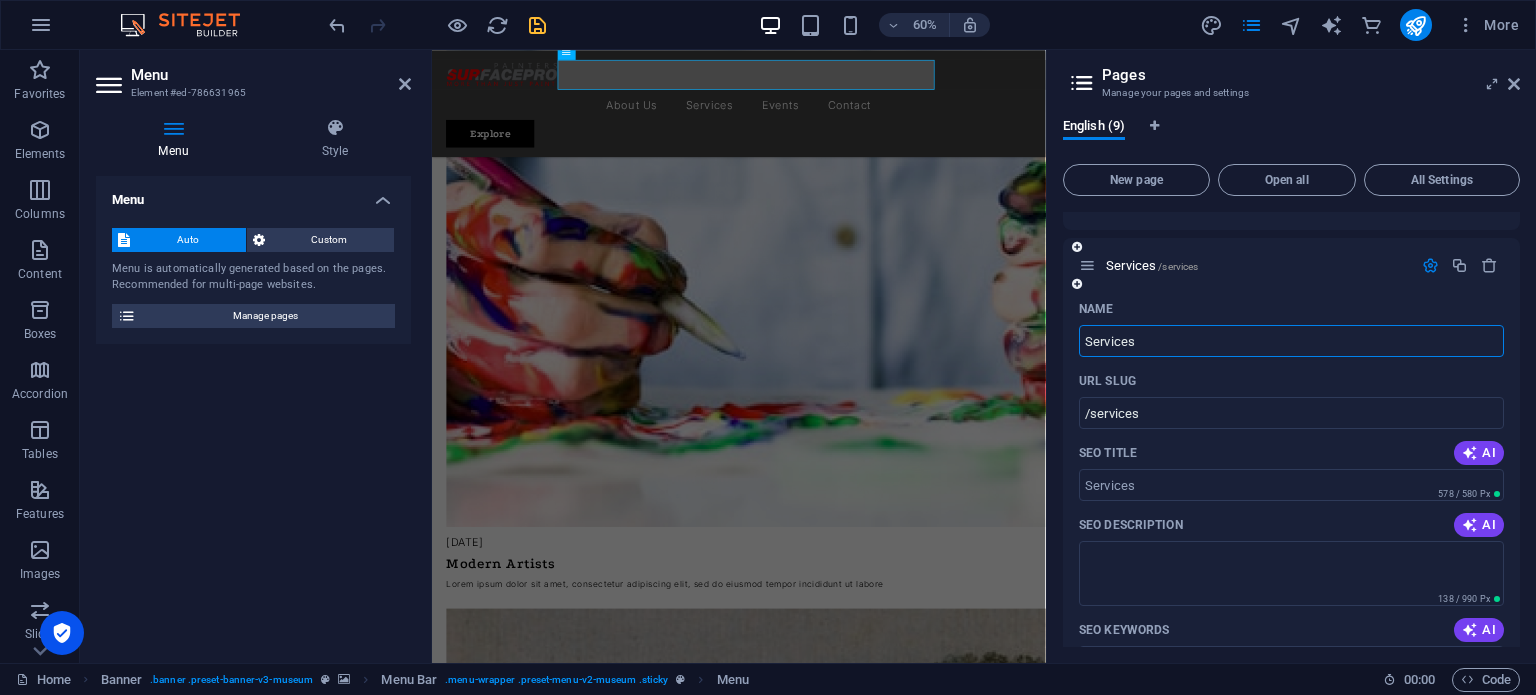 scroll, scrollTop: 0, scrollLeft: 0, axis: both 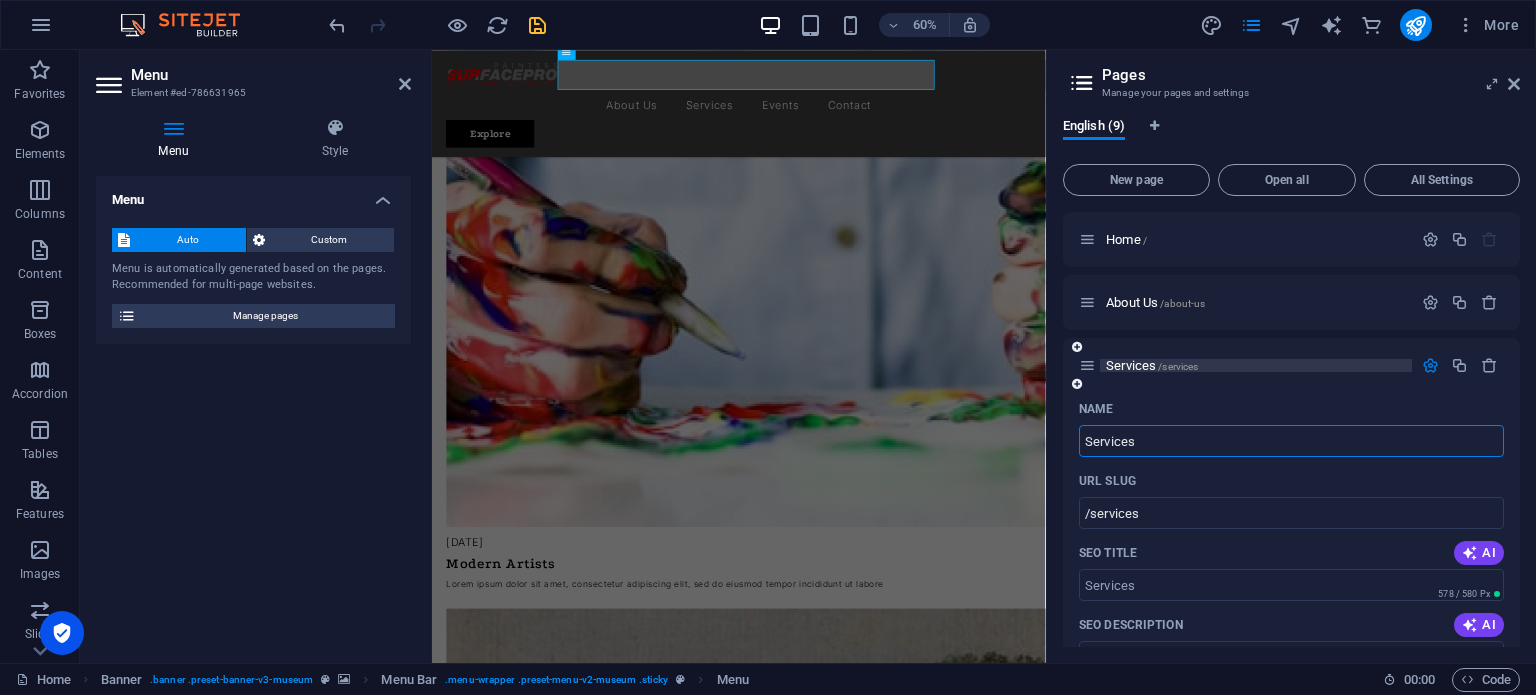 click on "Services /services" at bounding box center (1256, 365) 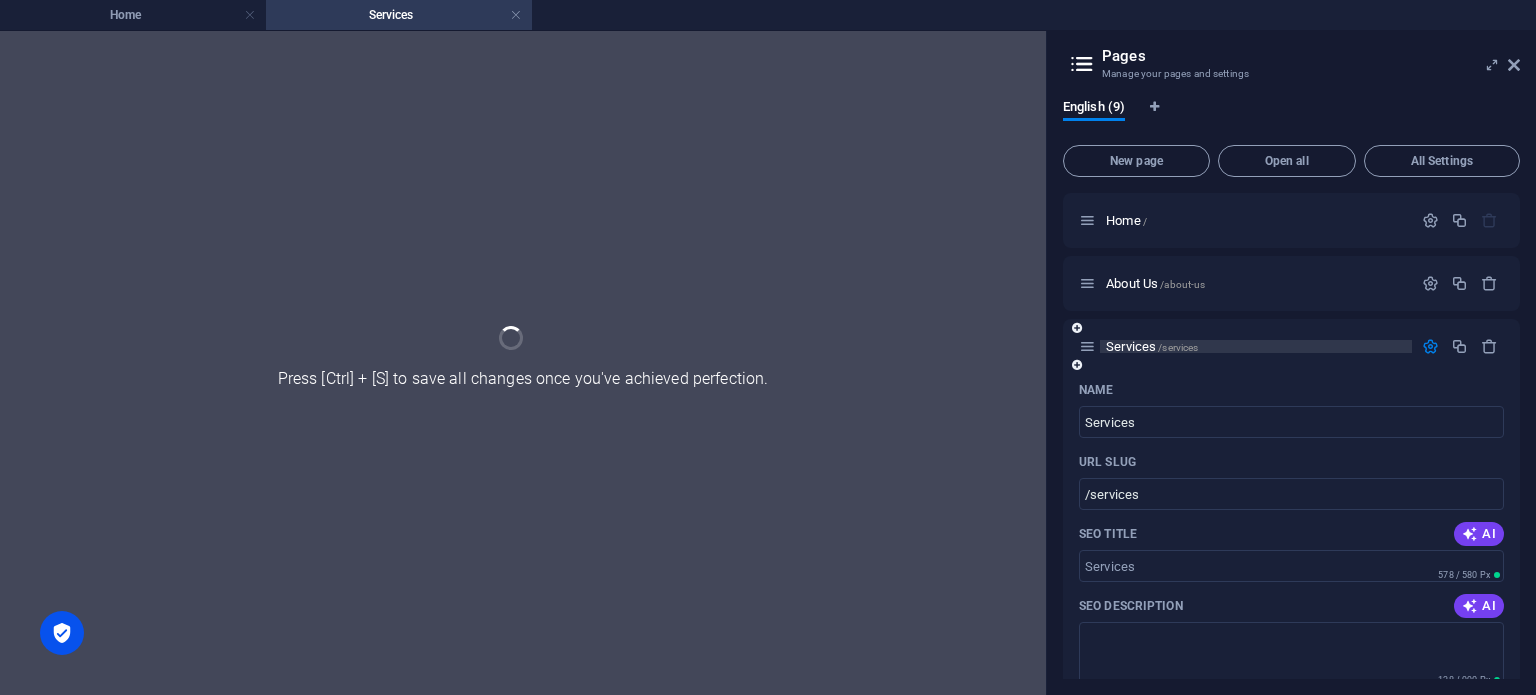 scroll, scrollTop: 0, scrollLeft: 0, axis: both 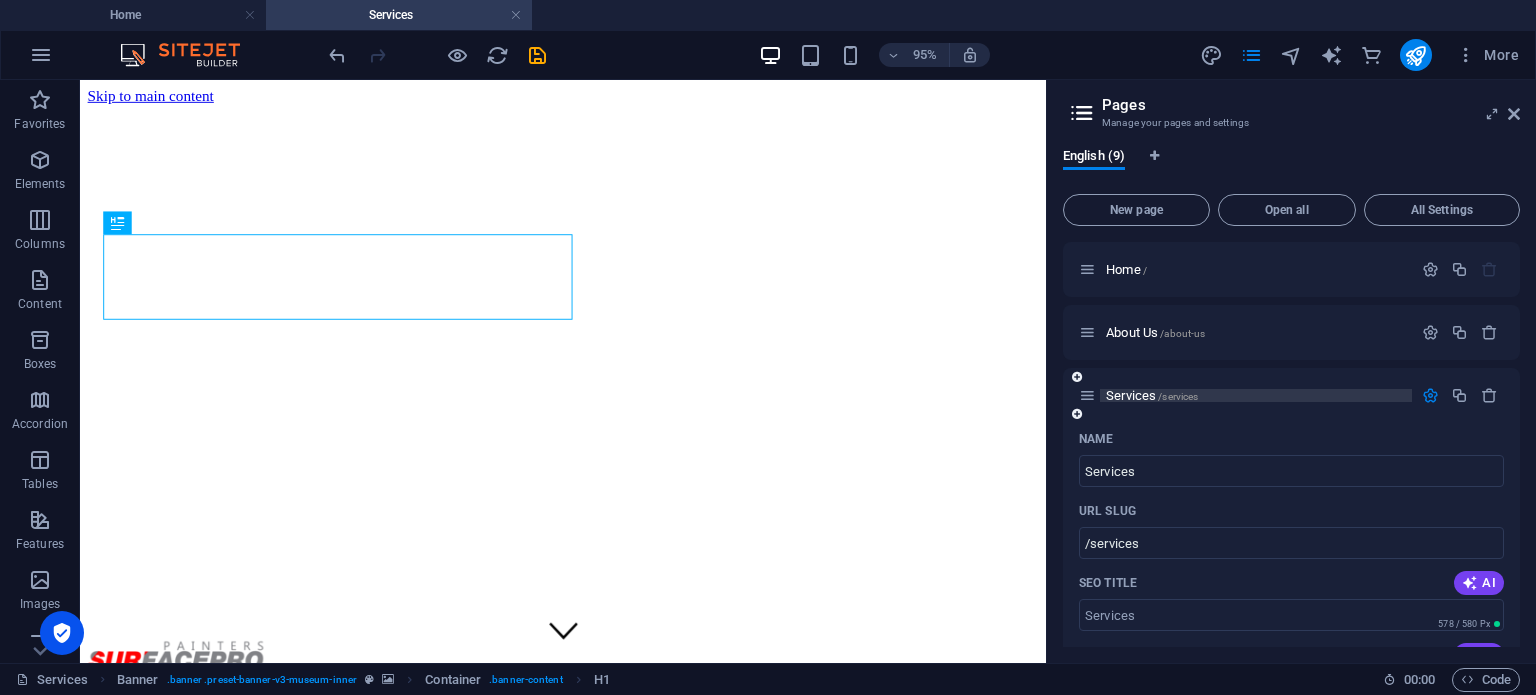 click on "Services /services" at bounding box center (1256, 395) 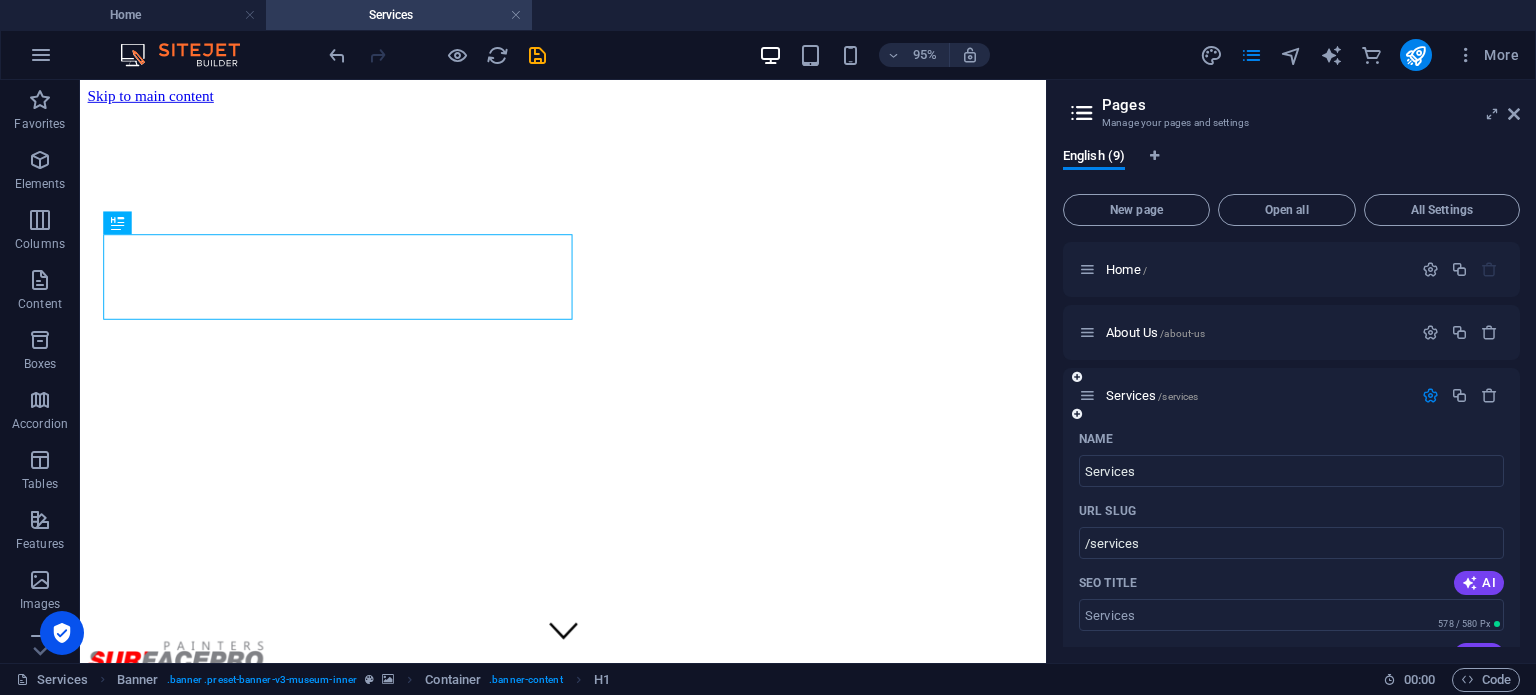 click at bounding box center (1077, 377) 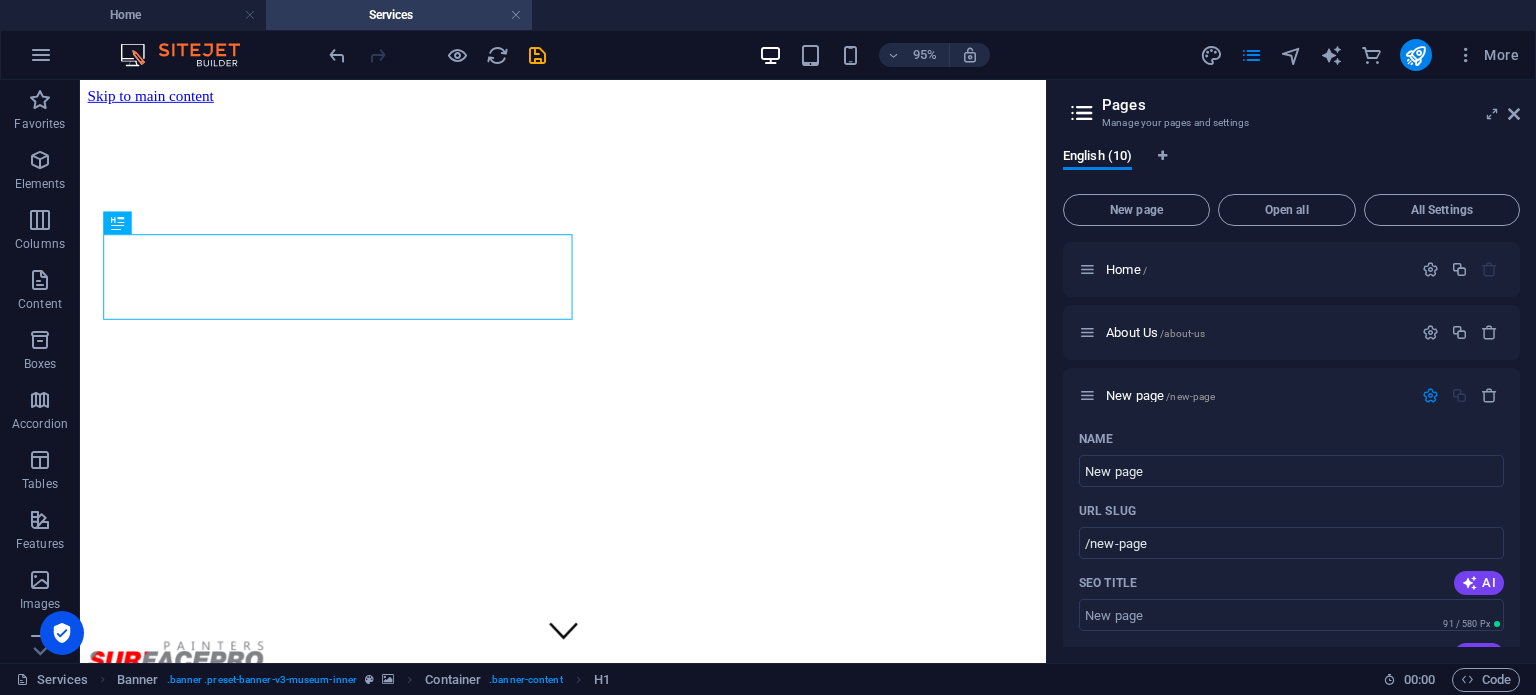 click at bounding box center (0, 0) 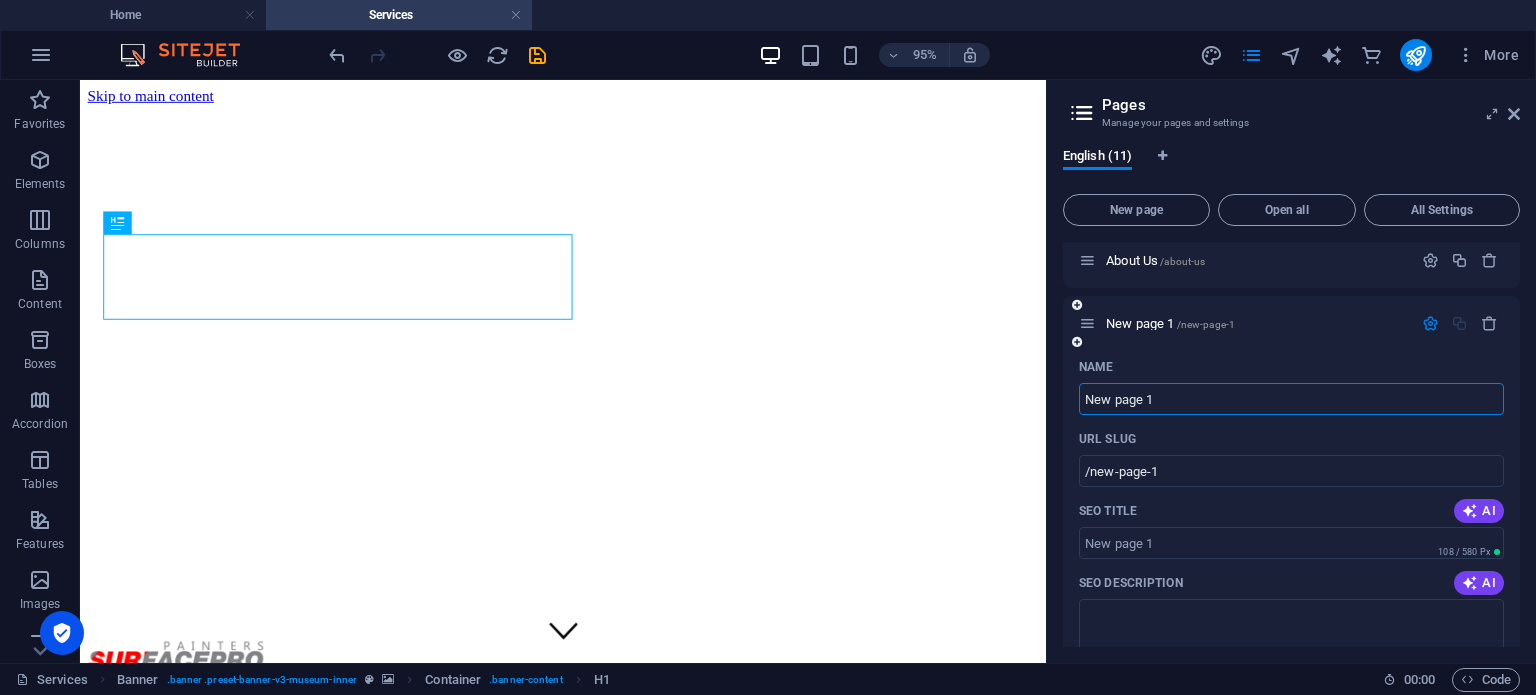 scroll, scrollTop: 0, scrollLeft: 0, axis: both 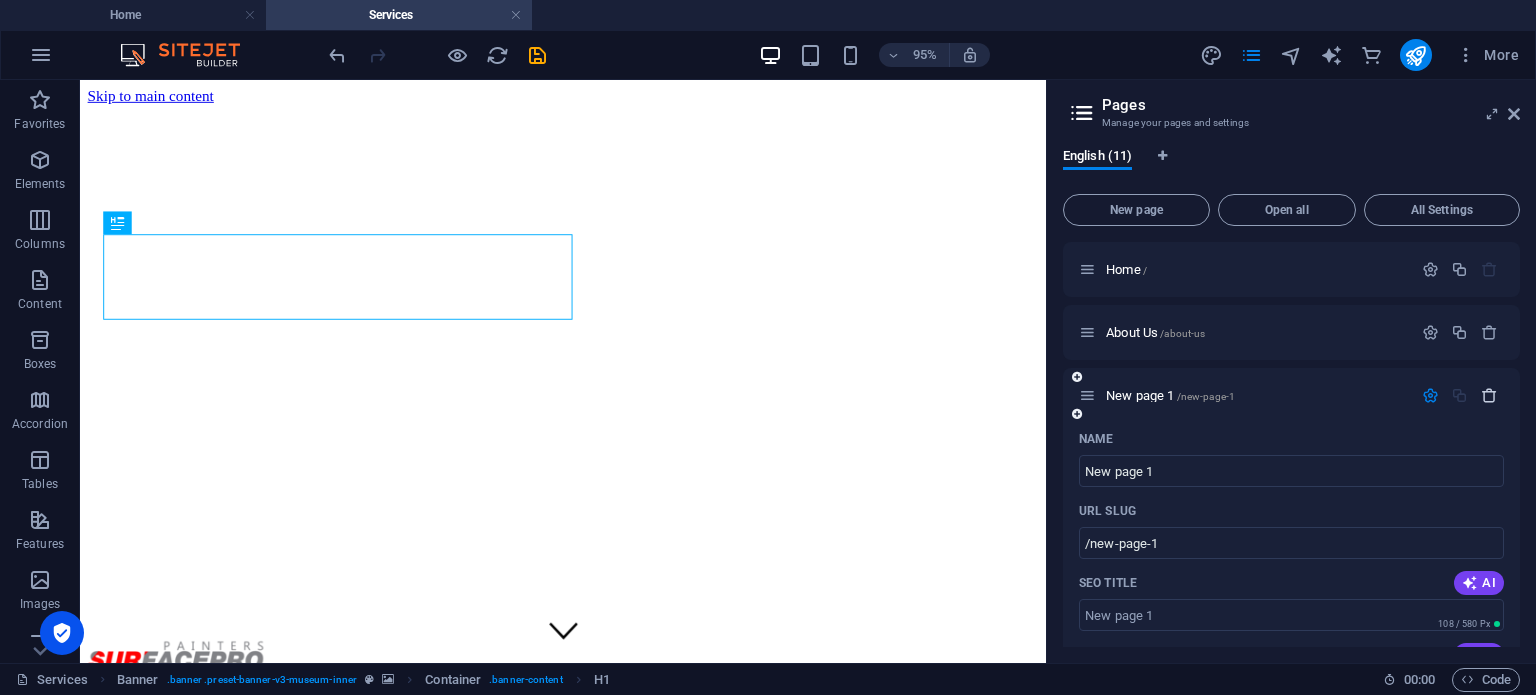 click at bounding box center [1489, 395] 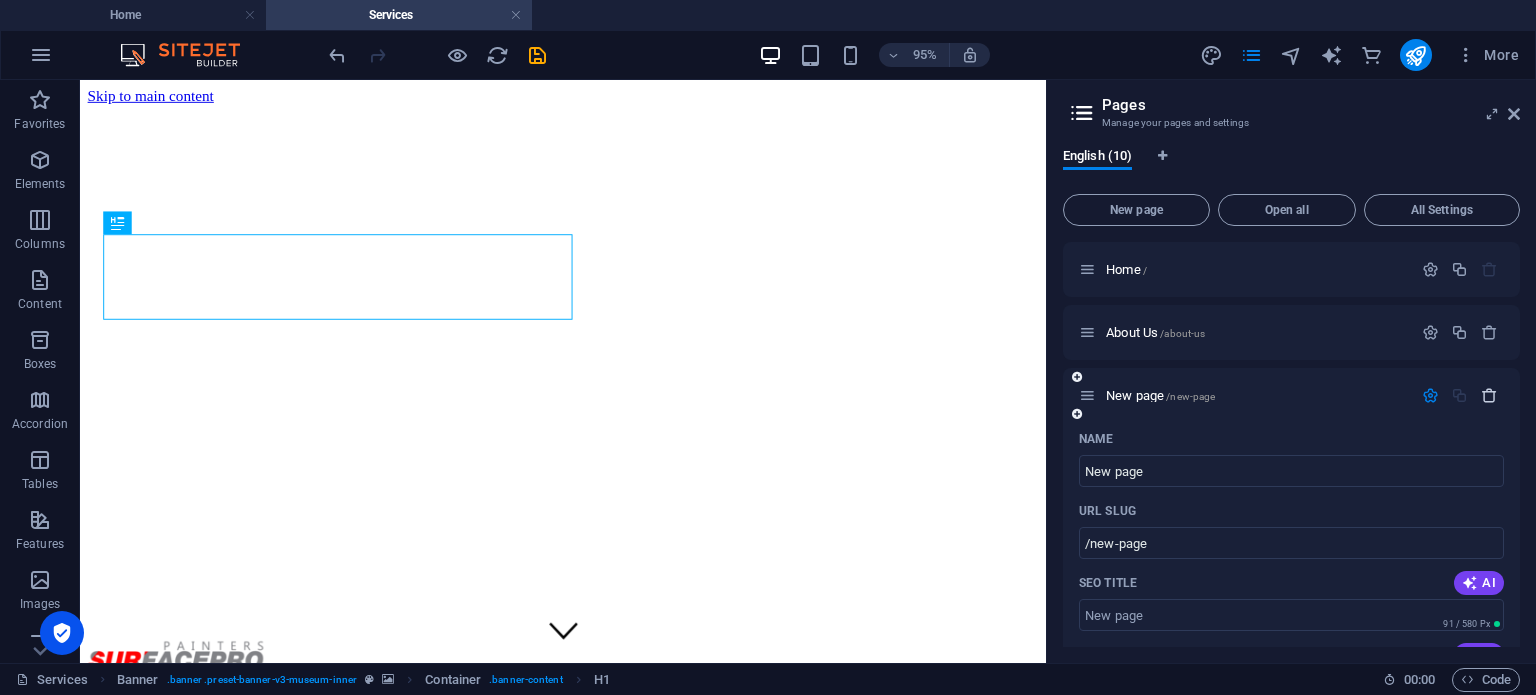 click at bounding box center (1489, 395) 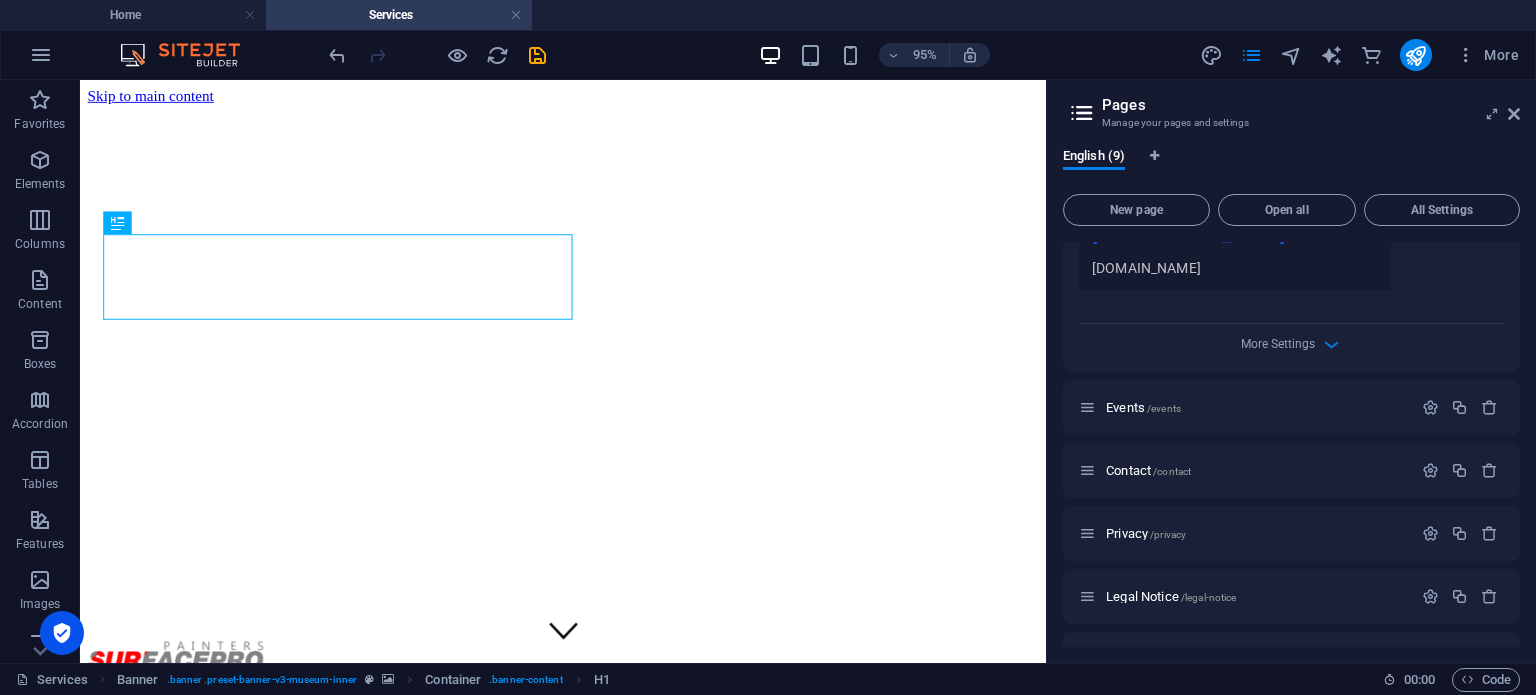scroll, scrollTop: 900, scrollLeft: 0, axis: vertical 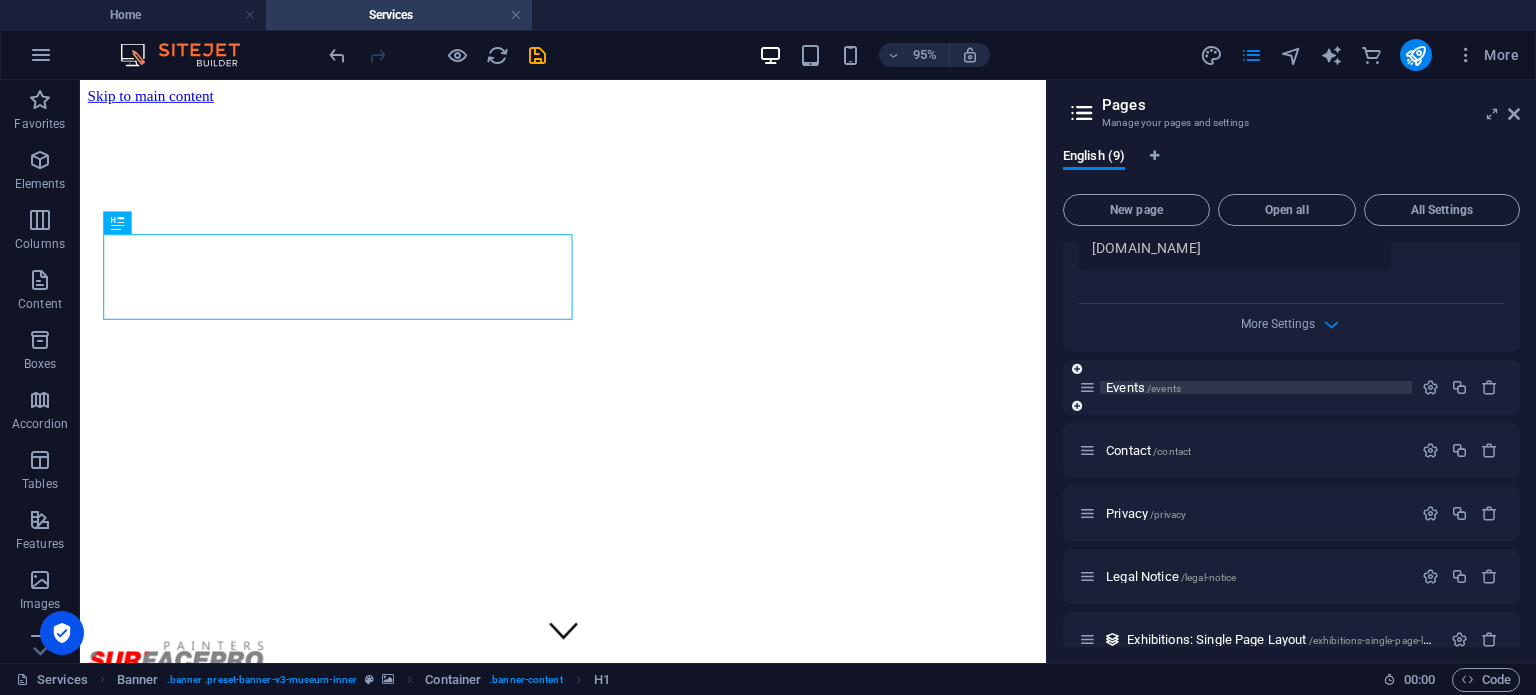 click on "Events /events" at bounding box center (1143, 387) 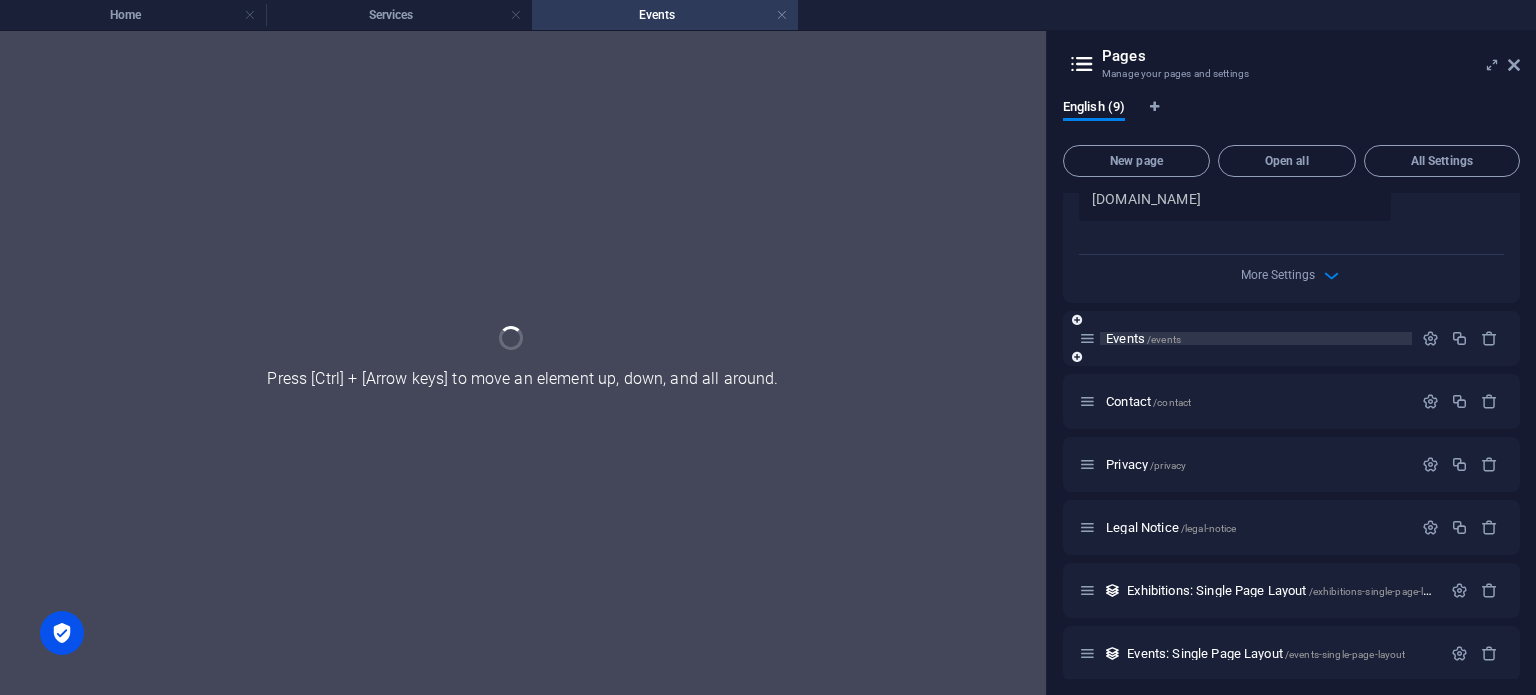 scroll, scrollTop: 881, scrollLeft: 0, axis: vertical 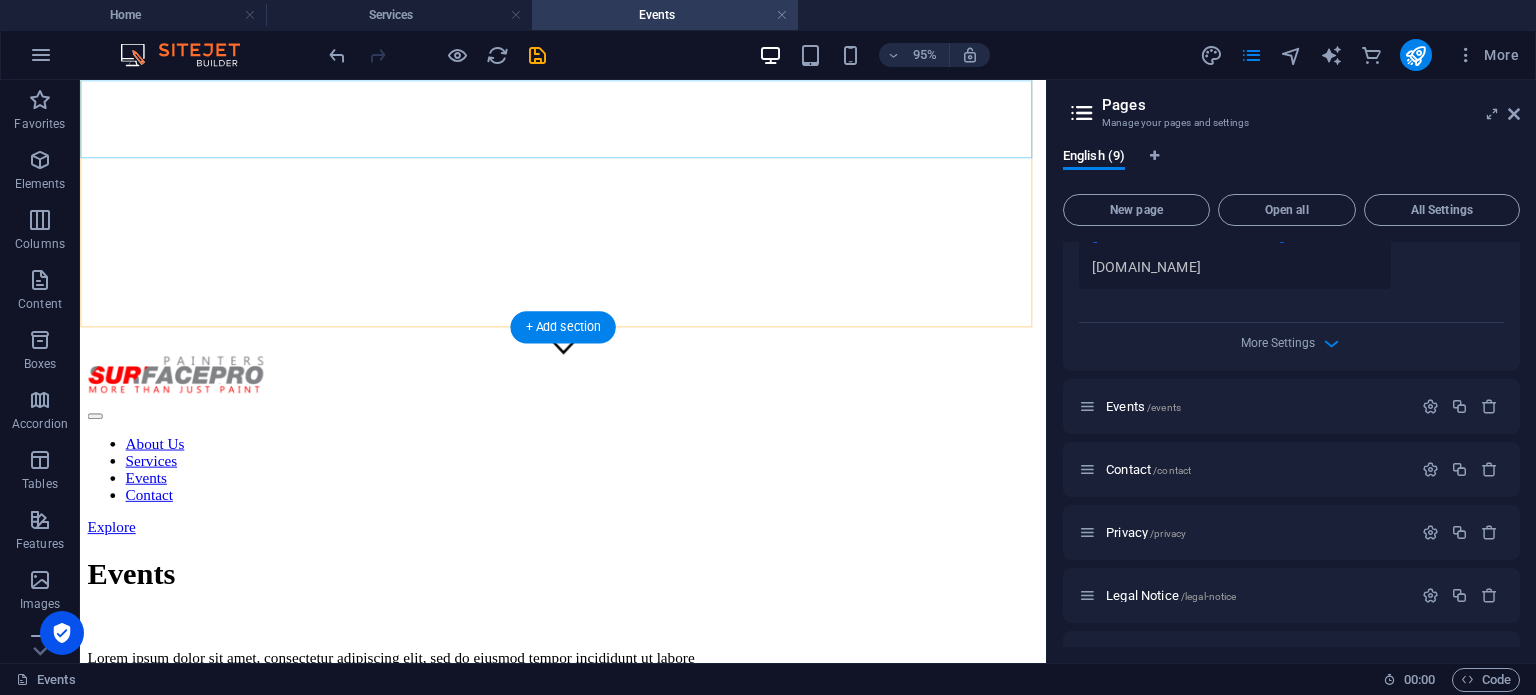 click at bounding box center [588, 393] 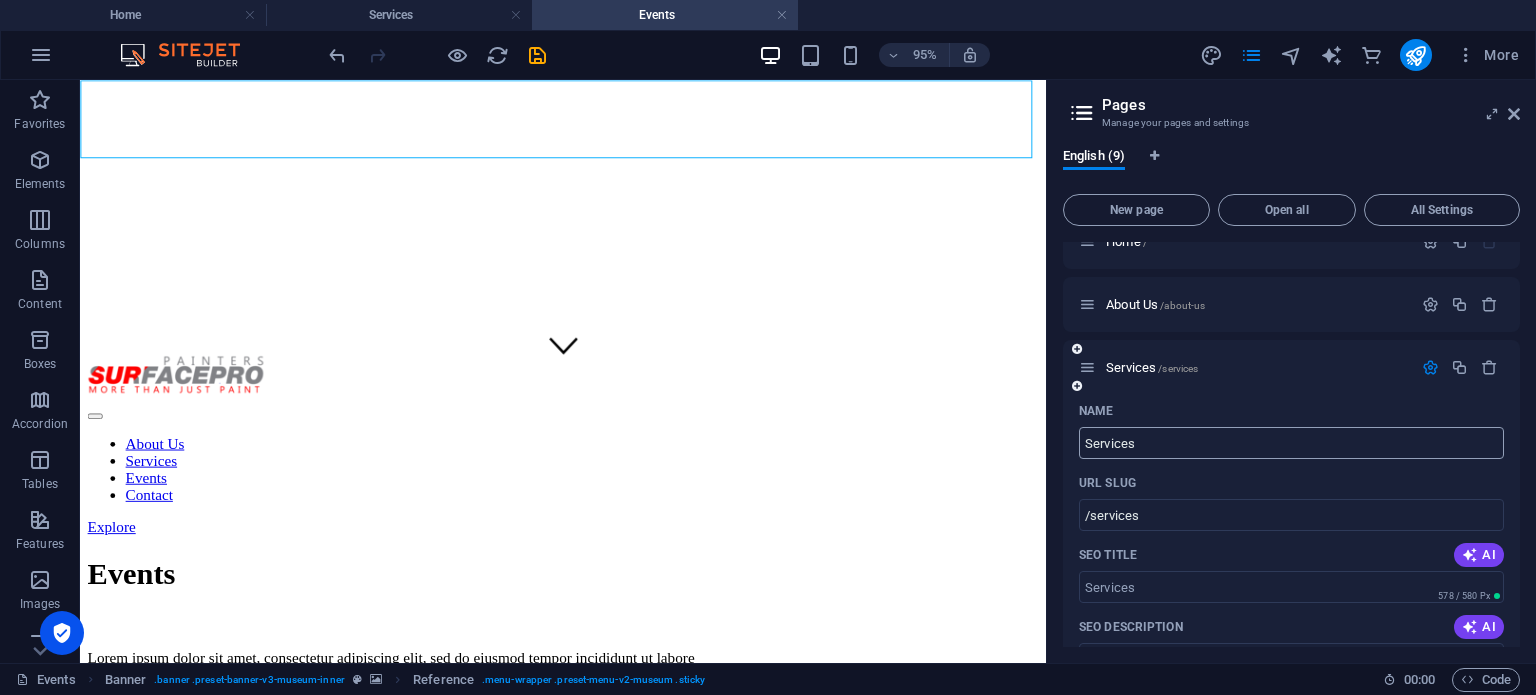 scroll, scrollTop: 0, scrollLeft: 0, axis: both 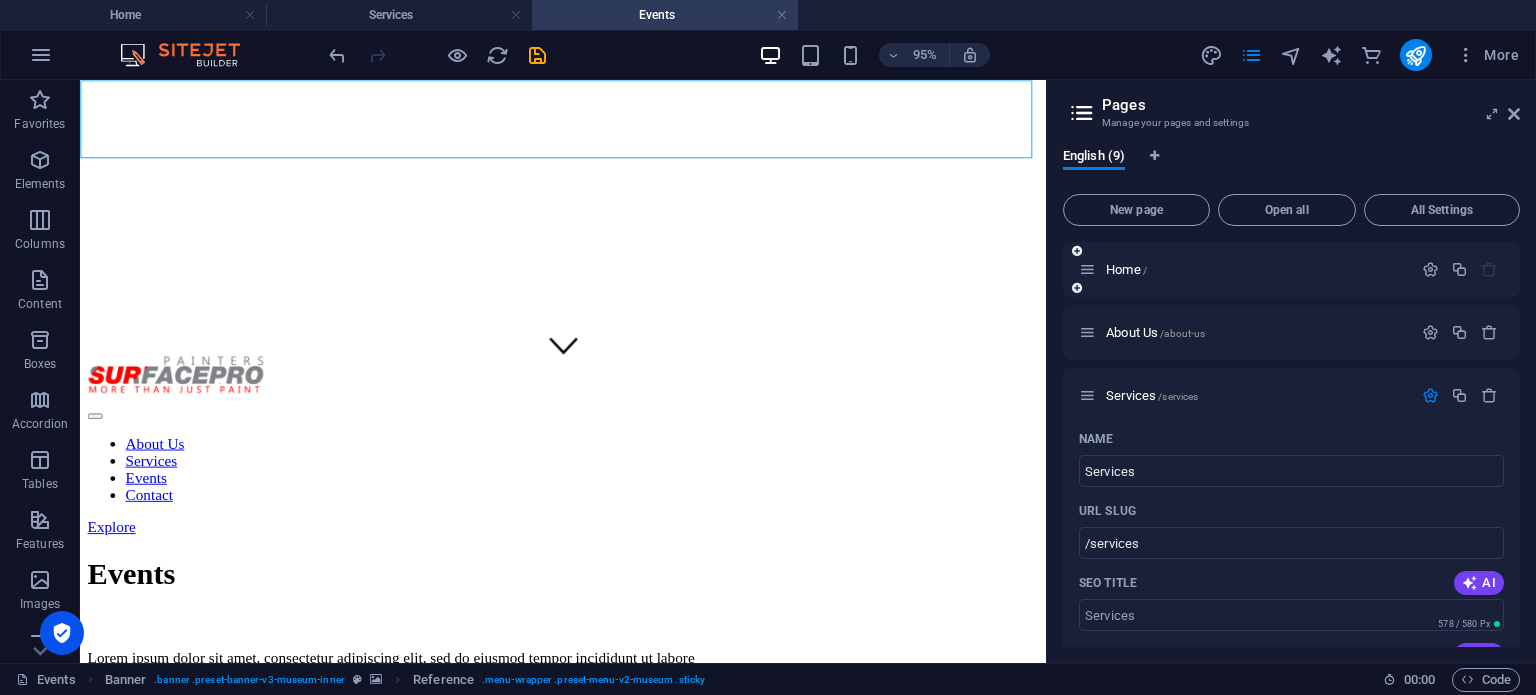 click on "Home /" at bounding box center [1245, 269] 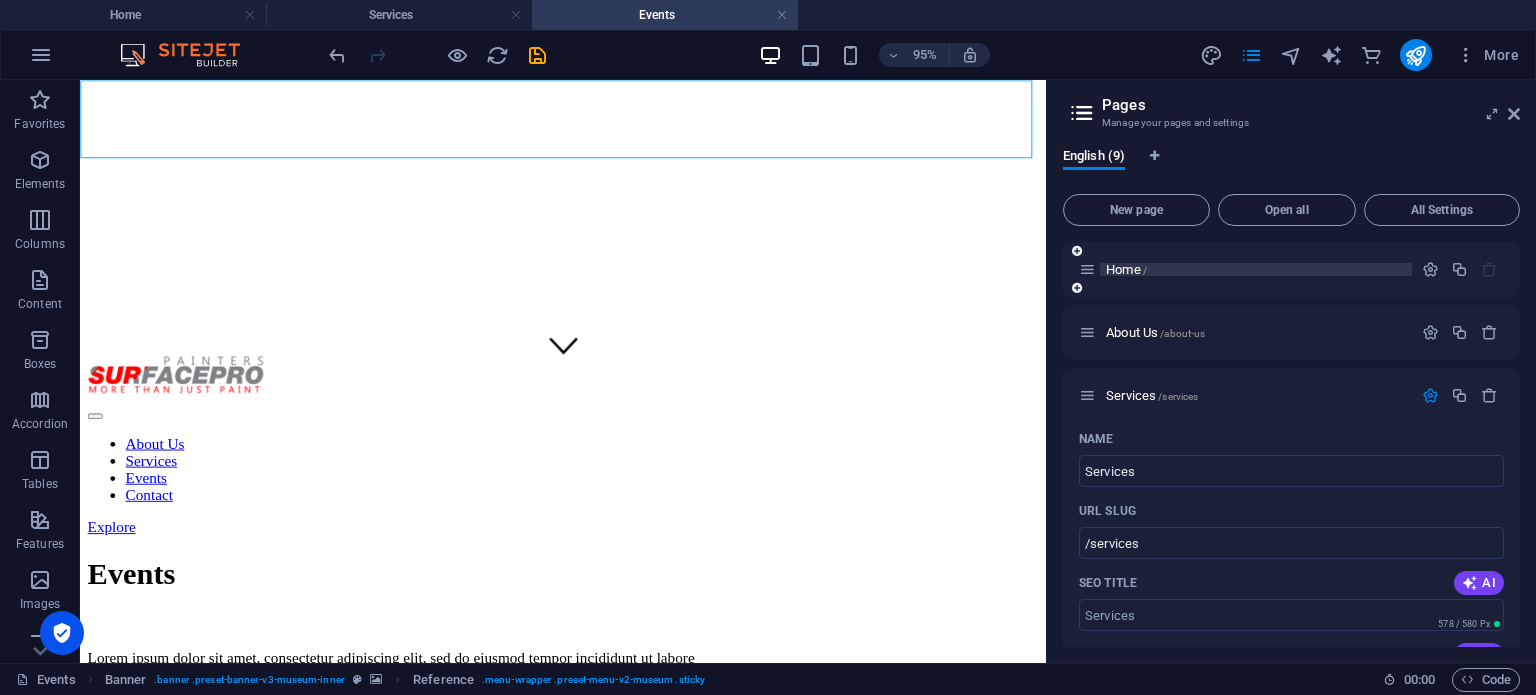 click on "Home /" at bounding box center (1126, 269) 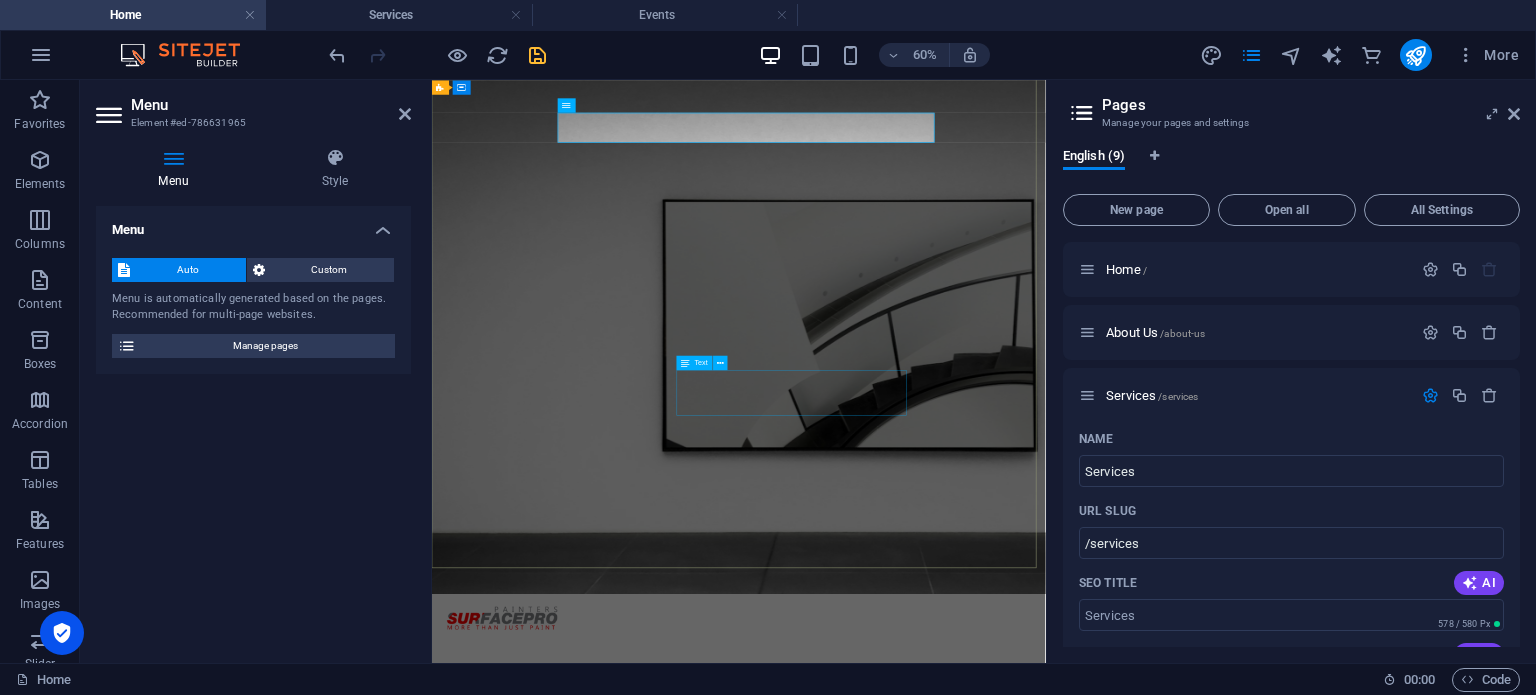 scroll, scrollTop: 0, scrollLeft: 0, axis: both 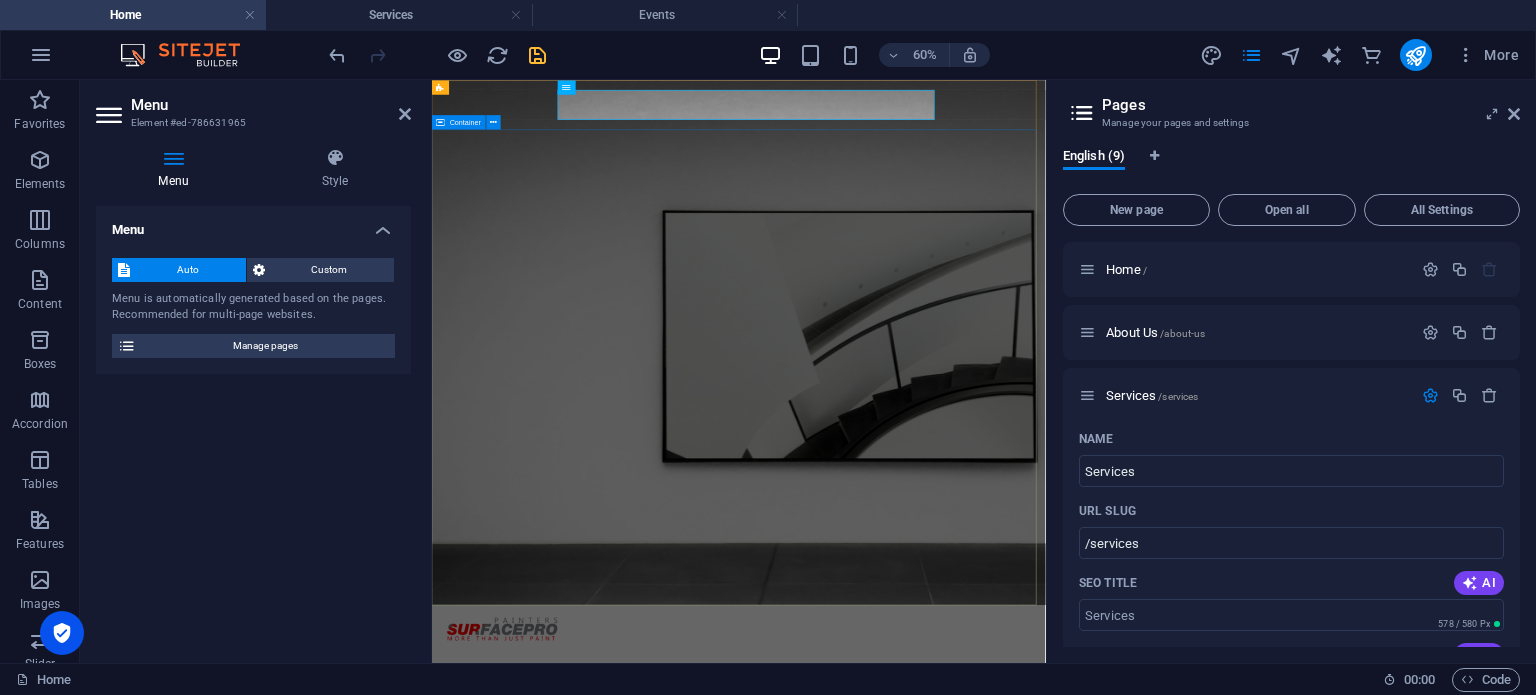 click on "The best art exhibitions Lorem ipsum dolor sit amet, consectetur adipiscing elit, sed do eiusmod tempor incididunt ut labore Lorem ipsum dolor sit amet, consectetur adipiscing elit, sed do eiusmod tempor incididunt ut labore Explore" at bounding box center [943, 1383] 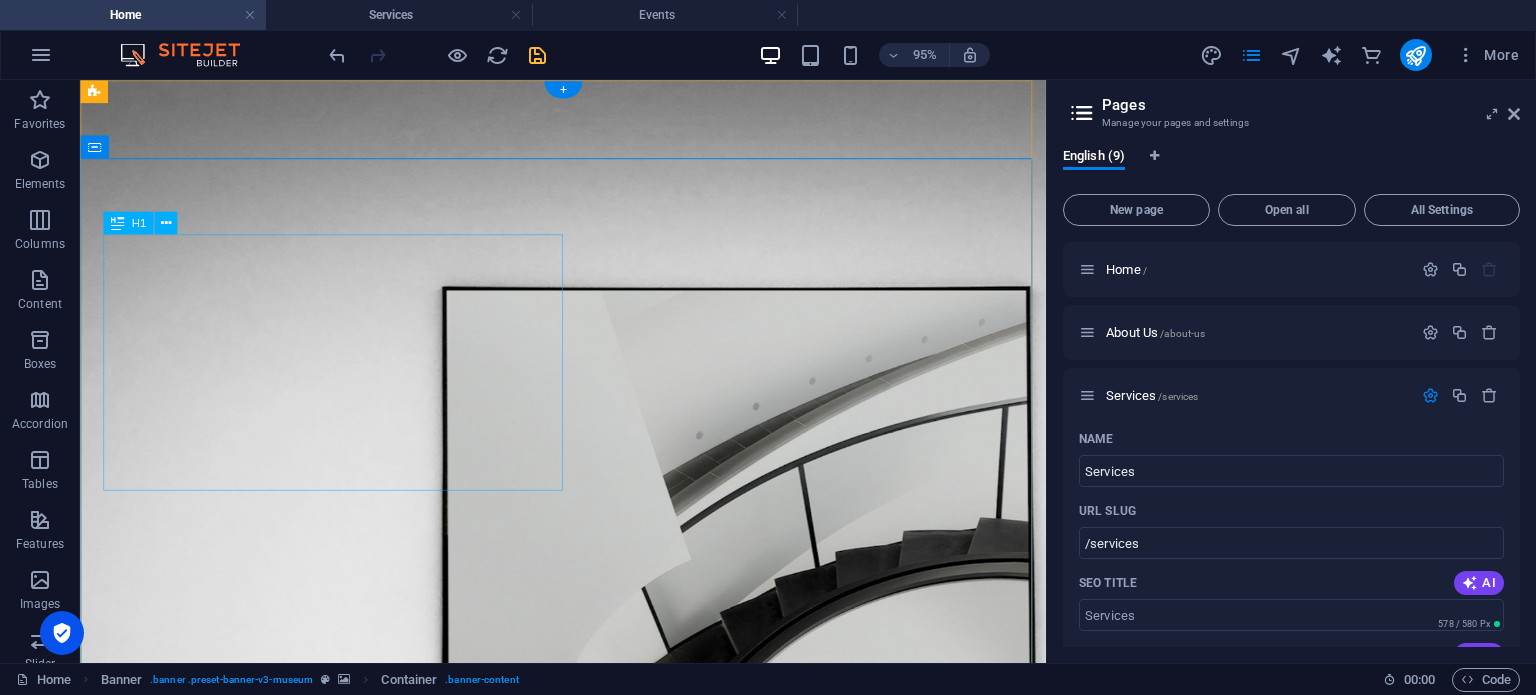 click on "The best art exhibitions" at bounding box center [588, 1303] 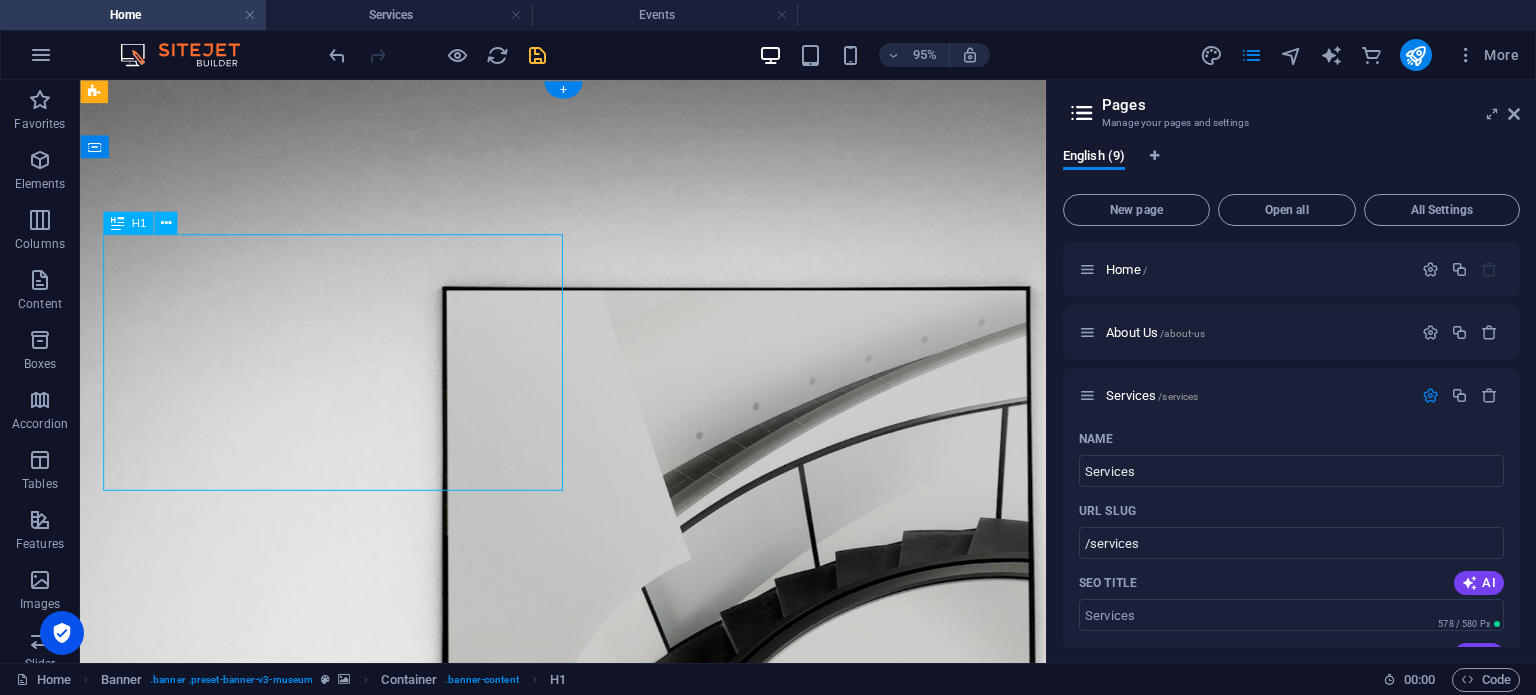 click on "The best art exhibitions" at bounding box center (588, 1303) 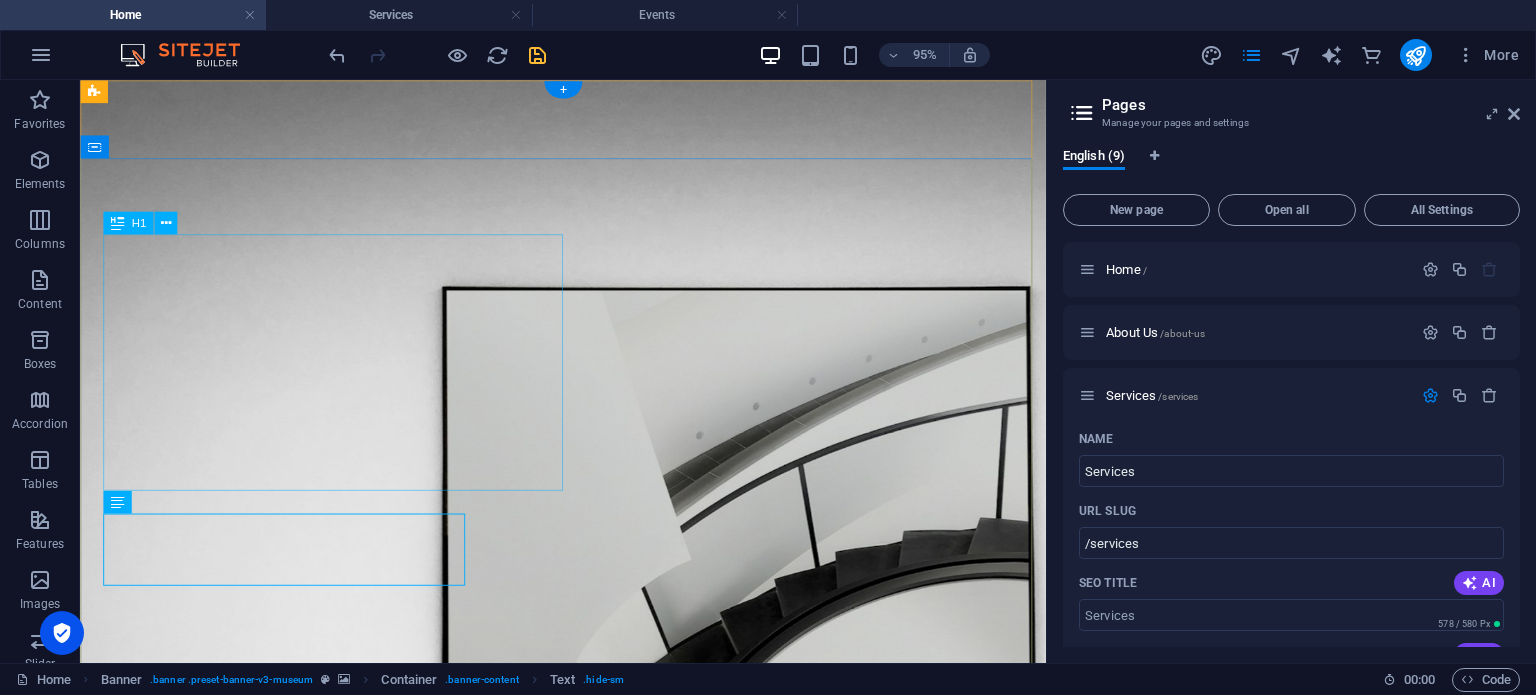 click on "The best art exhibitions" at bounding box center (588, 1303) 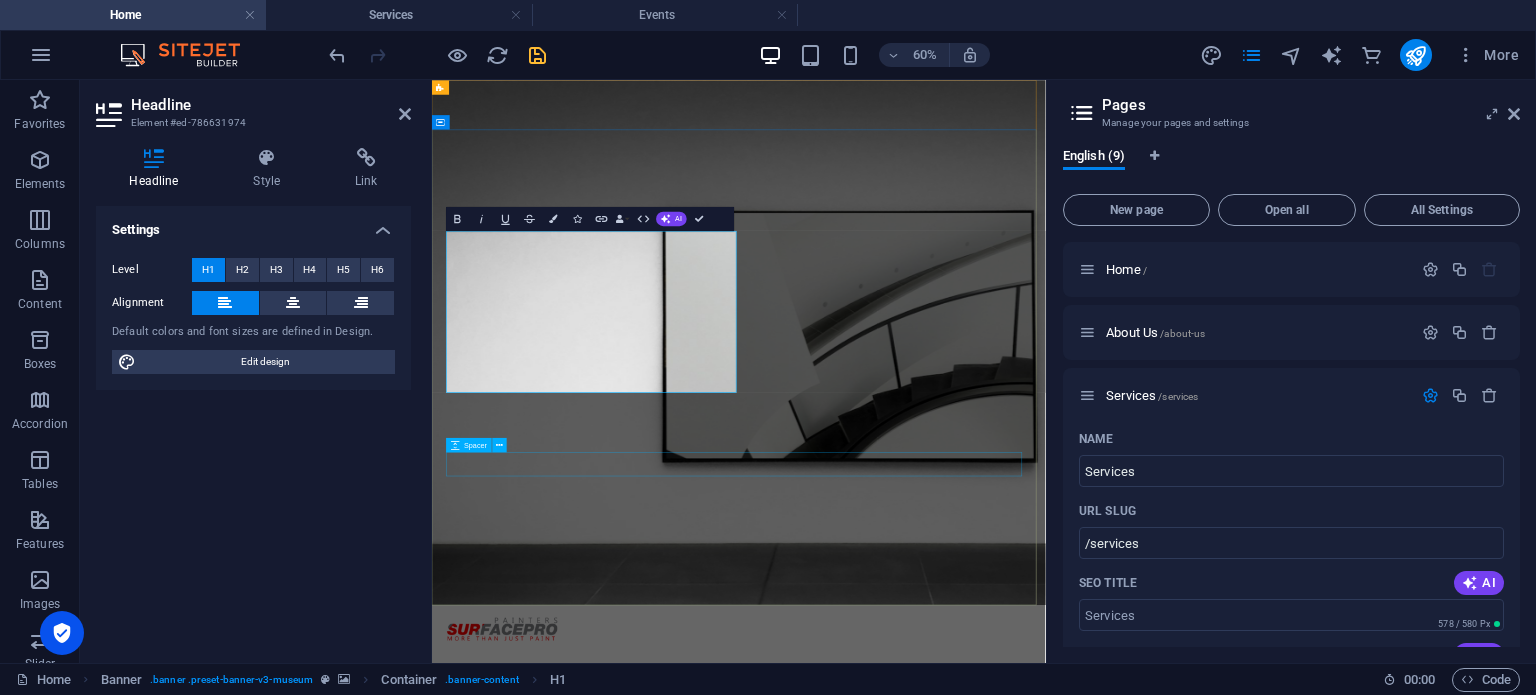 type 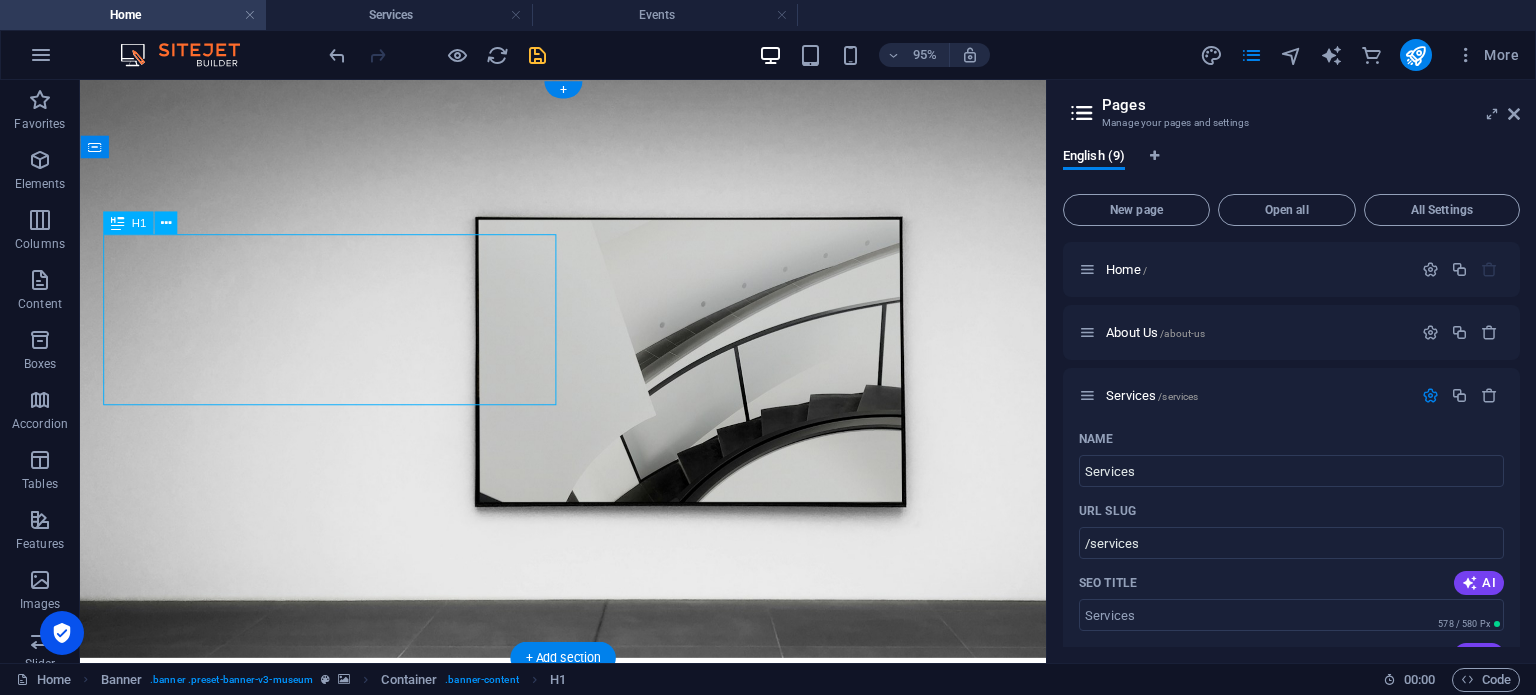 drag, startPoint x: 553, startPoint y: 367, endPoint x: 163, endPoint y: 307, distance: 394.58838 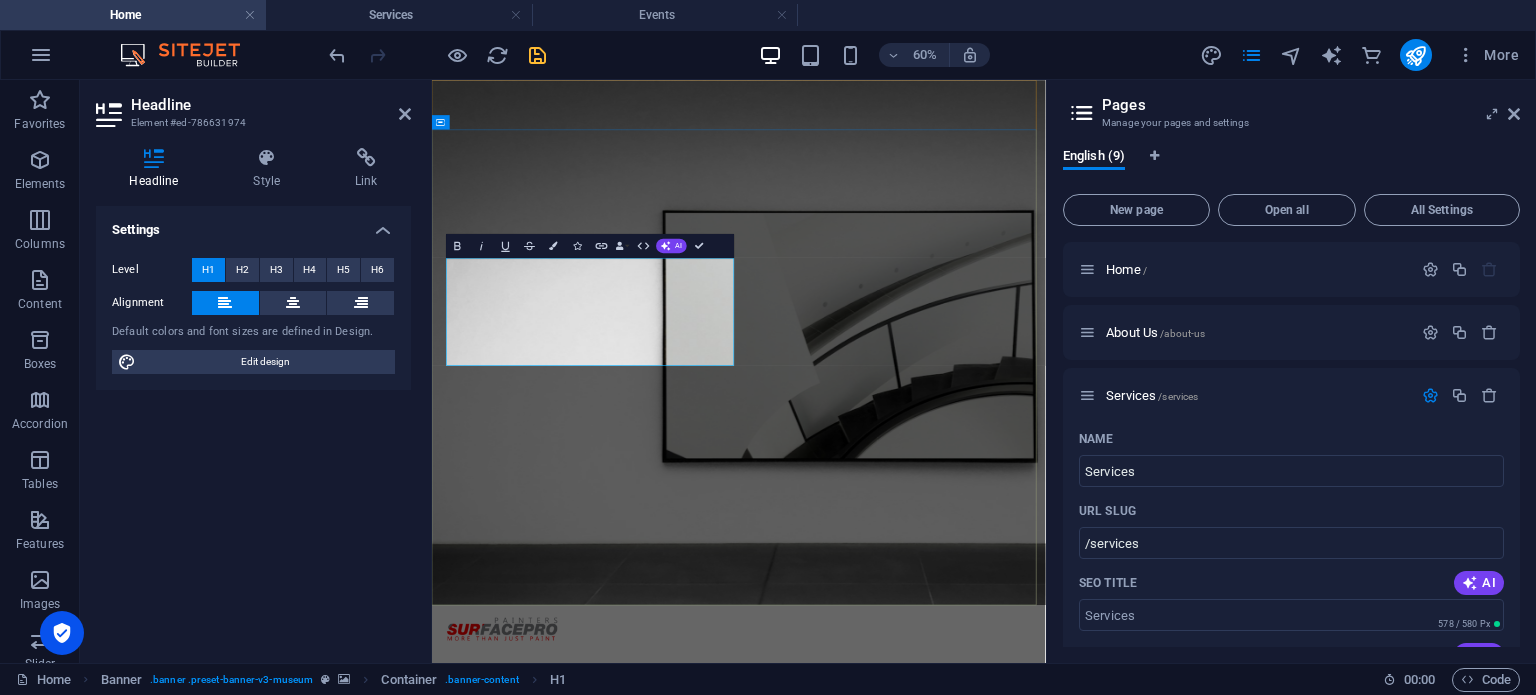 drag, startPoint x: 470, startPoint y: 415, endPoint x: 910, endPoint y: 531, distance: 455.03406 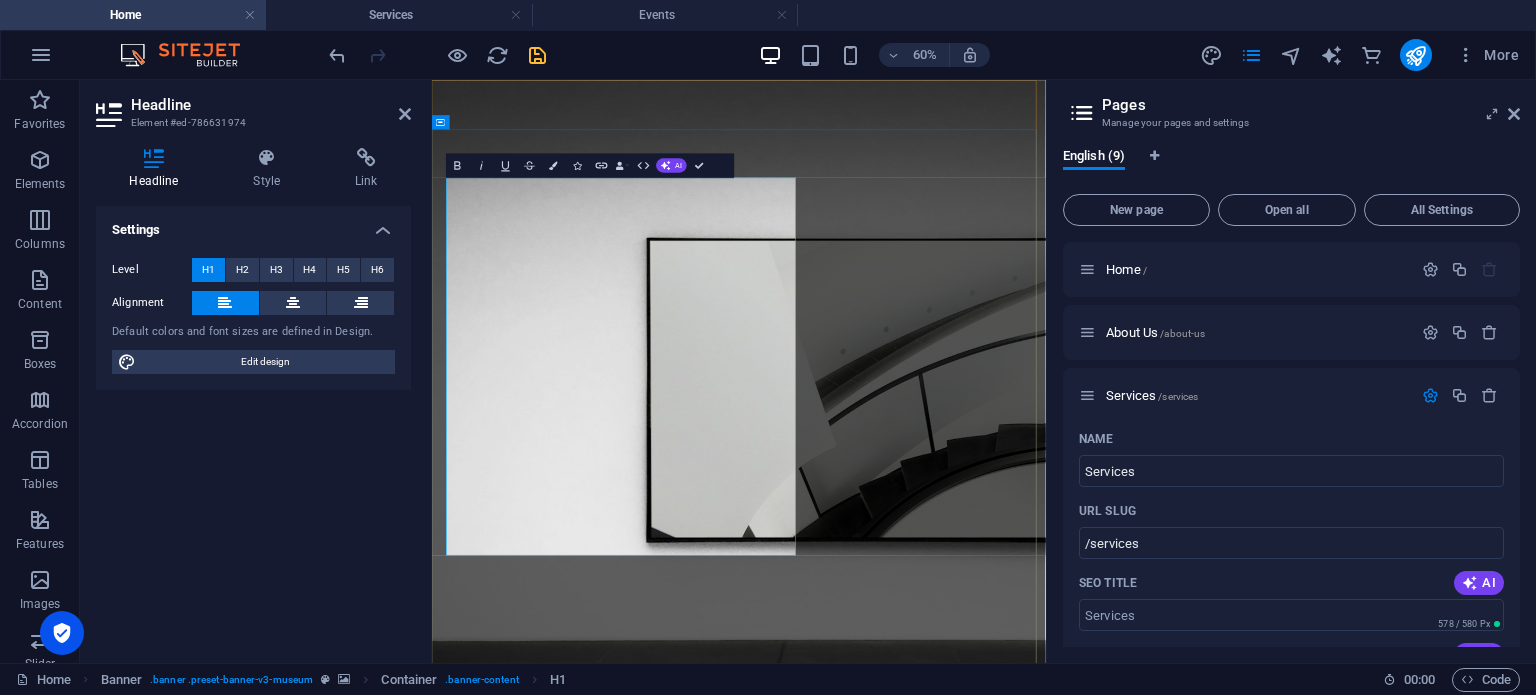 click on "​​AFFORDABLE COMMERCIAL & RESIDENTIAL PAINTING AND MORE! ​" at bounding box center (919, 1575) 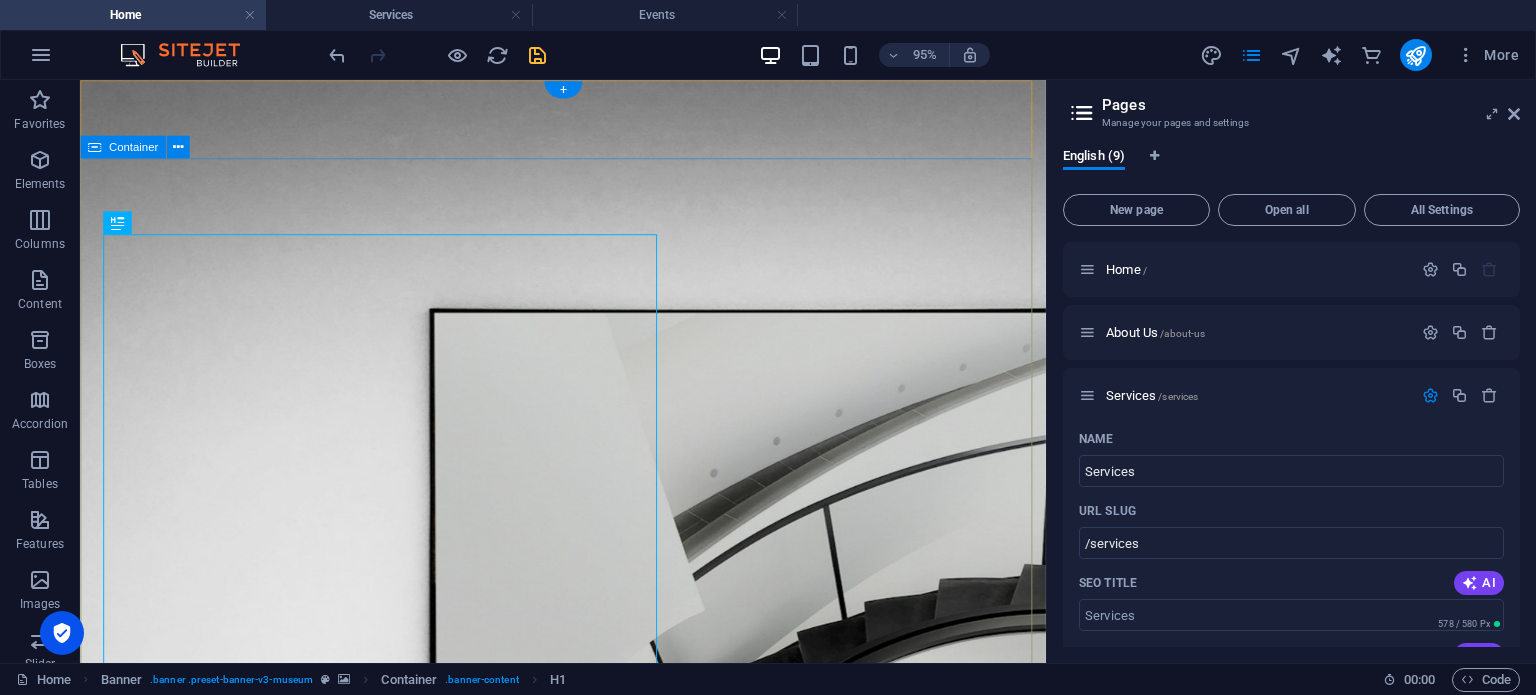 click on "AFFORDABLE COMMERCIAL & RESIDENTIAL PAINTING AND MORE! Lorem ipsum dolor sit amet, consectetur adipiscing elit, sed do eiusmod tempor incididunt ut labore Lorem ipsum dolor sit amet, consectetur adipiscing elit, sed do eiusmod tempor incididunt ut labore Explore" at bounding box center [588, 1566] 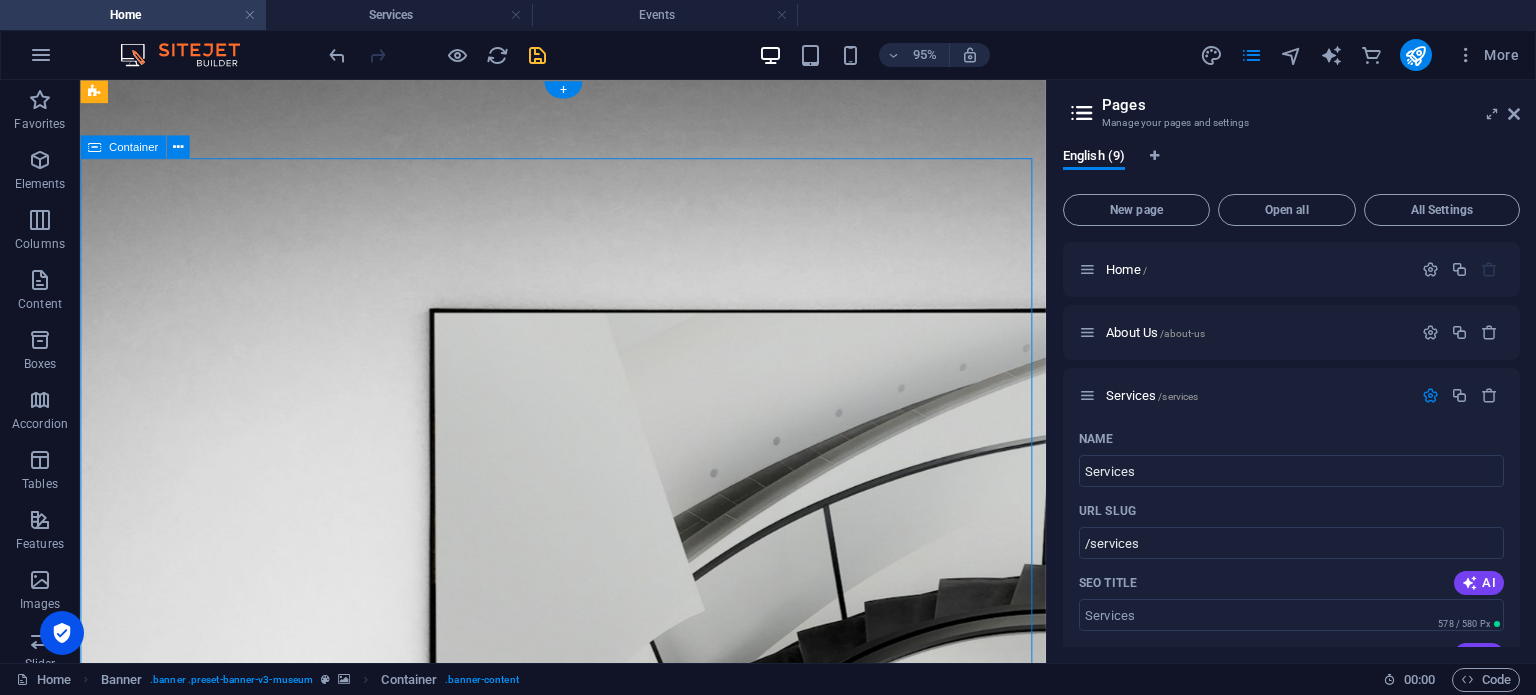 scroll, scrollTop: 100, scrollLeft: 0, axis: vertical 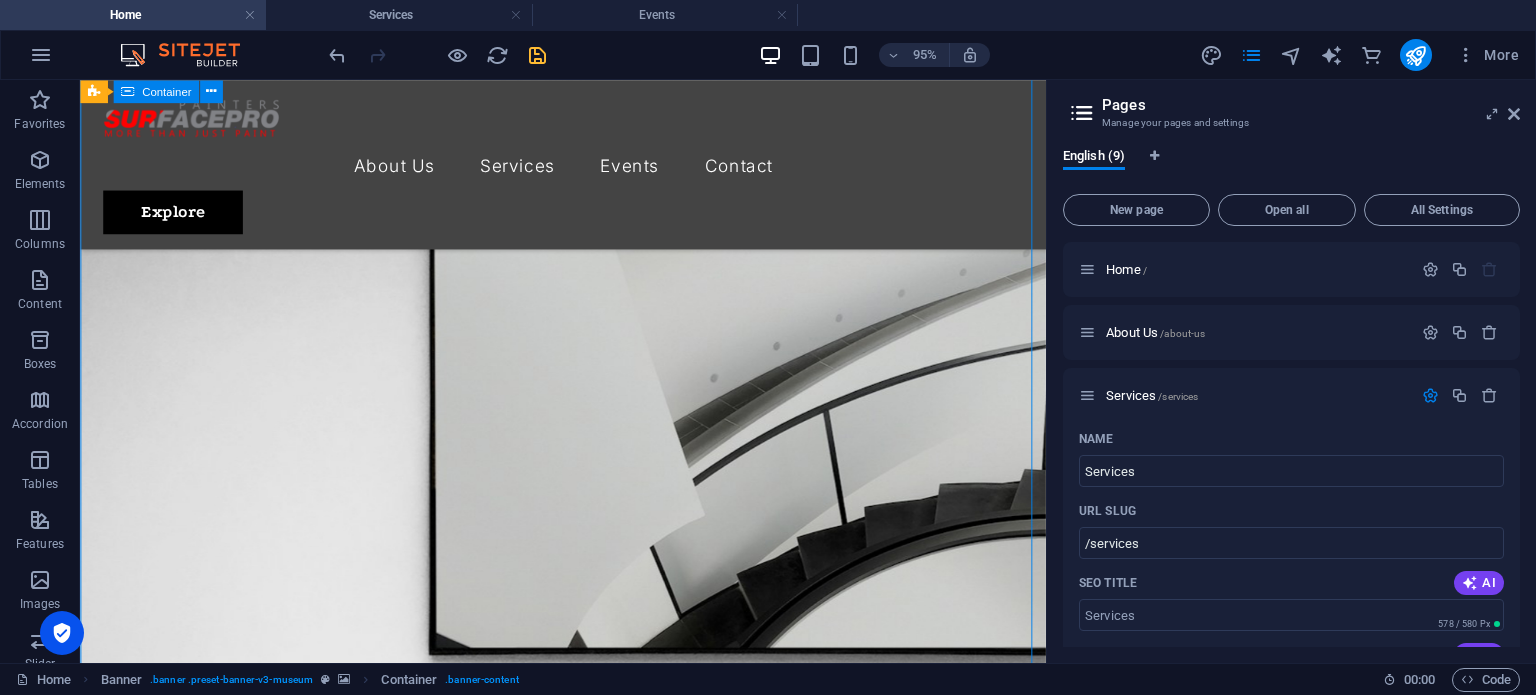 click on "AFFORDABLE COMMERCIAL & RESIDENTIAL PAINTING AND MORE! Lorem ipsum dolor sit amet, consectetur adipiscing elit, sed do eiusmod tempor incididunt ut labore Lorem ipsum dolor sit amet, consectetur adipiscing elit, sed do eiusmod tempor incididunt ut labore Explore" at bounding box center [588, 1329] 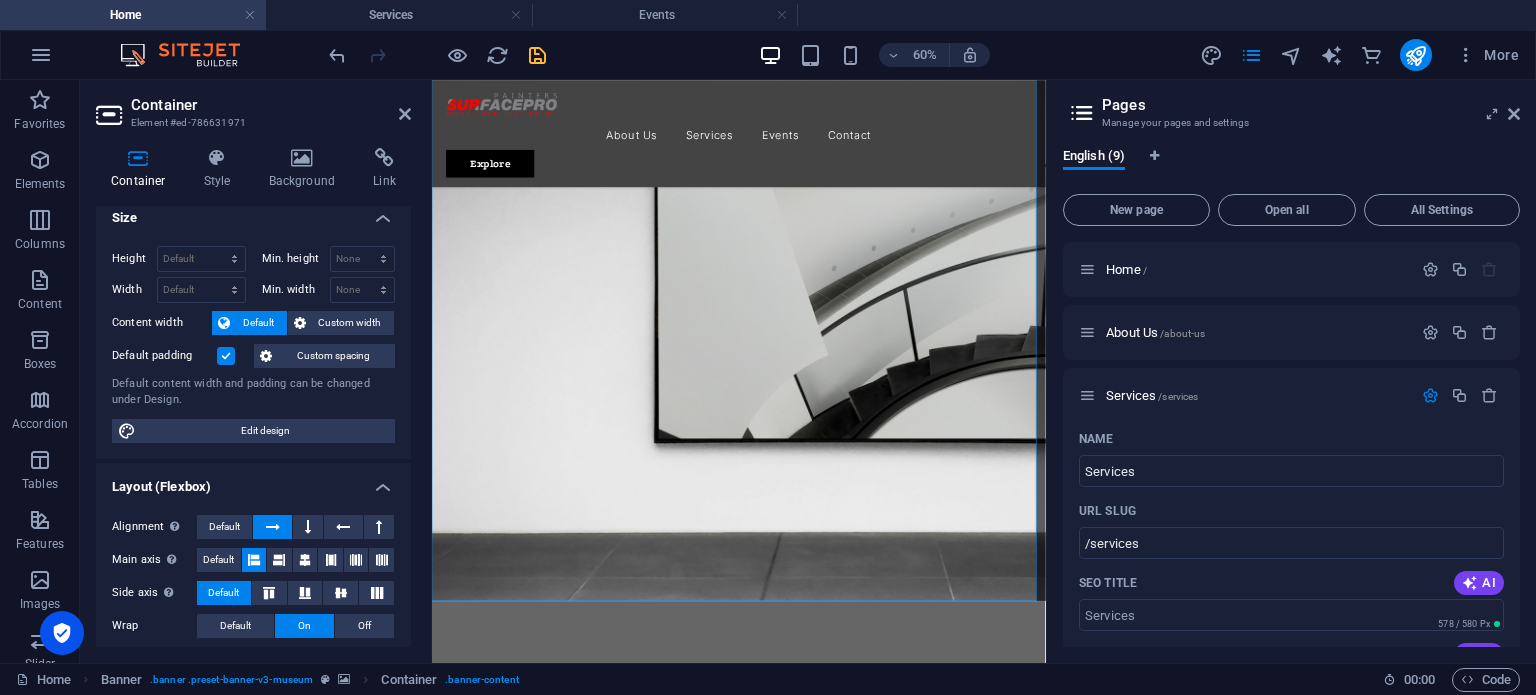 scroll, scrollTop: 0, scrollLeft: 0, axis: both 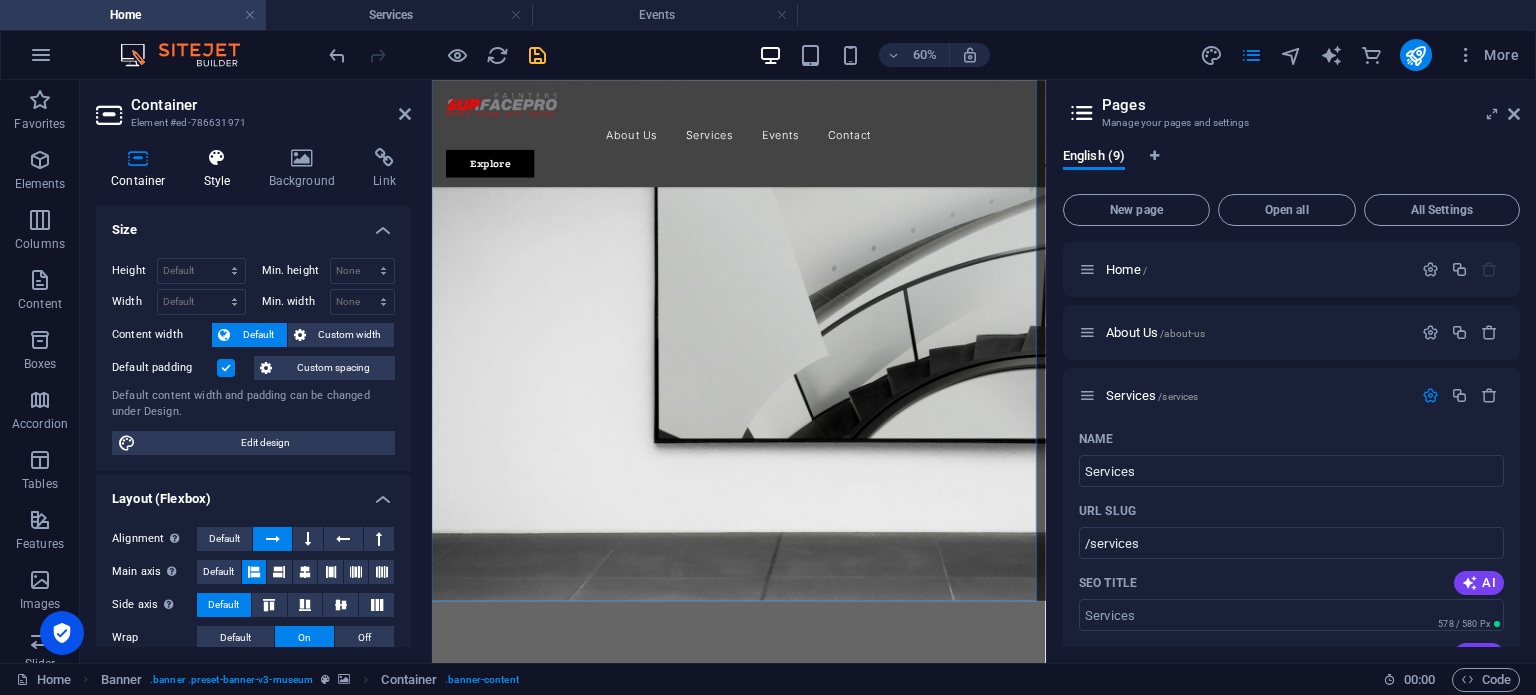 click on "Style" at bounding box center [221, 169] 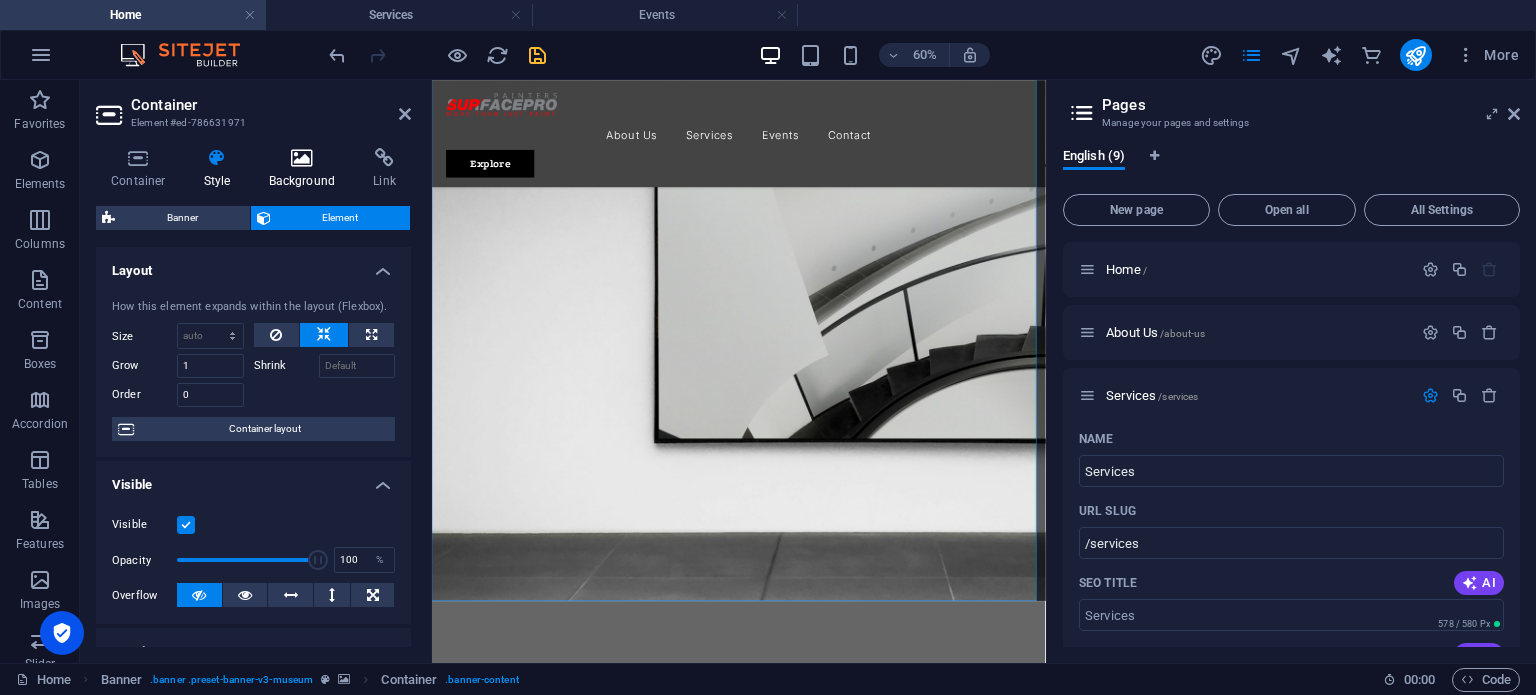click at bounding box center [302, 158] 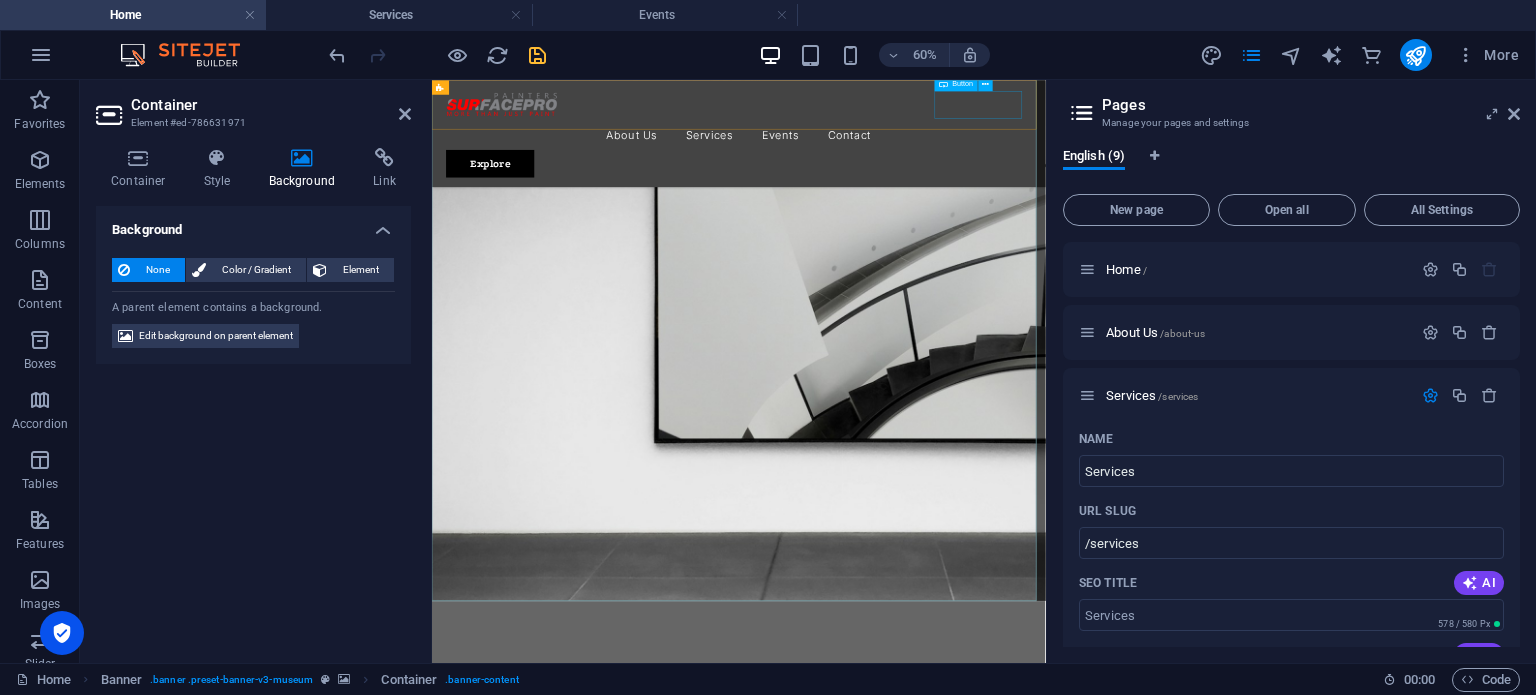 click on "Explore" at bounding box center [943, 219] 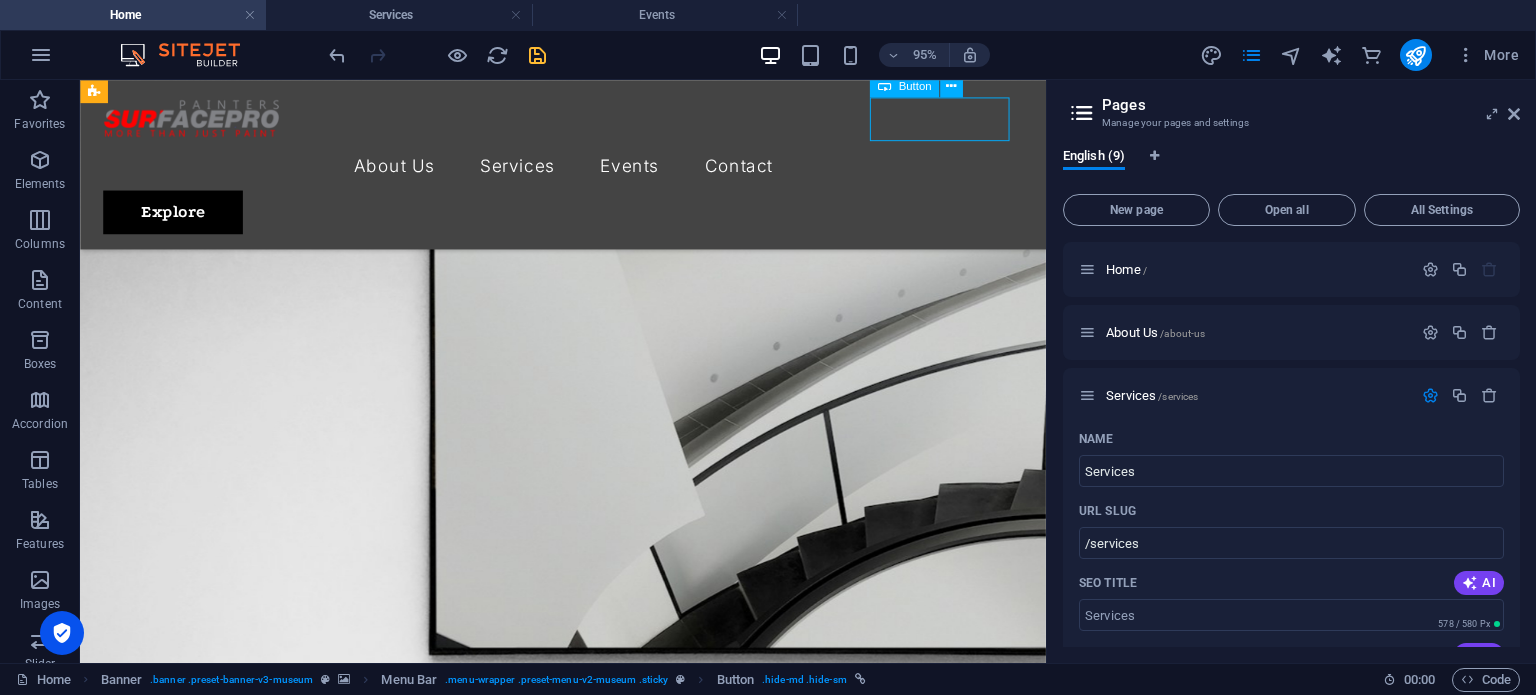 click on "Explore" at bounding box center (588, 219) 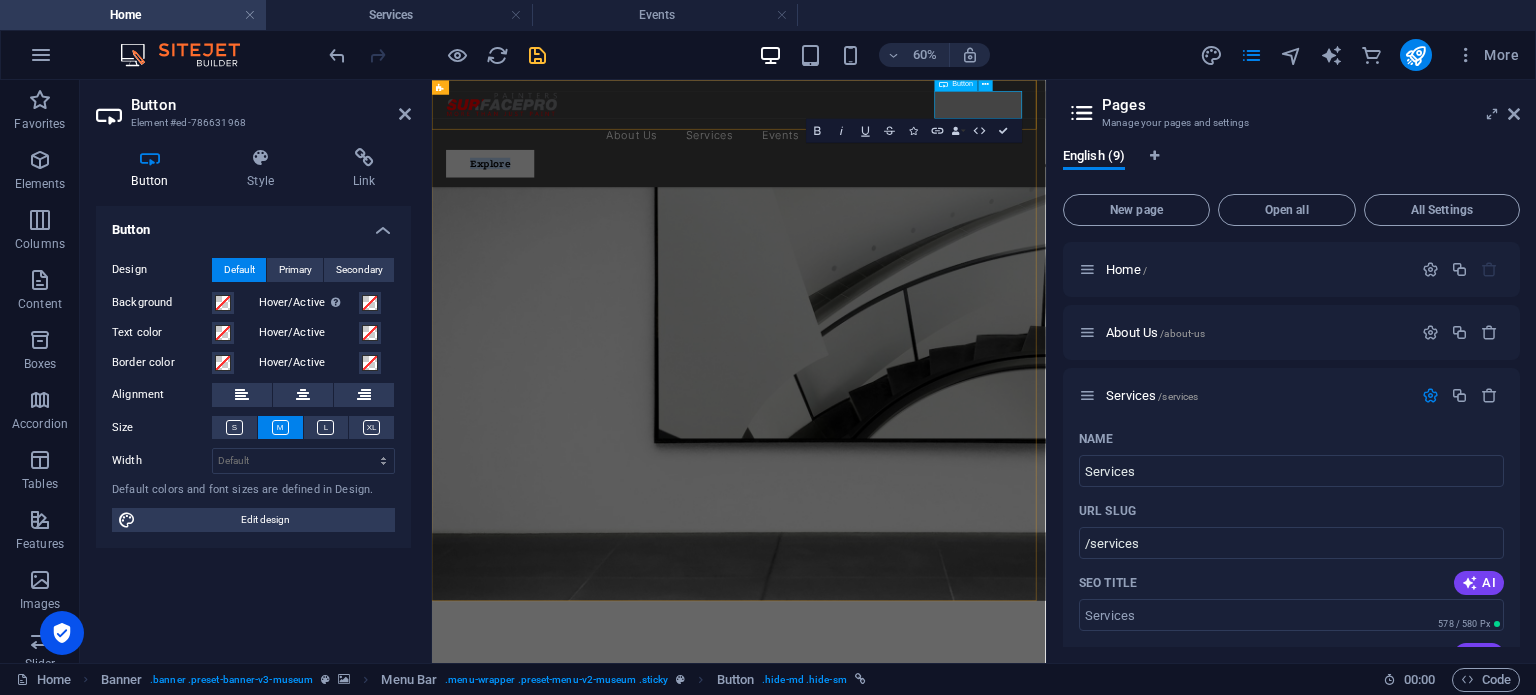 click on "Explore" at bounding box center [529, 219] 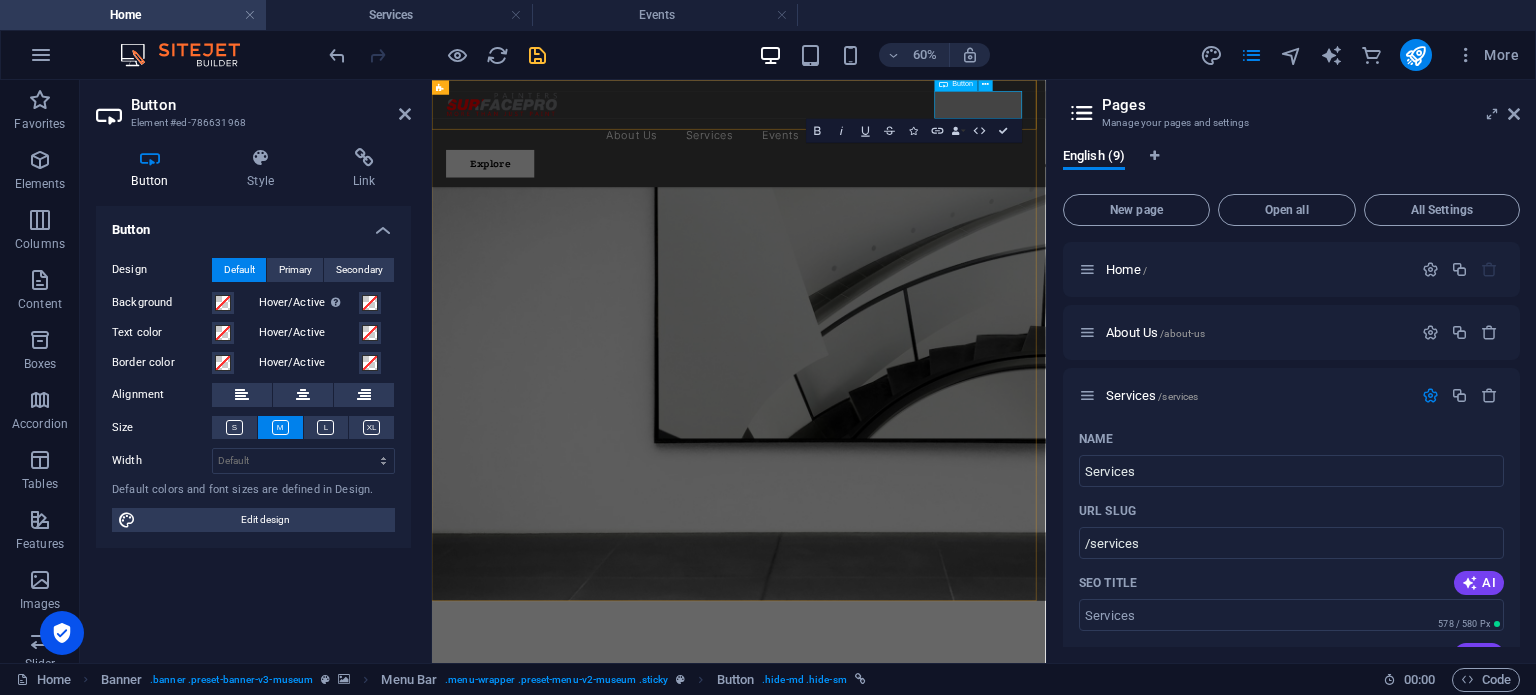 click on "Explore" at bounding box center (529, 219) 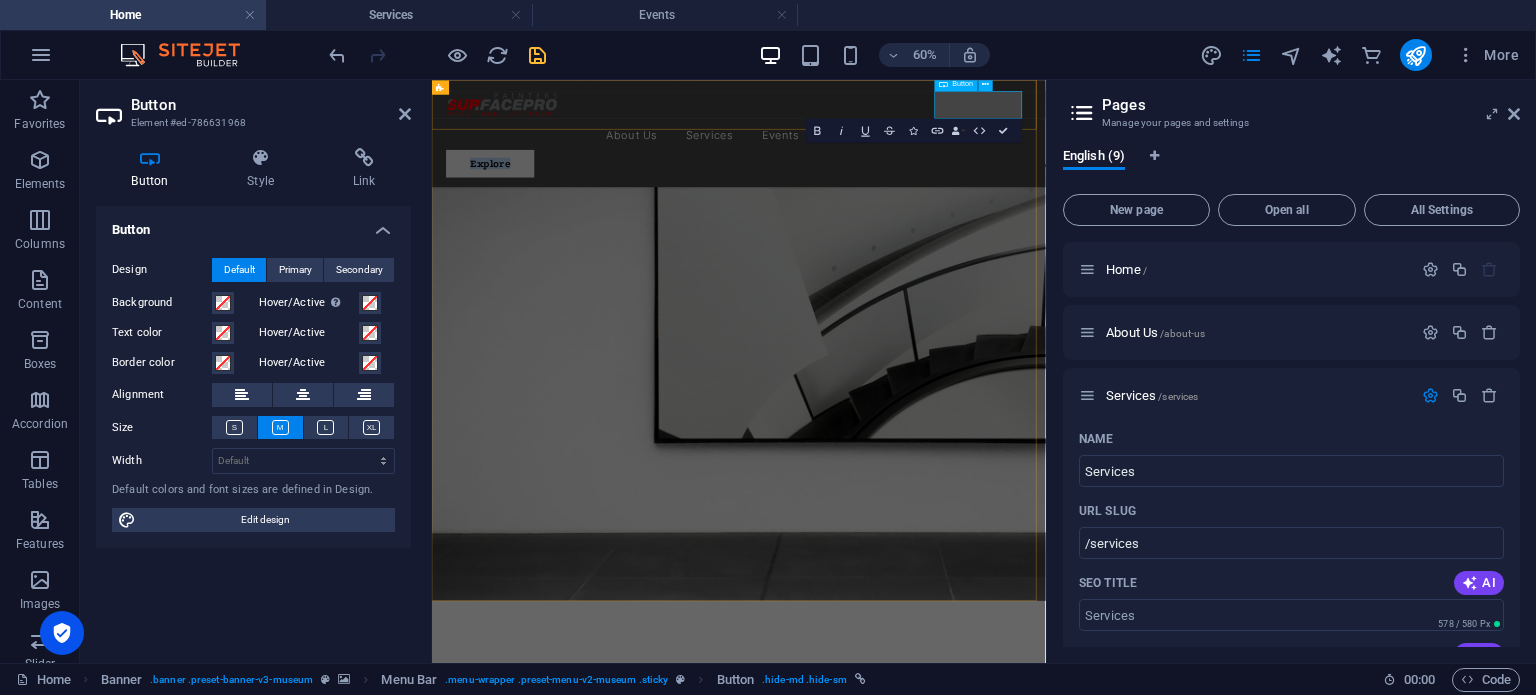 click on "Explore" at bounding box center [529, 219] 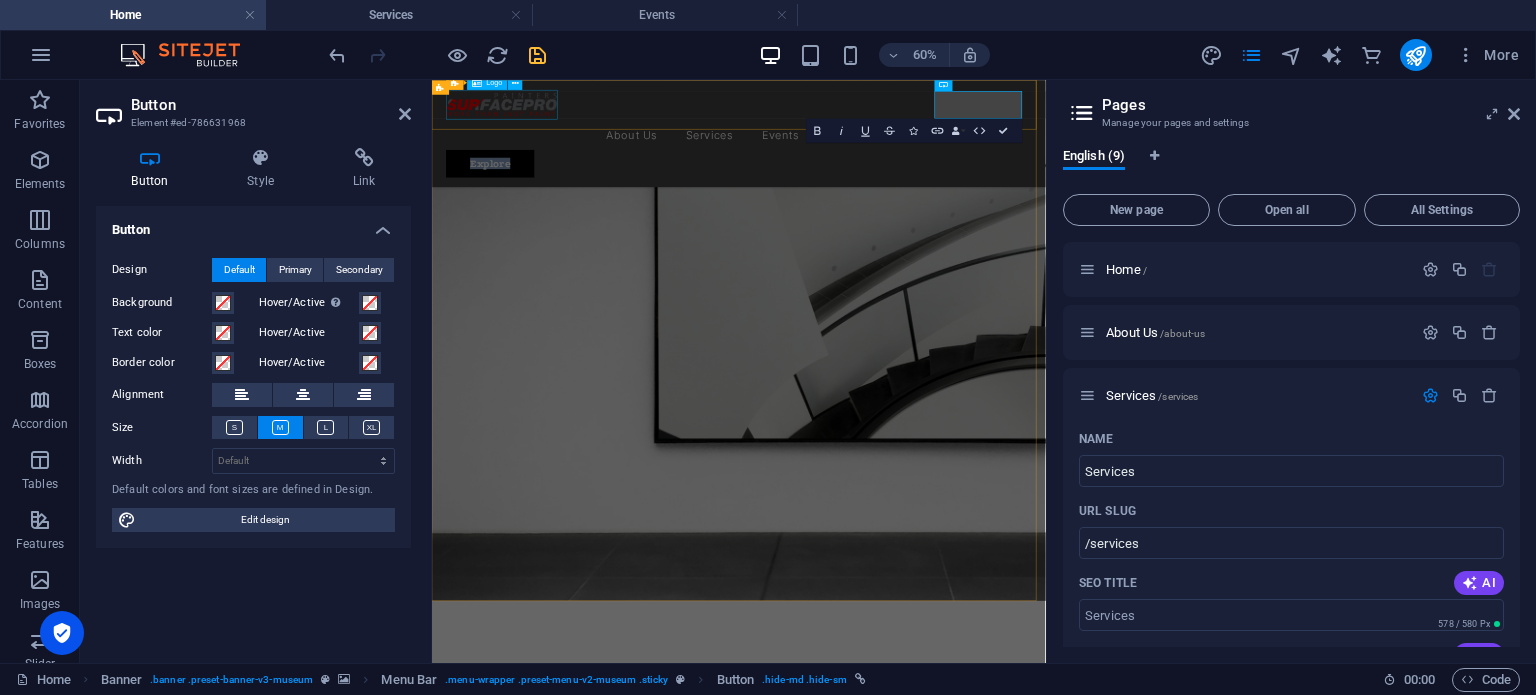 click at bounding box center (943, 121) 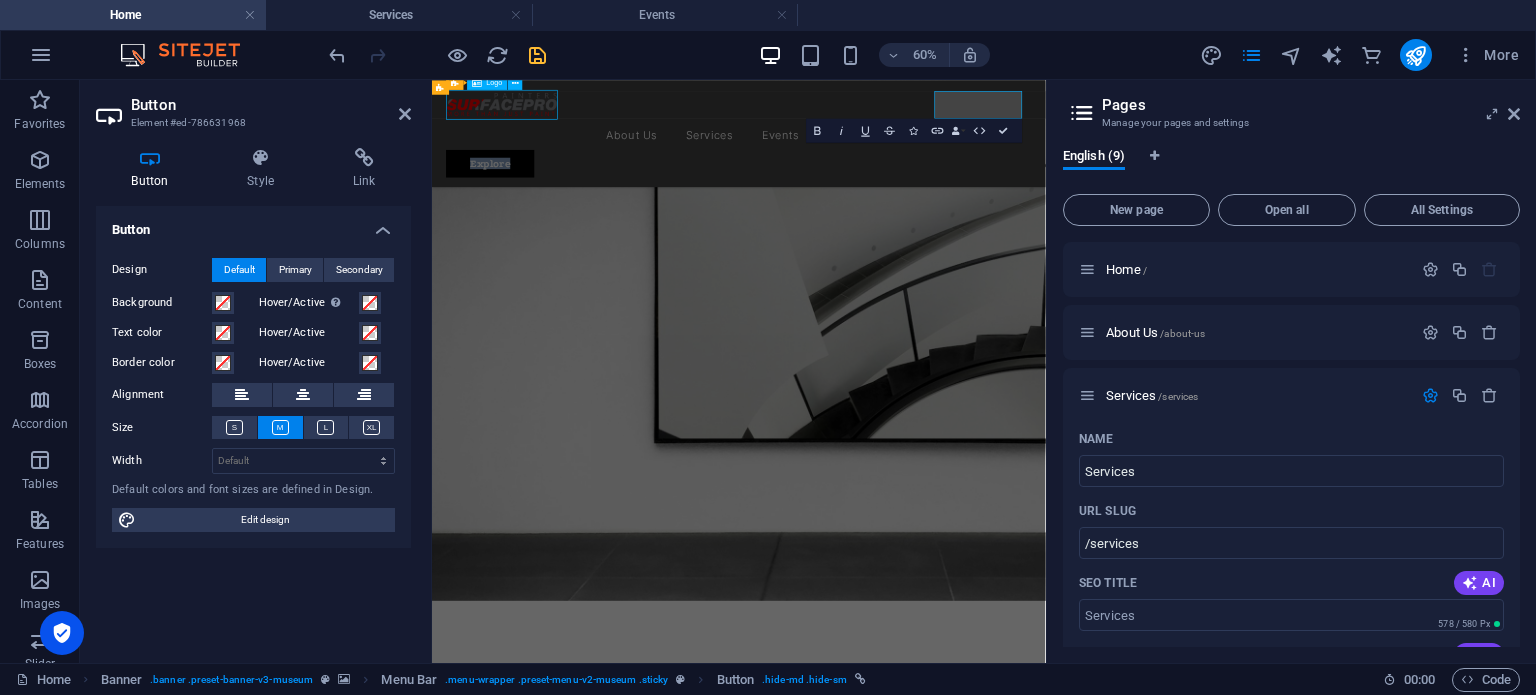 click at bounding box center (943, 121) 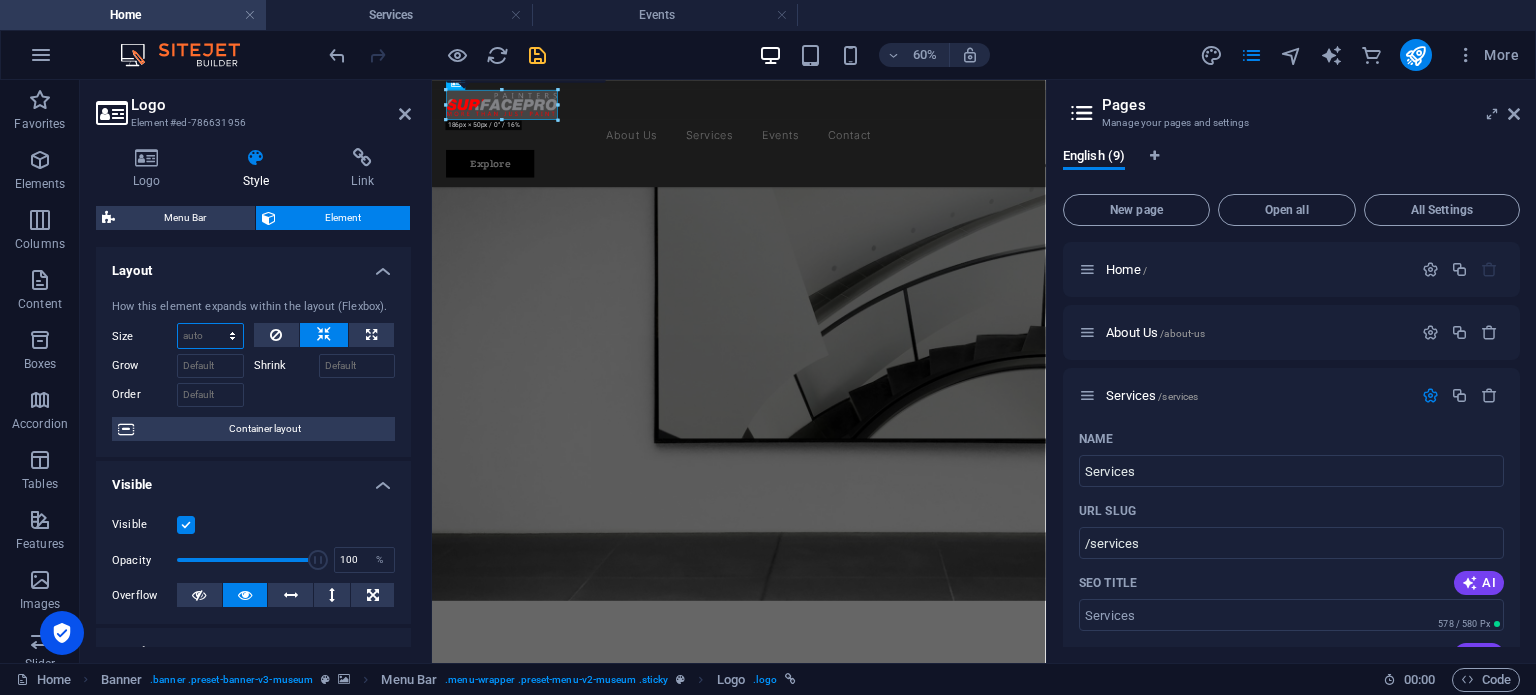 click on "Default auto px % 1/1 1/2 1/3 1/4 1/5 1/6 1/7 1/8 1/9 1/10" at bounding box center (210, 336) 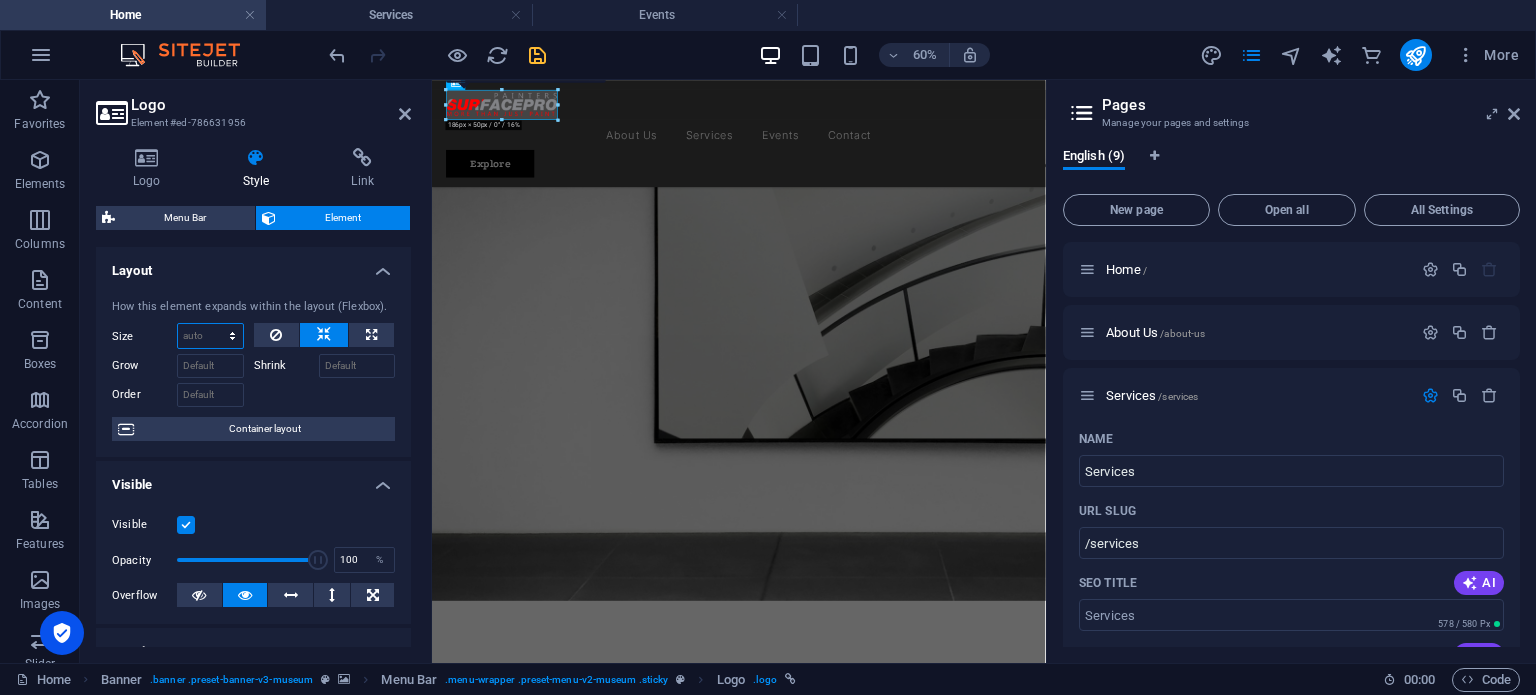 click on "Default auto px % 1/1 1/2 1/3 1/4 1/5 1/6 1/7 1/8 1/9 1/10" at bounding box center (210, 336) 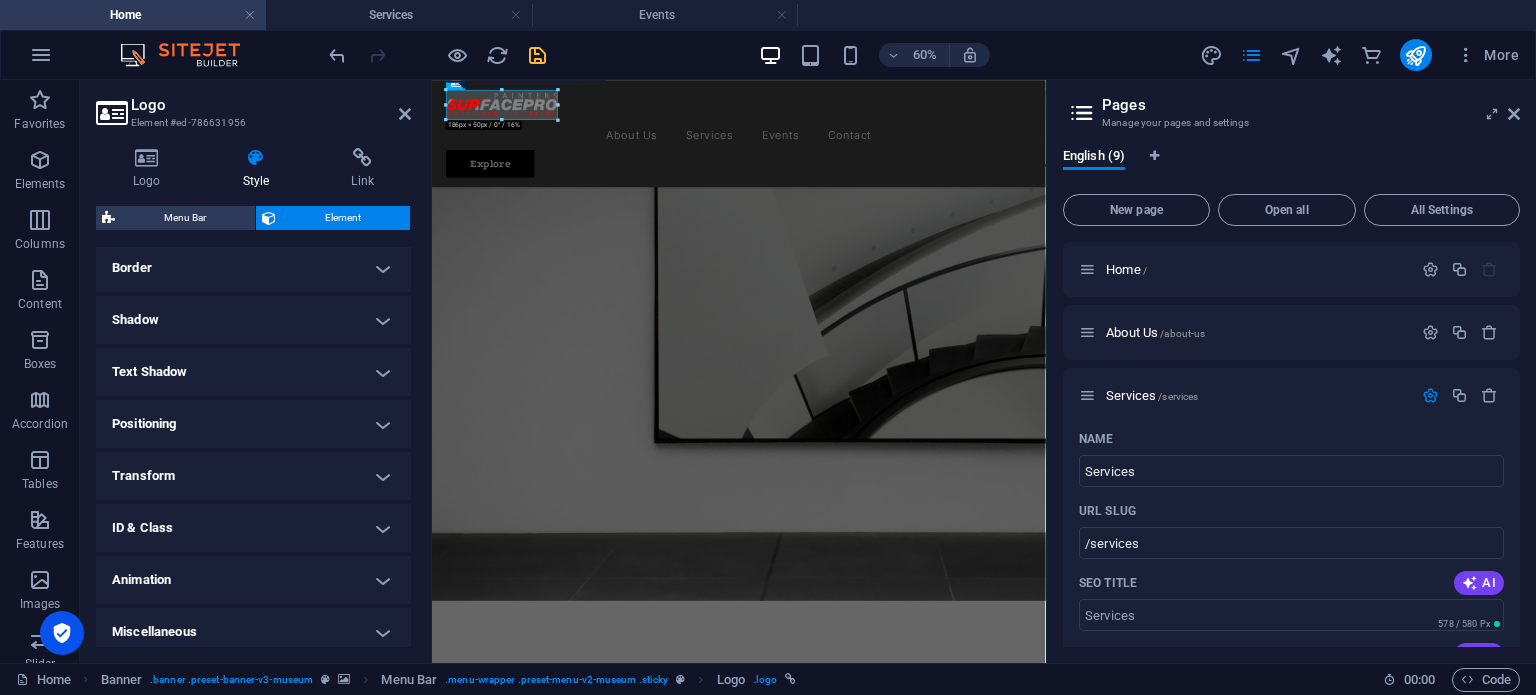 scroll, scrollTop: 444, scrollLeft: 0, axis: vertical 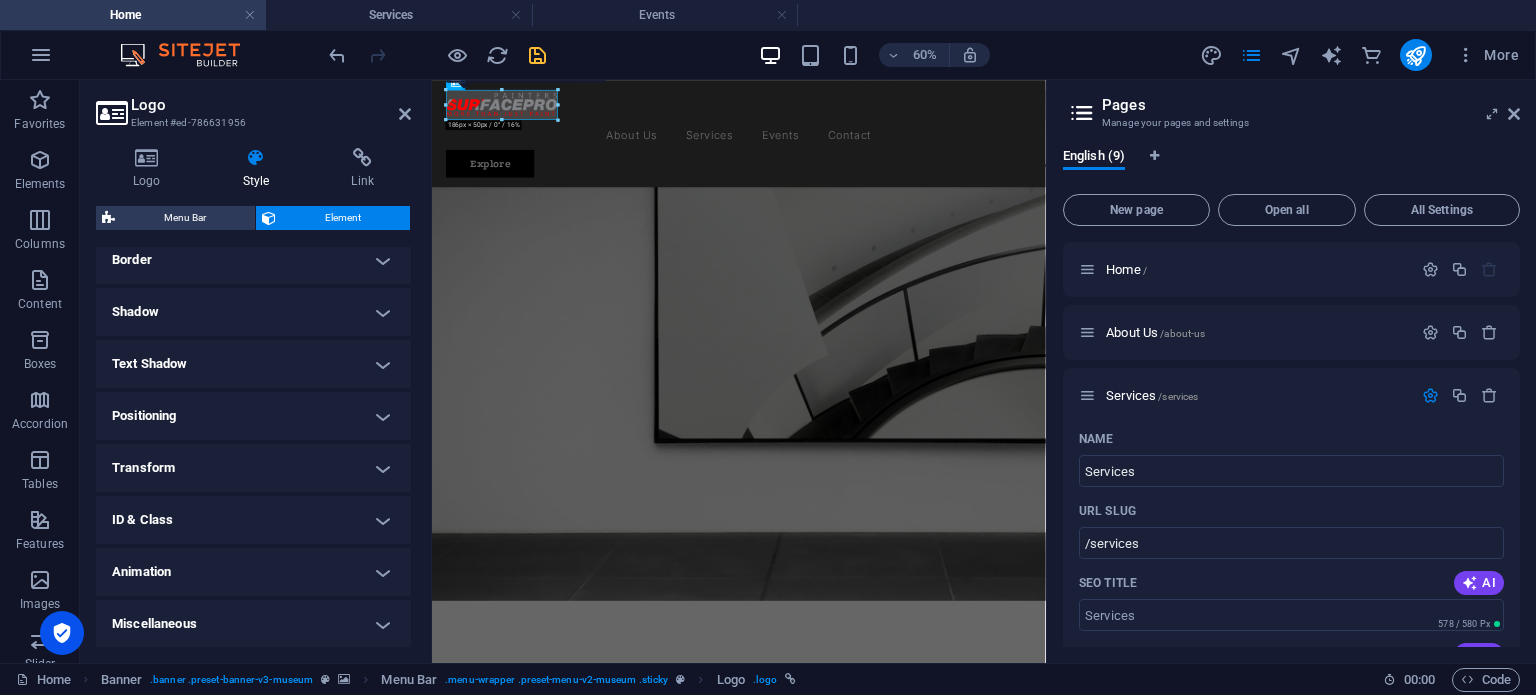 click on "Animation" at bounding box center (253, 572) 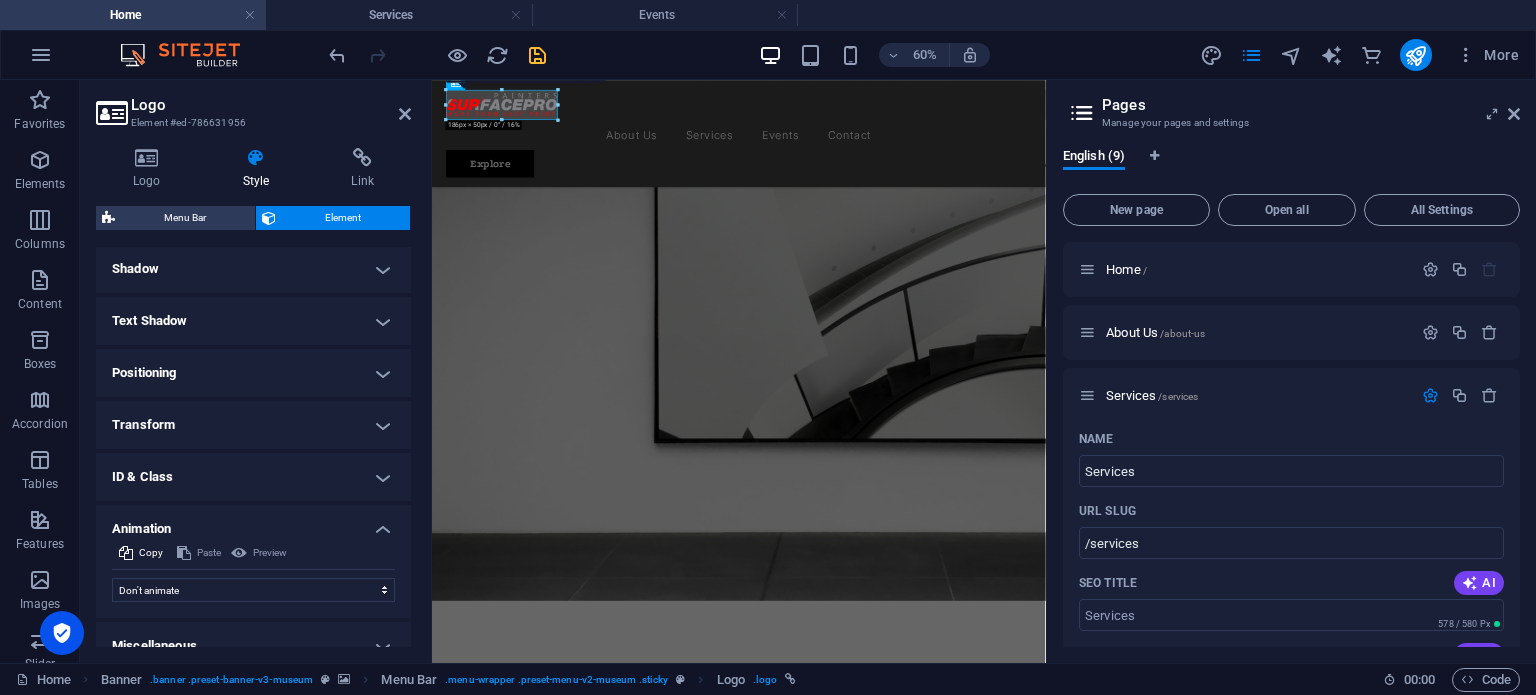 scroll, scrollTop: 508, scrollLeft: 0, axis: vertical 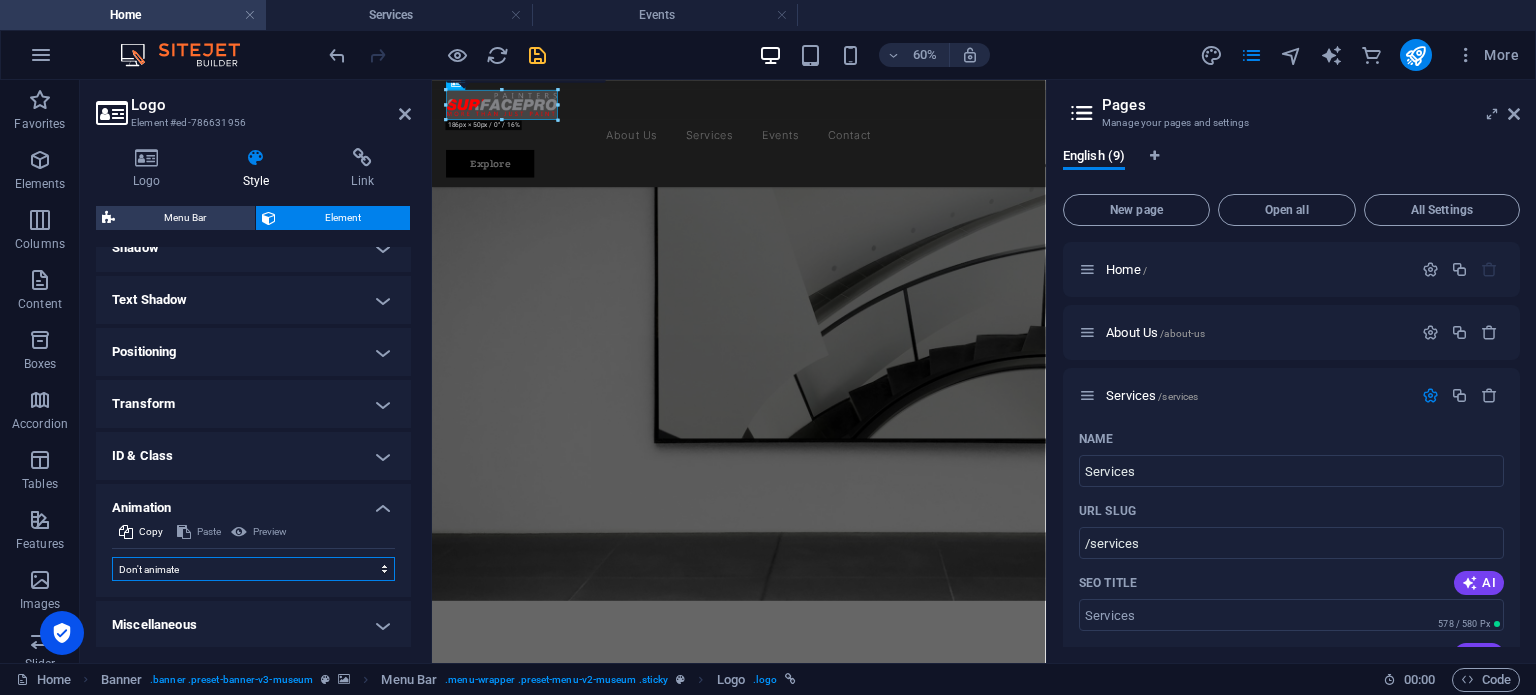 click on "Don't animate Show / Hide Slide up/down Zoom in/out Slide left to right Slide right to left Slide top to bottom Slide bottom to top Pulse Blink Open as overlay" at bounding box center (253, 569) 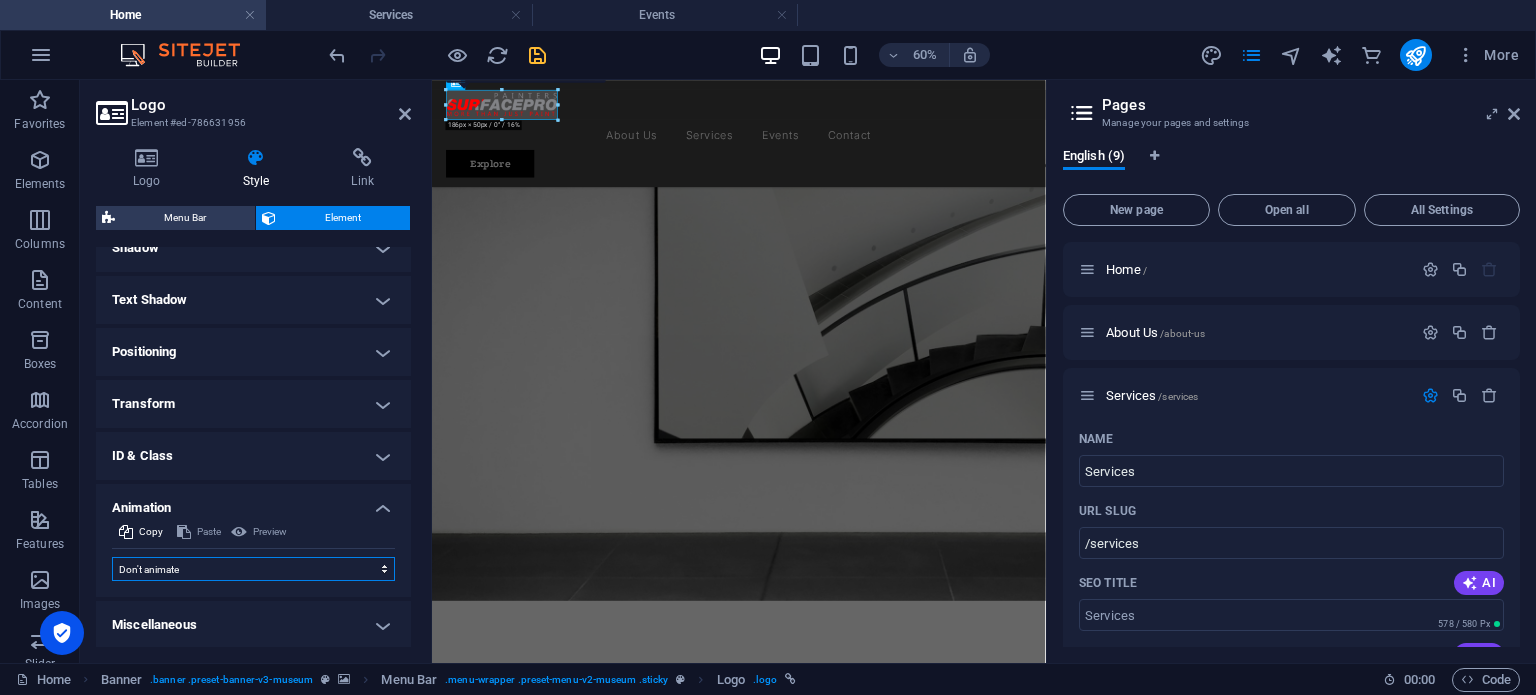 select on "move-right-to-left" 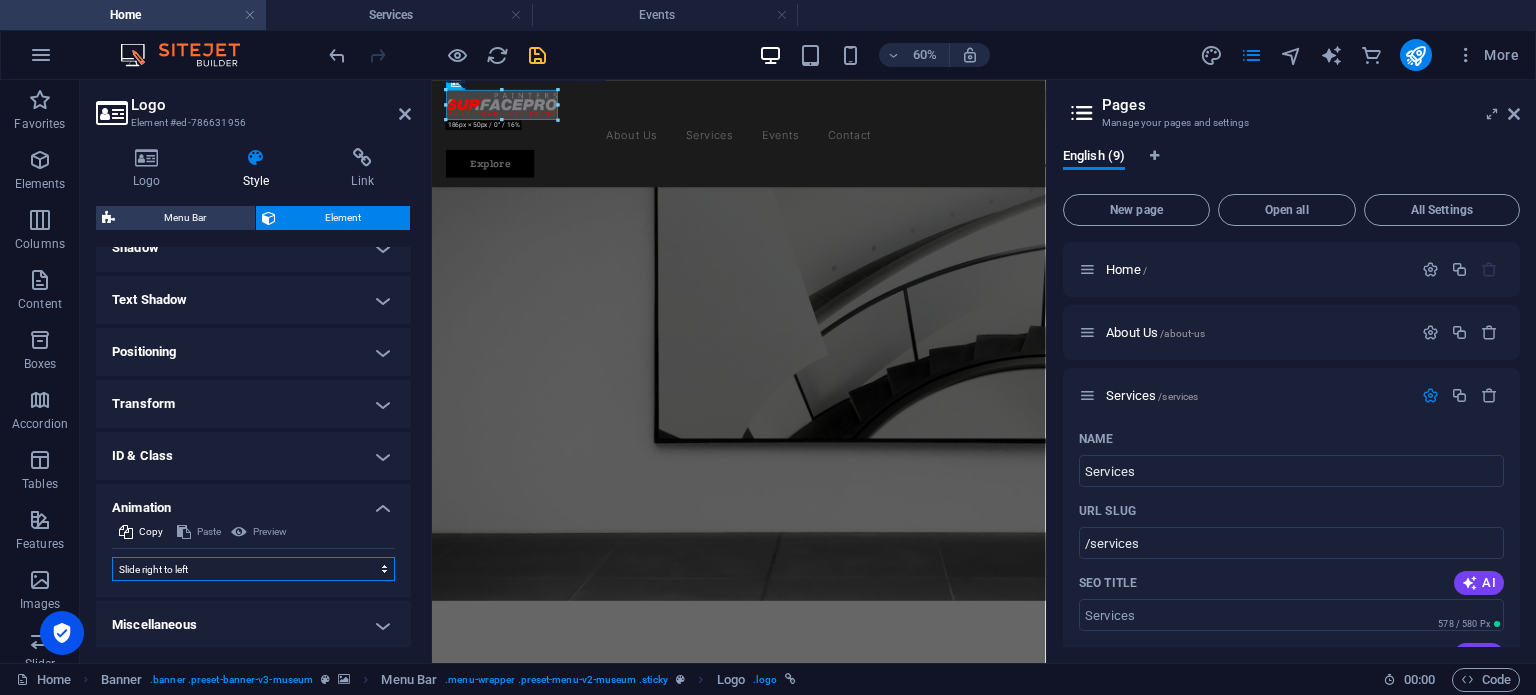 click on "Don't animate Show / Hide Slide up/down Zoom in/out Slide left to right Slide right to left Slide top to bottom Slide bottom to top Pulse Blink Open as overlay" at bounding box center [253, 569] 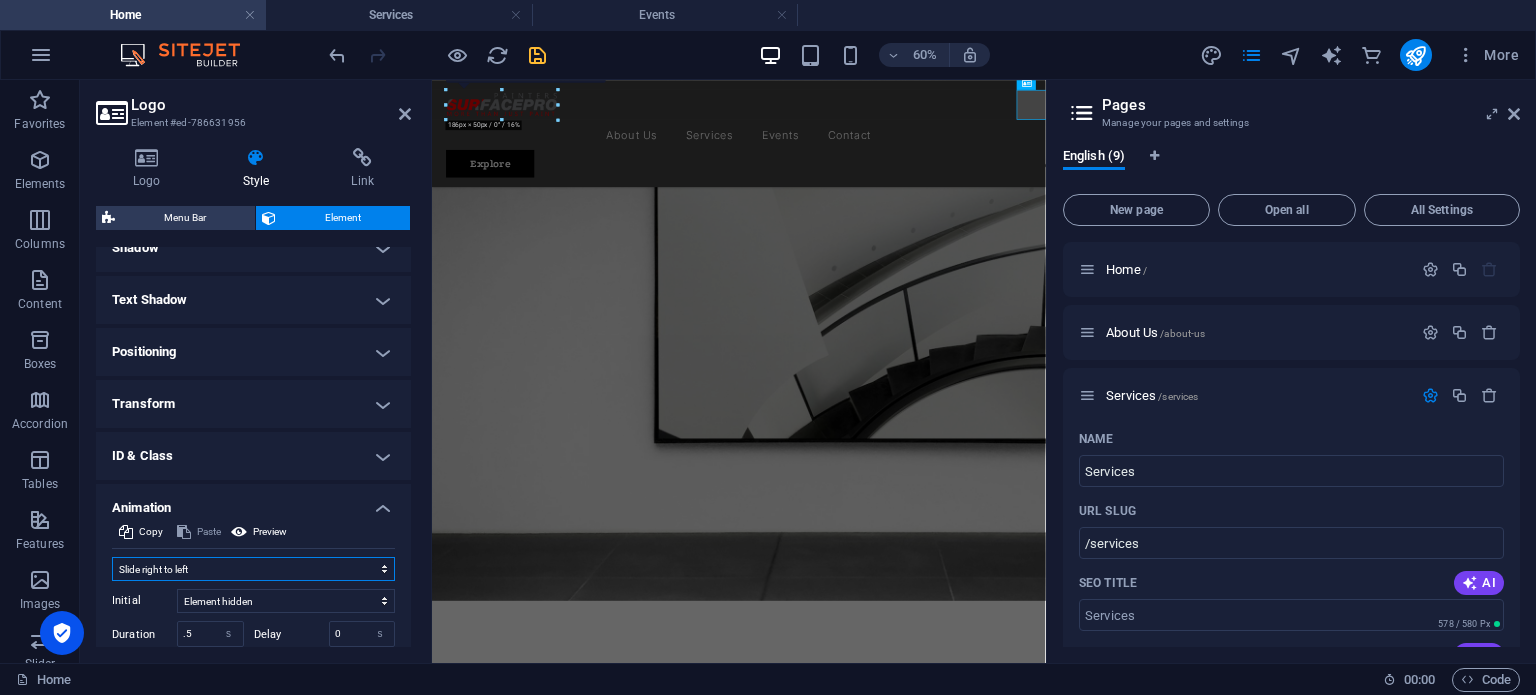 click on "Don't animate Show / Hide Slide up/down Zoom in/out Slide left to right Slide right to left Slide top to bottom Slide bottom to top Pulse Blink Open as overlay" at bounding box center (253, 569) 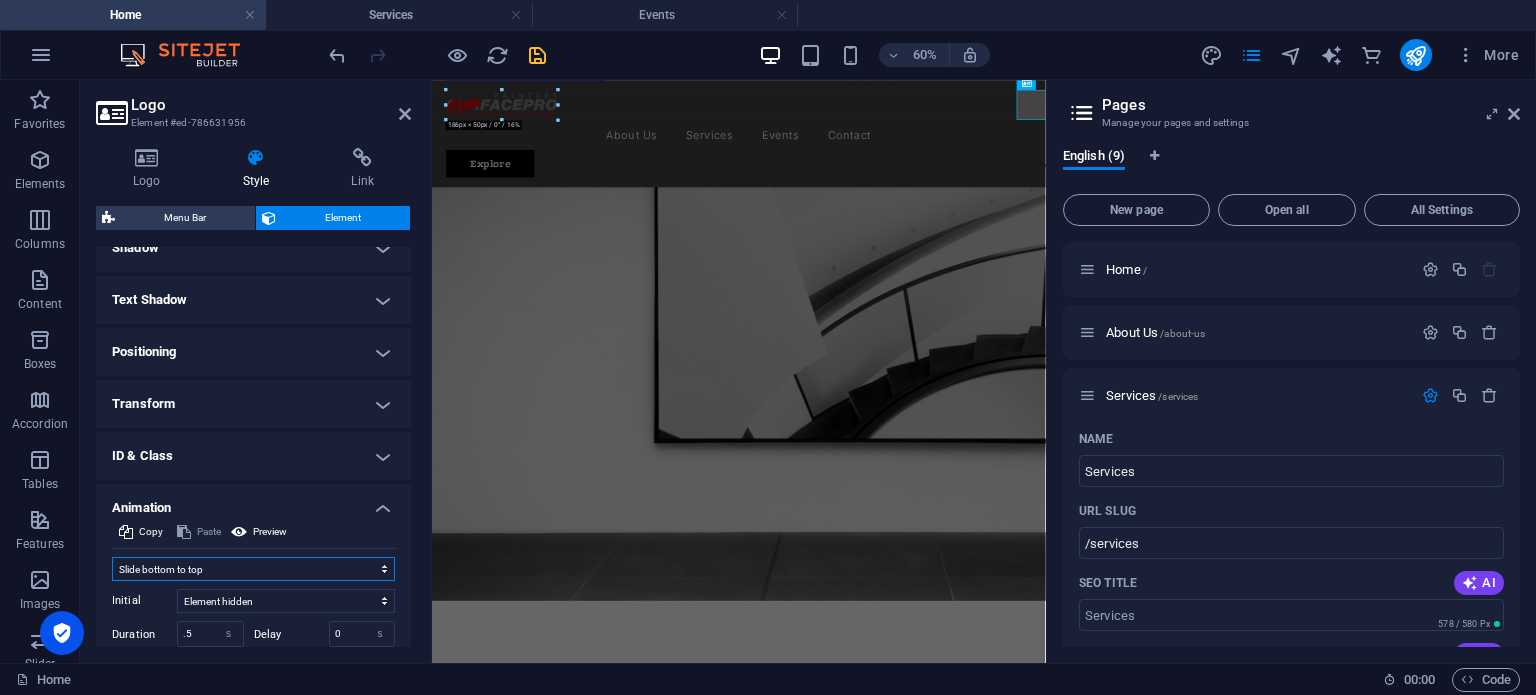 click on "Don't animate Show / Hide Slide up/down Zoom in/out Slide left to right Slide right to left Slide top to bottom Slide bottom to top Pulse Blink Open as overlay" at bounding box center (253, 569) 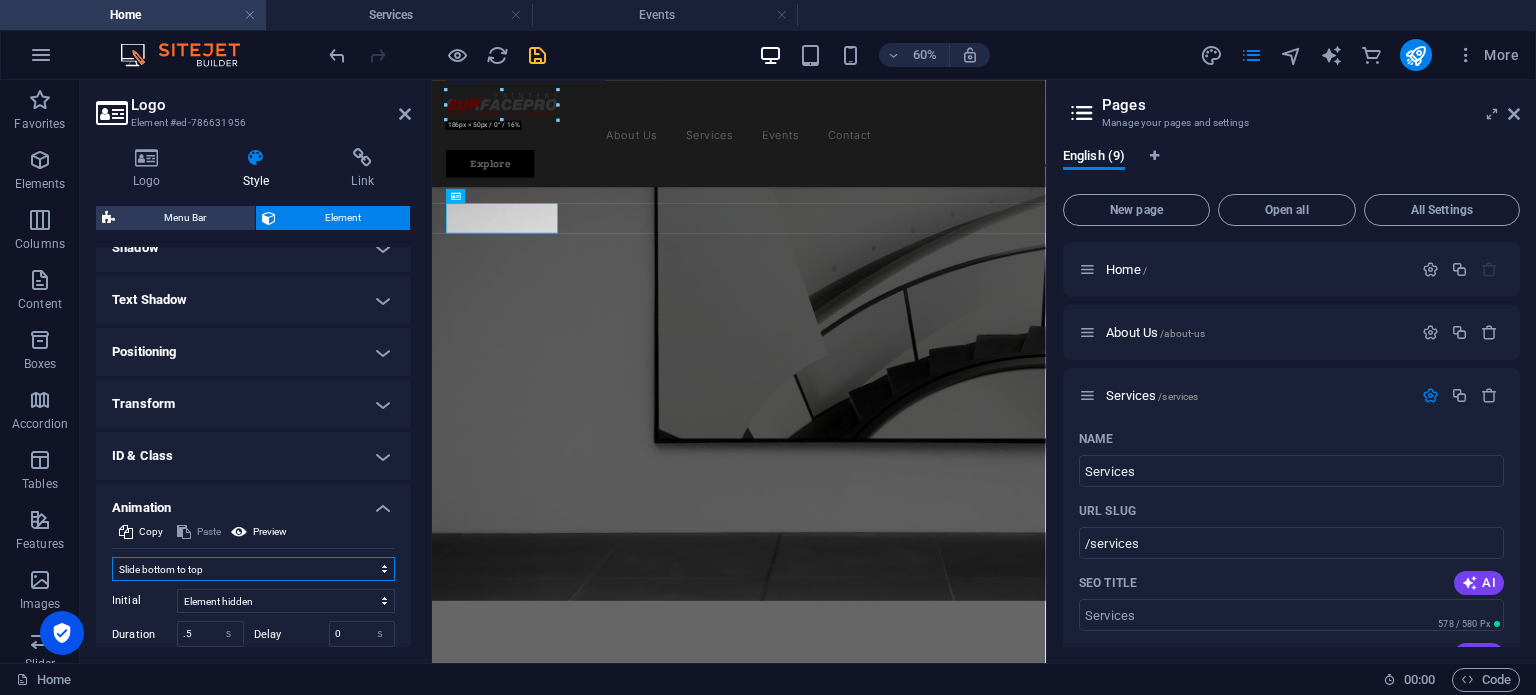 click on "Don't animate Show / Hide Slide up/down Zoom in/out Slide left to right Slide right to left Slide top to bottom Slide bottom to top Pulse Blink Open as overlay" at bounding box center (253, 569) 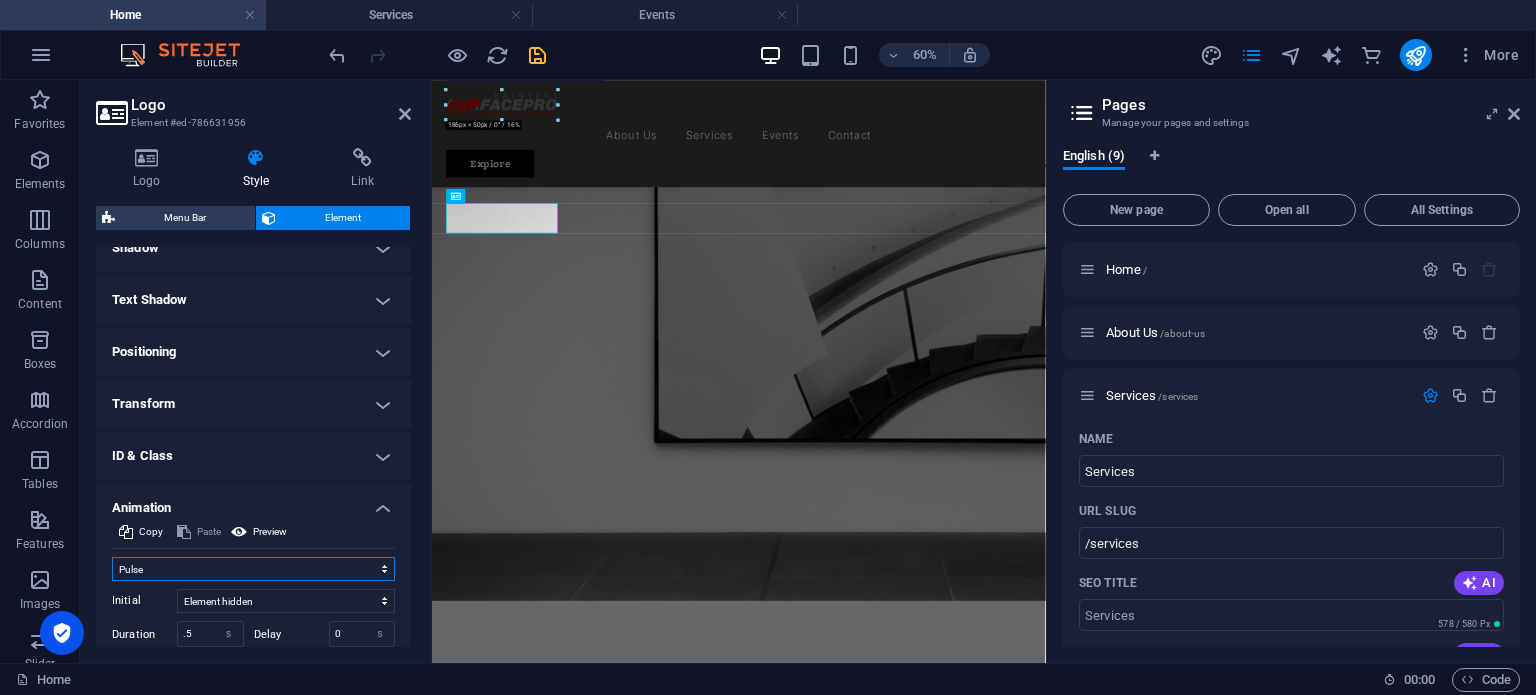click on "Don't animate Show / Hide Slide up/down Zoom in/out Slide left to right Slide right to left Slide top to bottom Slide bottom to top Pulse Blink Open as overlay" at bounding box center (253, 569) 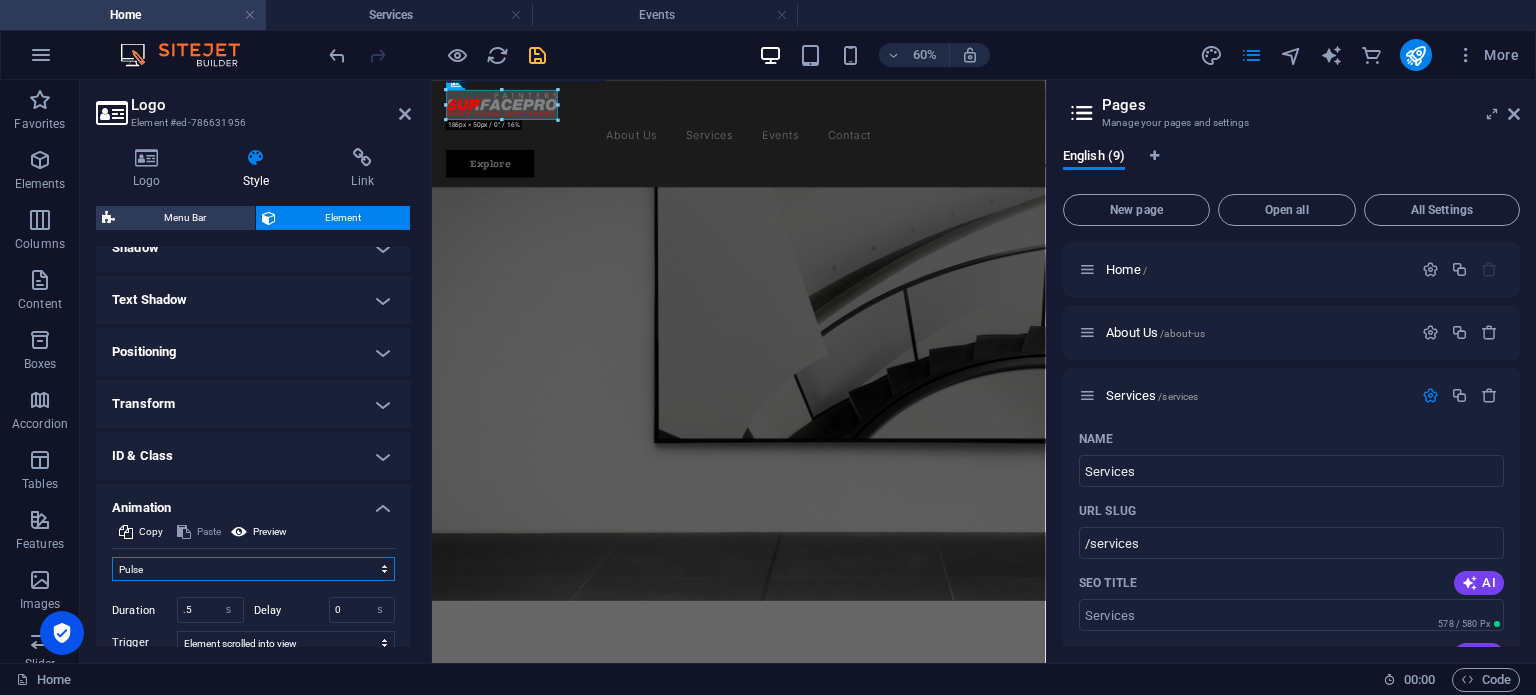 click on "Don't animate Show / Hide Slide up/down Zoom in/out Slide left to right Slide right to left Slide top to bottom Slide bottom to top Pulse Blink Open as overlay" at bounding box center (253, 569) 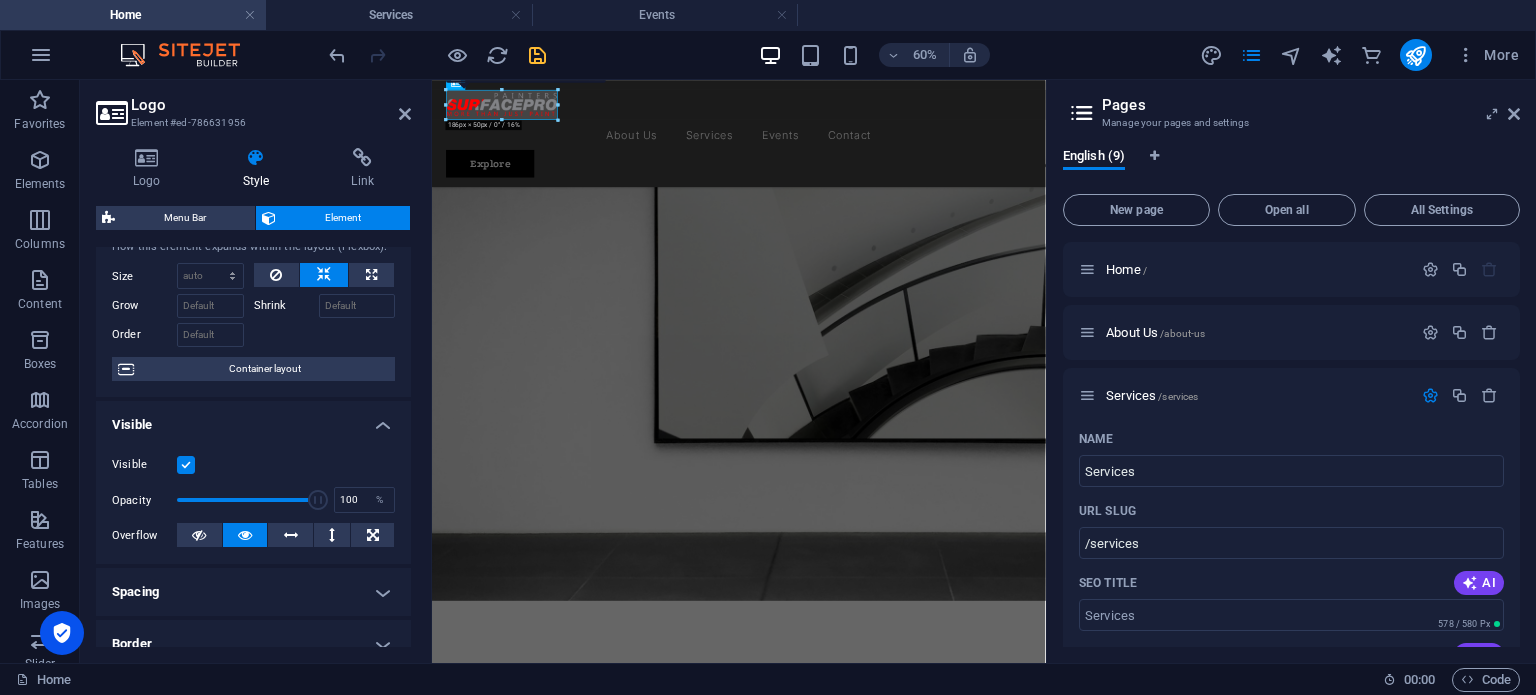 scroll, scrollTop: 0, scrollLeft: 0, axis: both 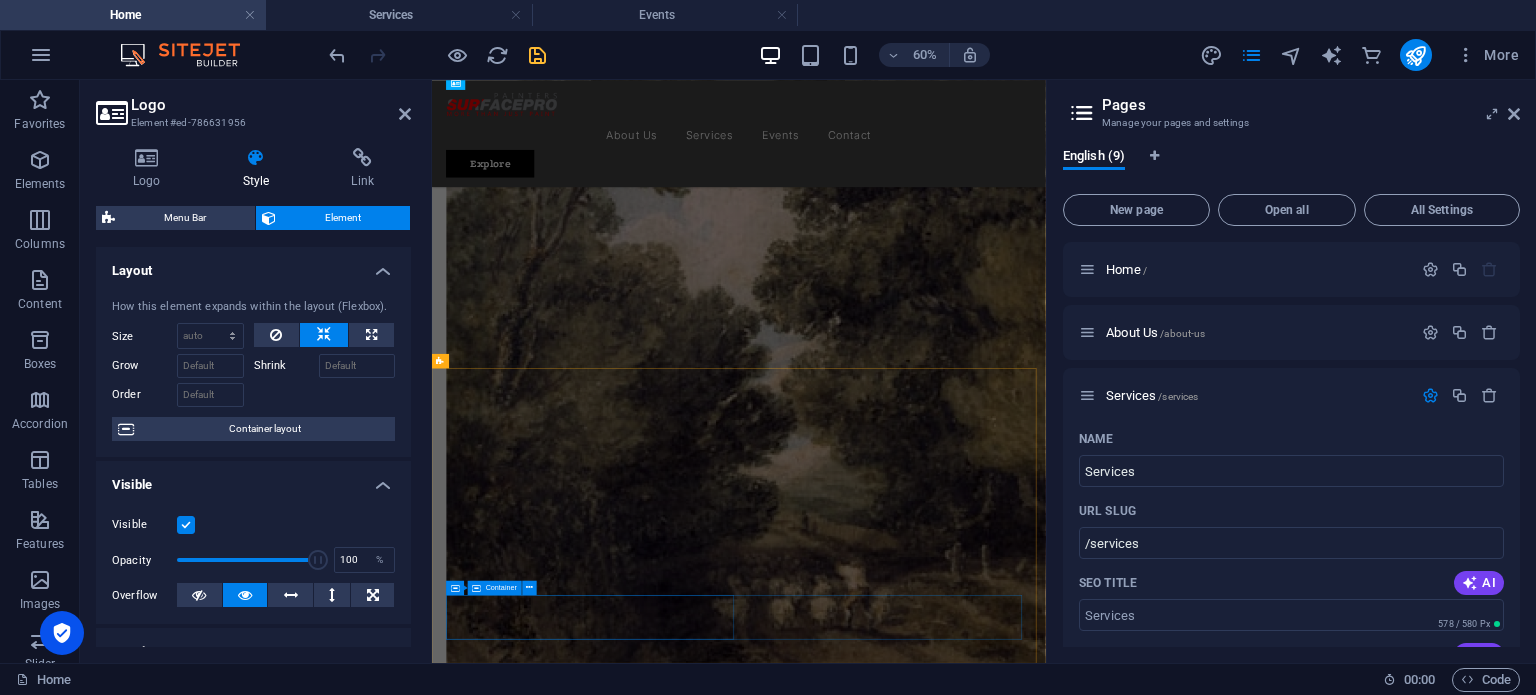 click on "All rights reserved.    [DOMAIN_NAME]   Legal Notice  |  Privacy Policy" at bounding box center [939, 11712] 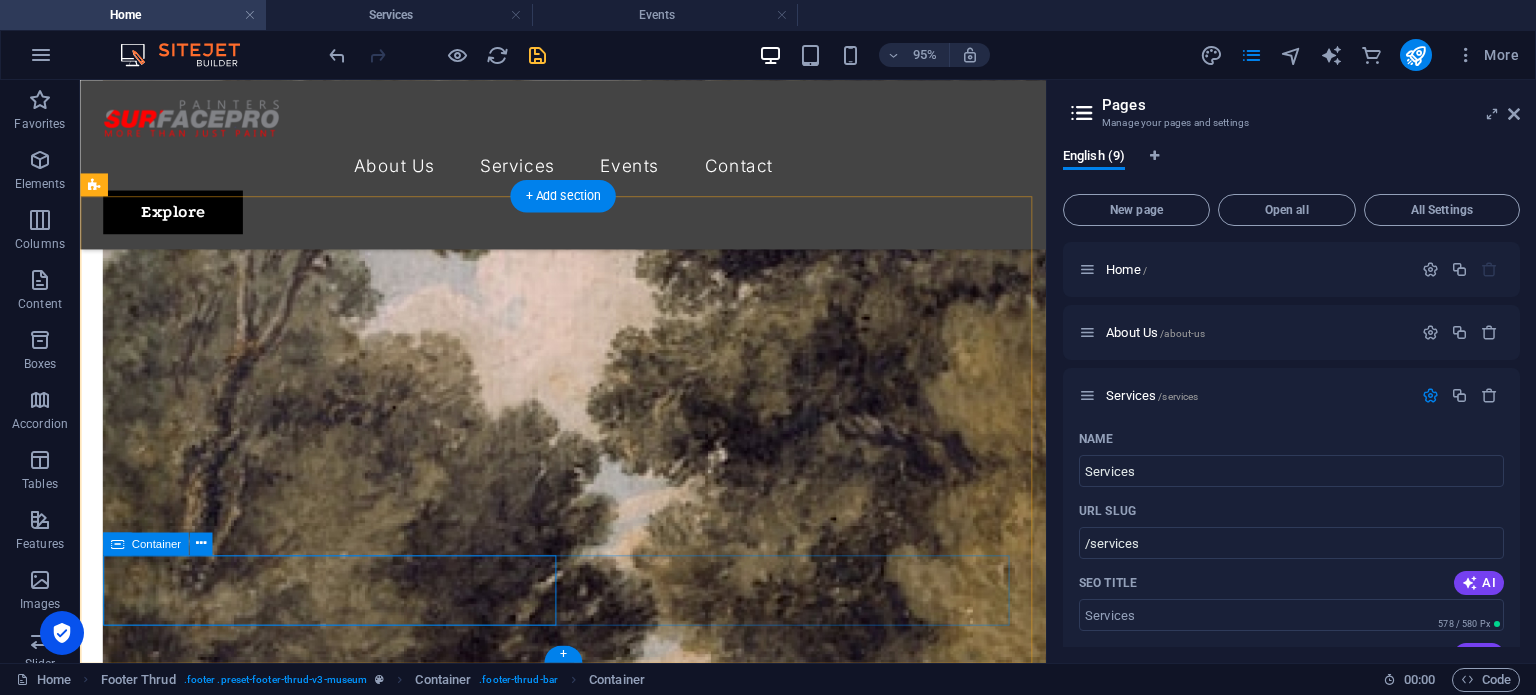 scroll, scrollTop: 5352, scrollLeft: 0, axis: vertical 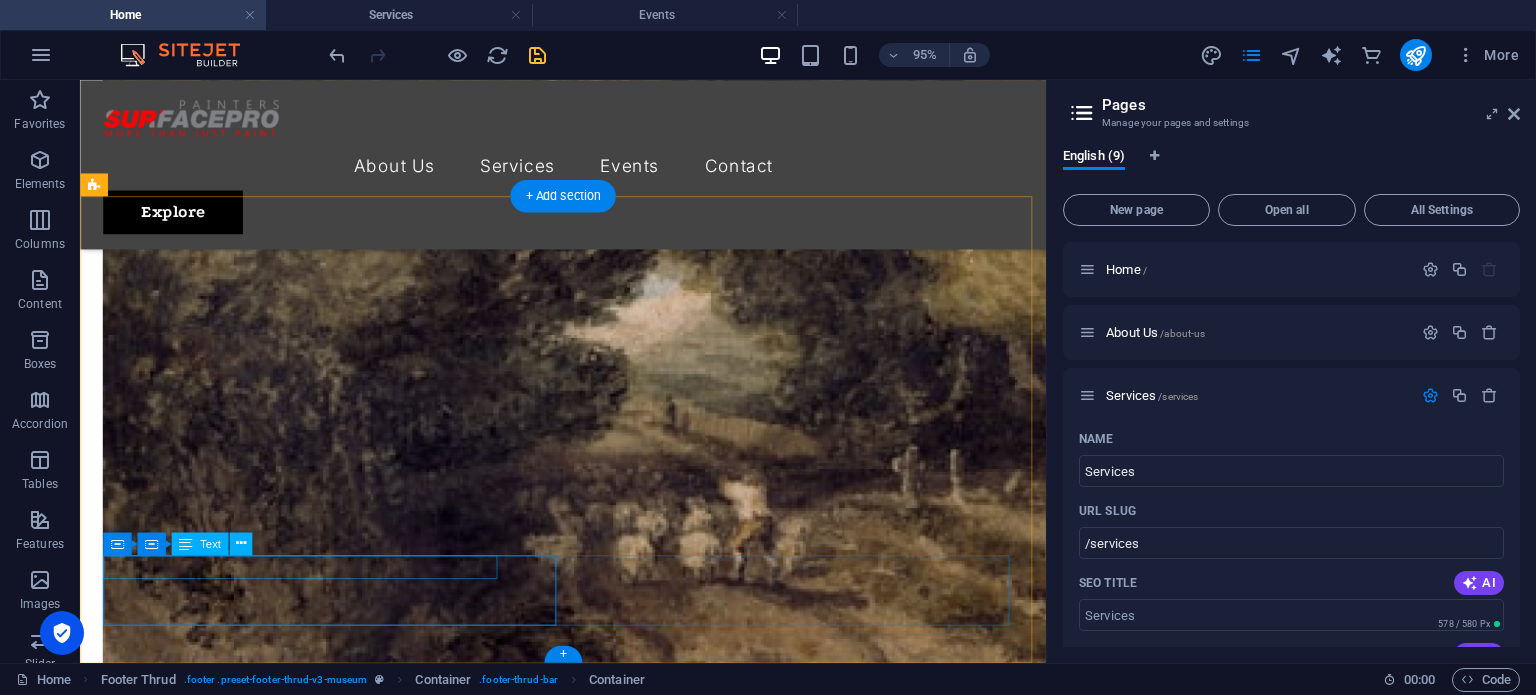 drag, startPoint x: 312, startPoint y: 590, endPoint x: 518, endPoint y: 587, distance: 206.02185 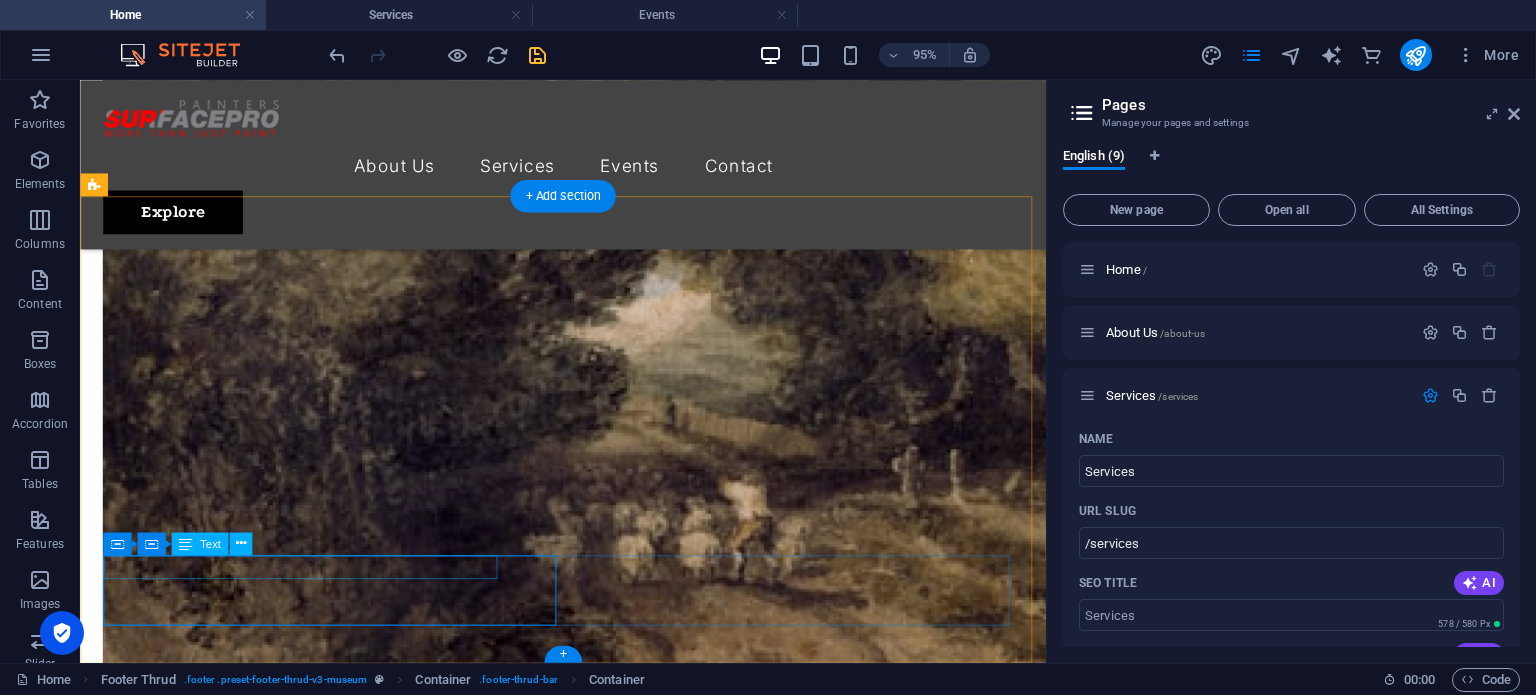click on "[DOMAIN_NAME]" at bounding box center (667, 11326) 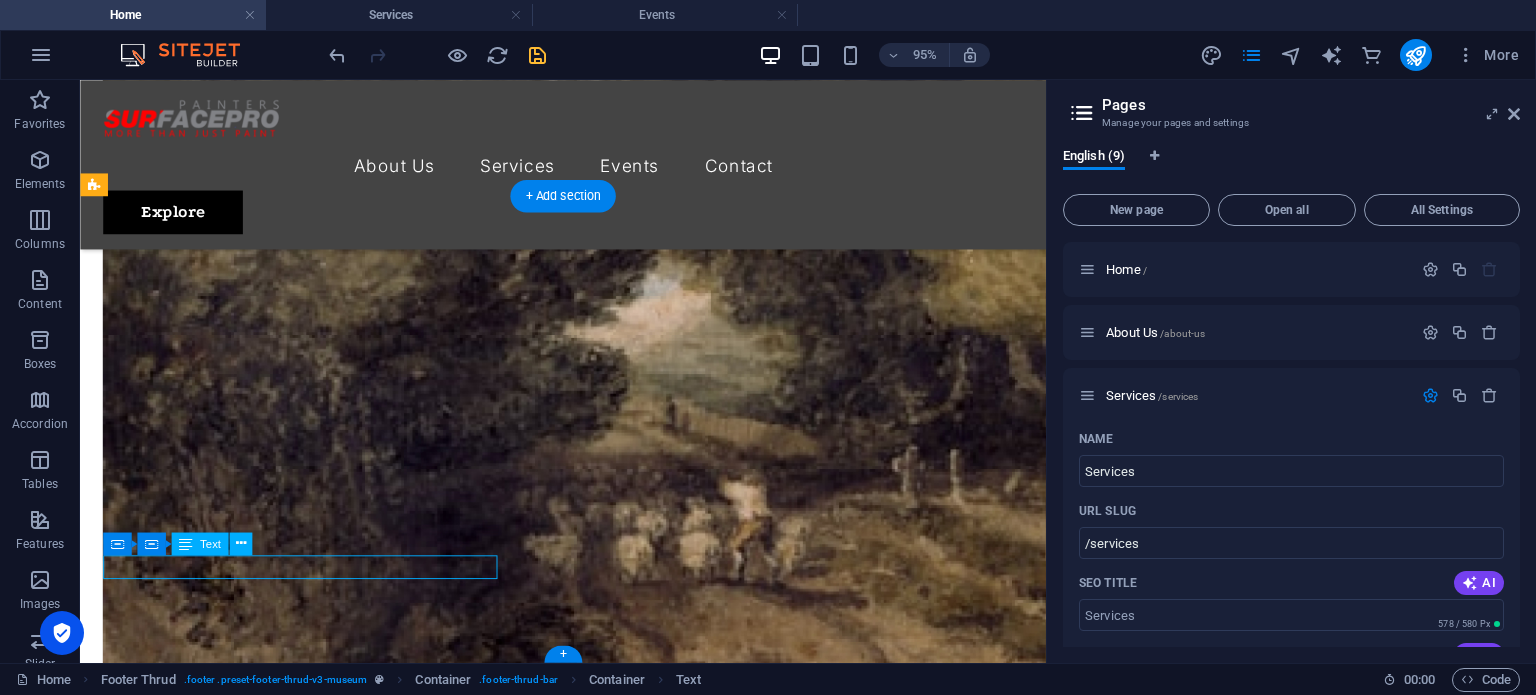 click on "[DOMAIN_NAME]" at bounding box center [667, 11326] 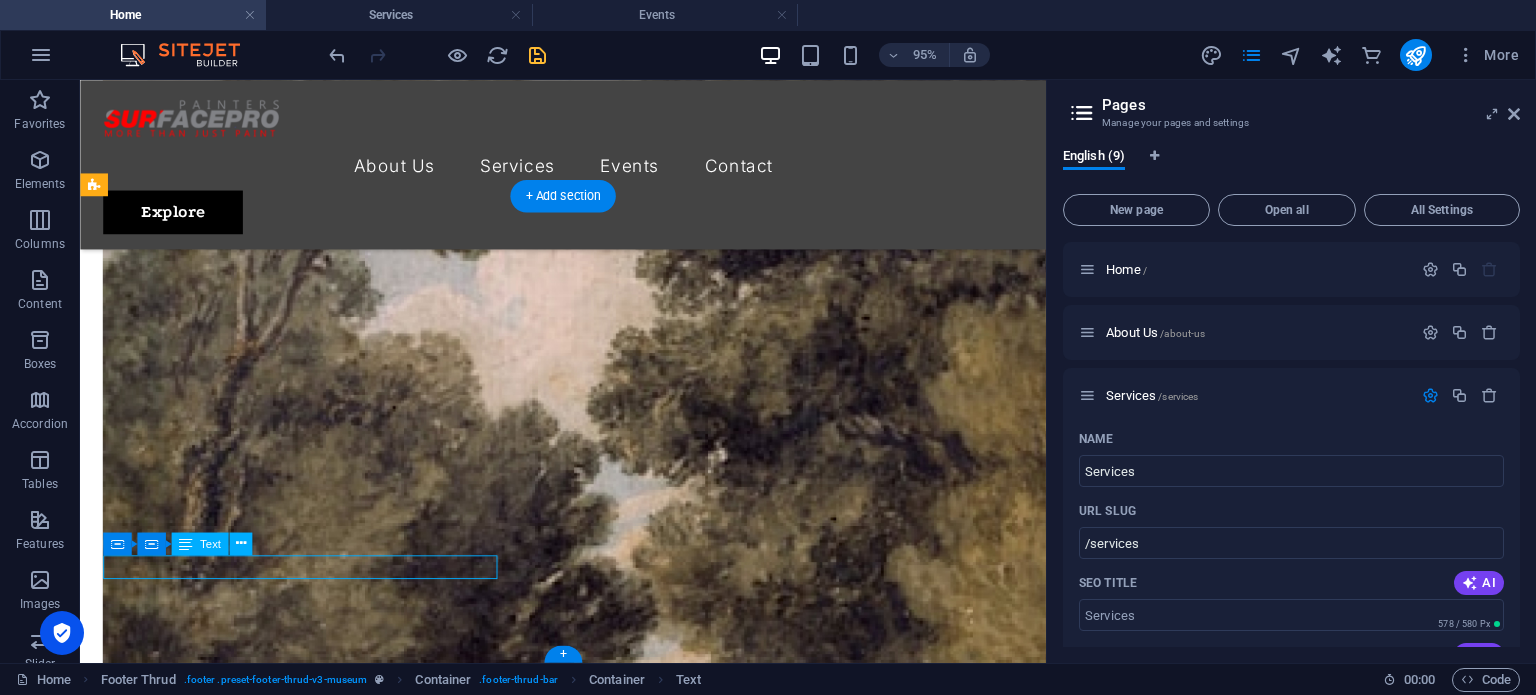 click on "H1   Banner   Banner   Container   Spacer   Container   H2   Spacer   Collection listing   Collection item   Image   Container   Collection listing   Collection item   Spacer   Text   H3   Text   Collection item   Image   Collection item   Text   Text   Container   Container   20-60-20   Container   Image   20-60-20   Container   Spacer   Container   Image   20-60-20   Container   H3   Spacer   Text   Spacer   Menu Bar   Logo   Text   Button   Collection item   Image   Collection item   Text   Text   Collection item   Image   Collection item   Text   Spacer   Text   Container   Image   Container   Container   Container   Text   Slider   Slider   Container   Spacer   2 columns   H3   Container   Text   H3   Container   Text   Text   Container   Email   Preset   Container   Contact Form   Container   Contact Form   Form   Footer Thrud   Container   Spacer   Container   Container   Container   Container   Container   Menu   Separator   Container   Container   Text   Container   Form button" at bounding box center (563, 371) 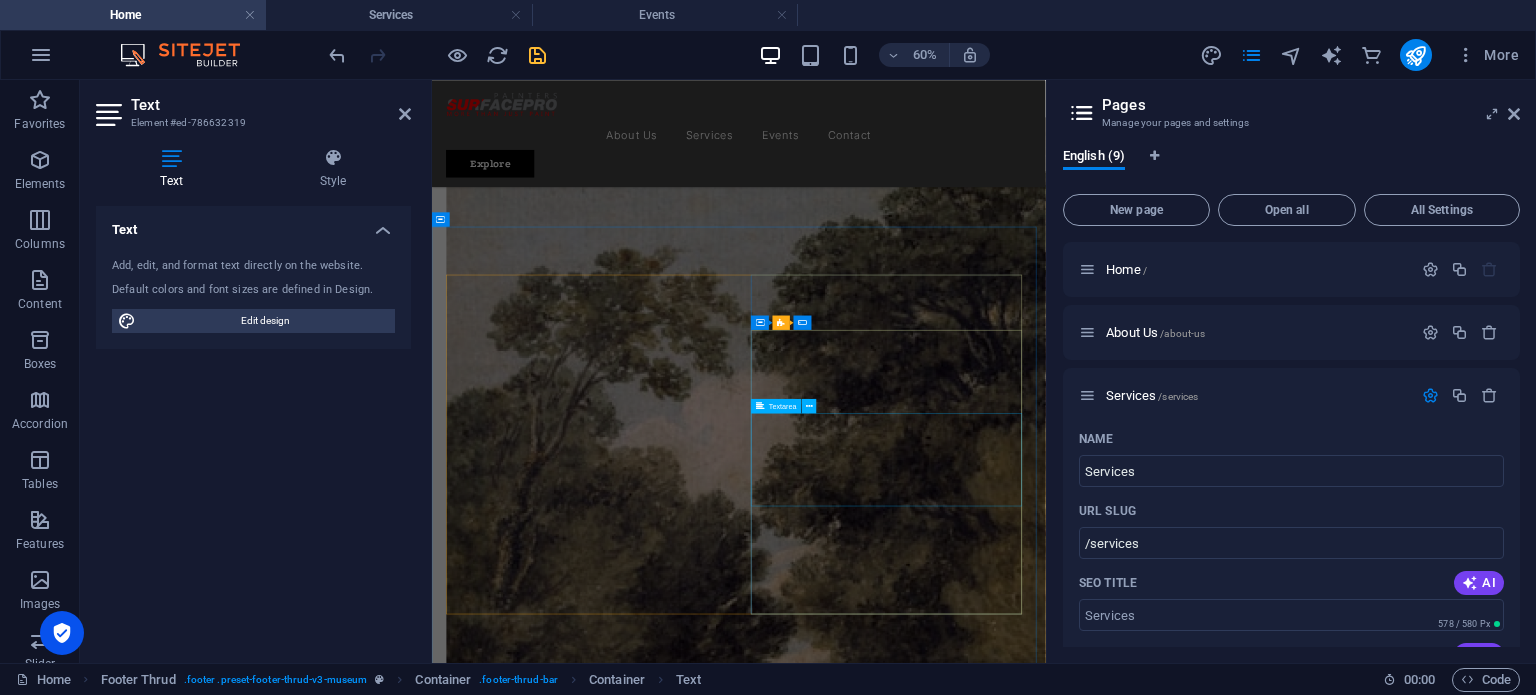 scroll, scrollTop: 4372, scrollLeft: 0, axis: vertical 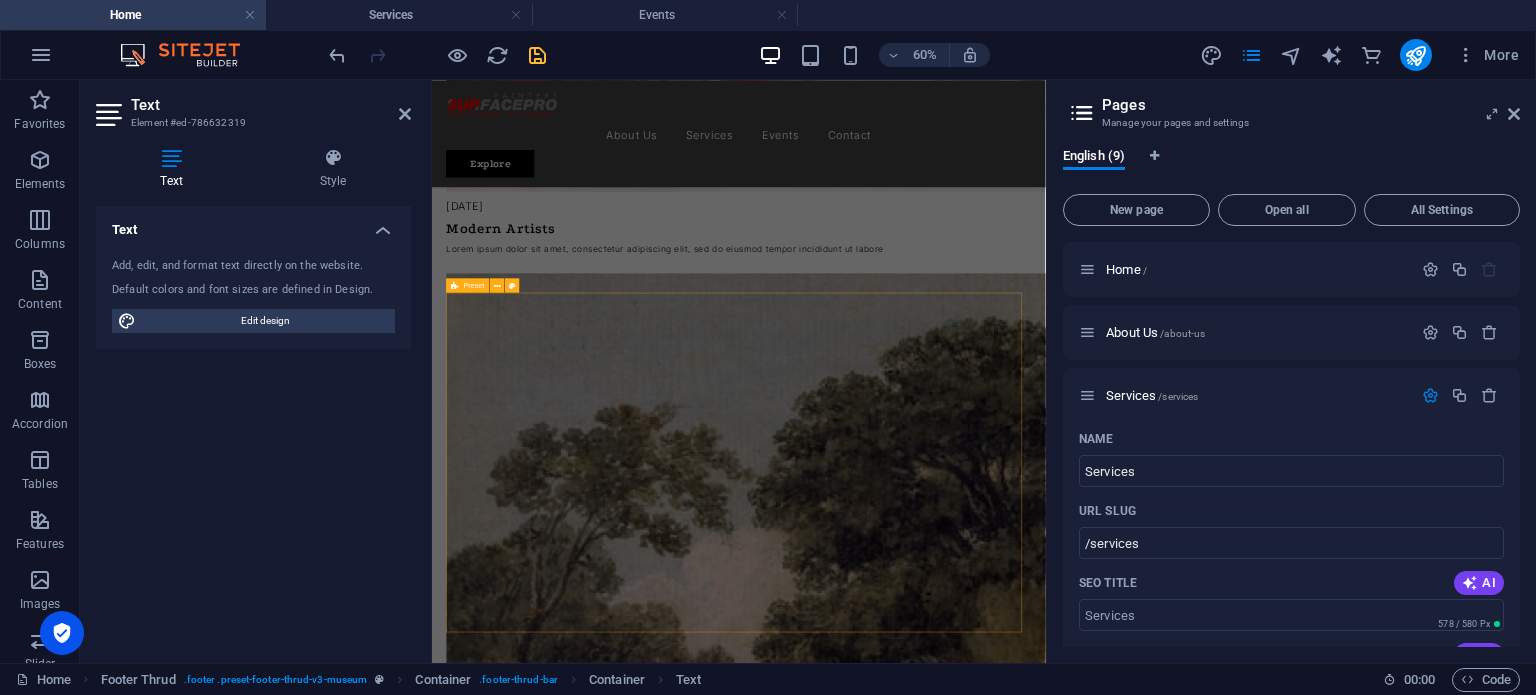 click on "Text Add, edit, and format text directly on the website. Default colors and font sizes are defined in Design. Edit design Alignment Left aligned Centered Right aligned" at bounding box center [253, 426] 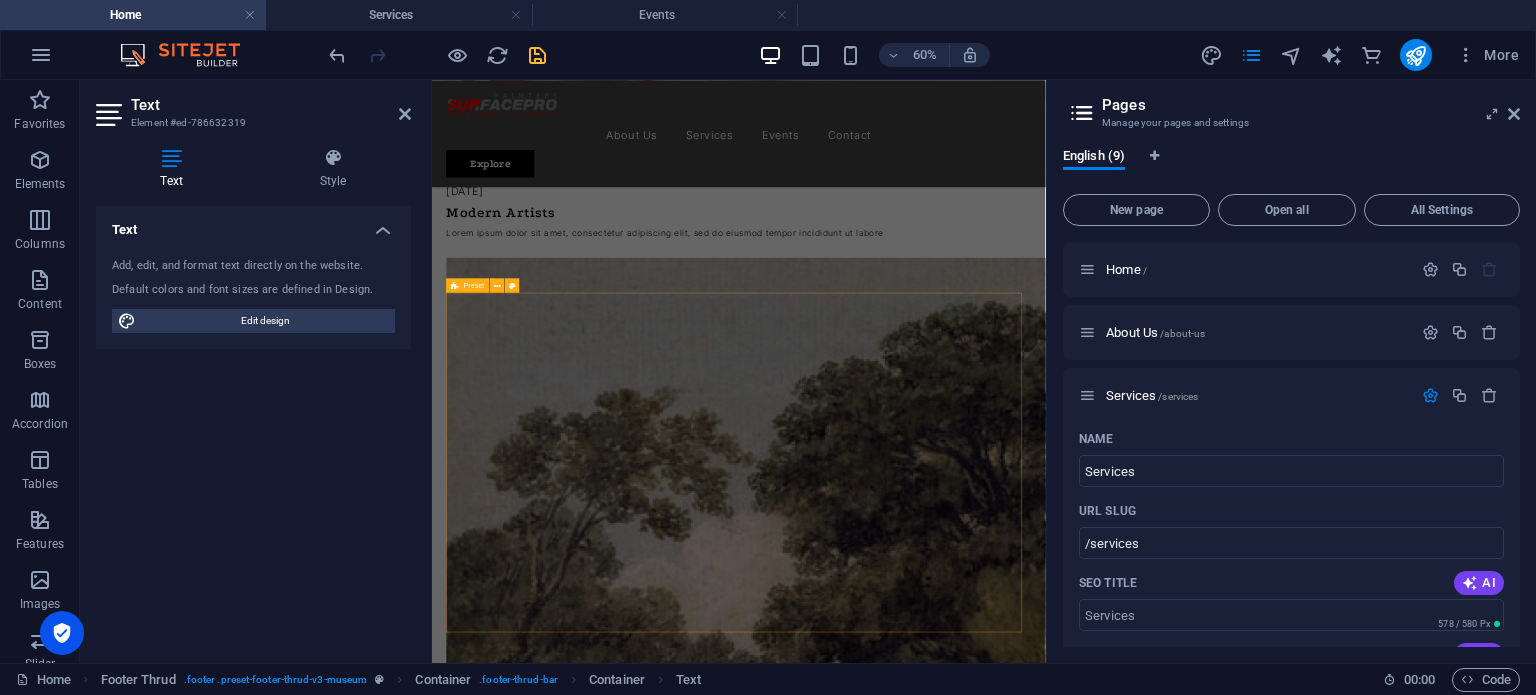 scroll, scrollTop: 5354, scrollLeft: 0, axis: vertical 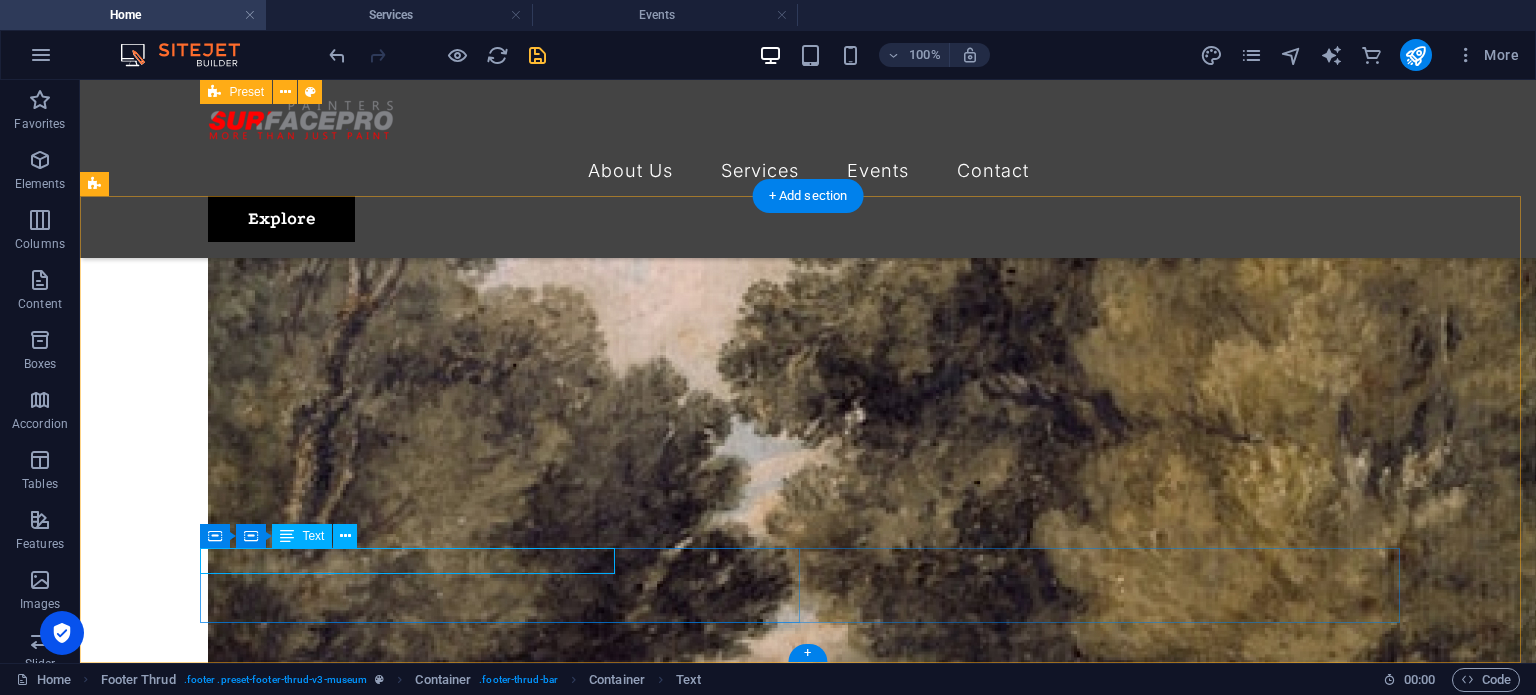 click on "[DOMAIN_NAME]" at bounding box center [886, 11598] 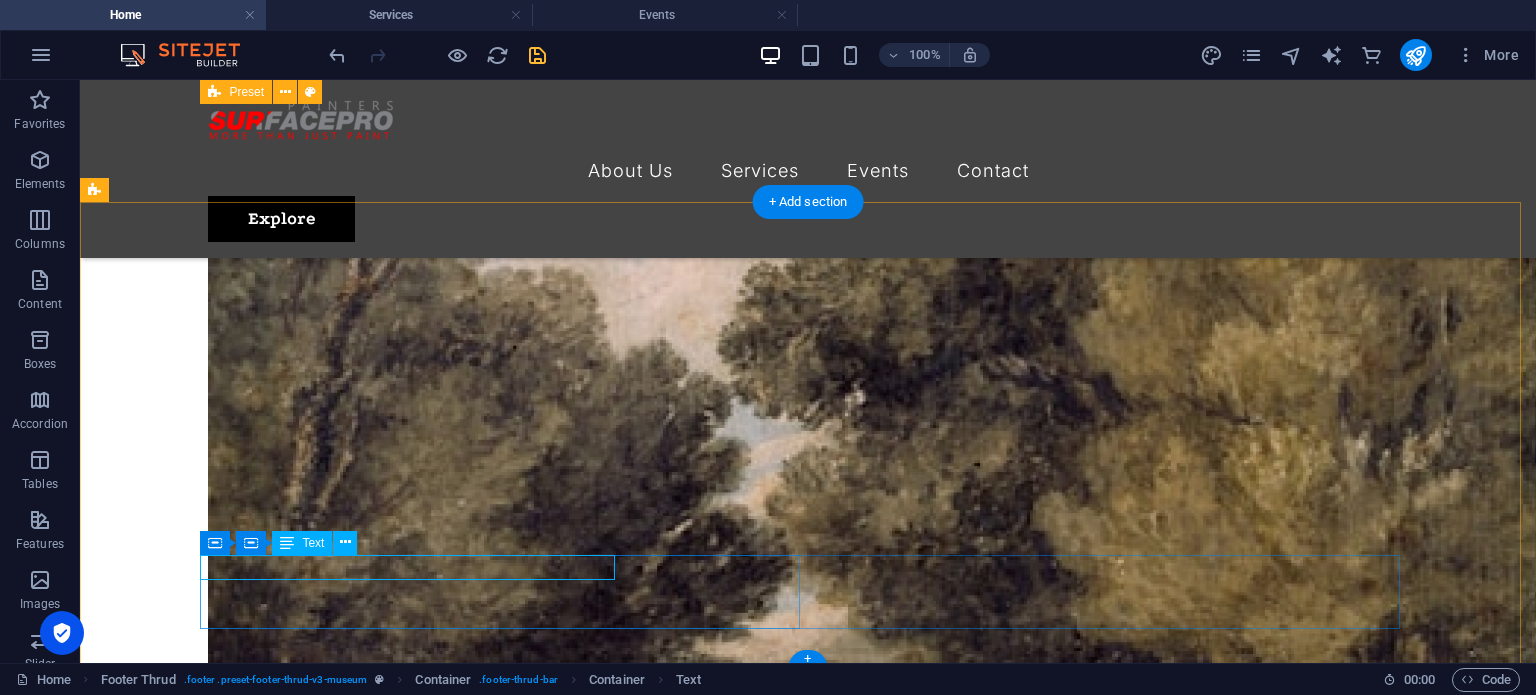 scroll, scrollTop: 5348, scrollLeft: 0, axis: vertical 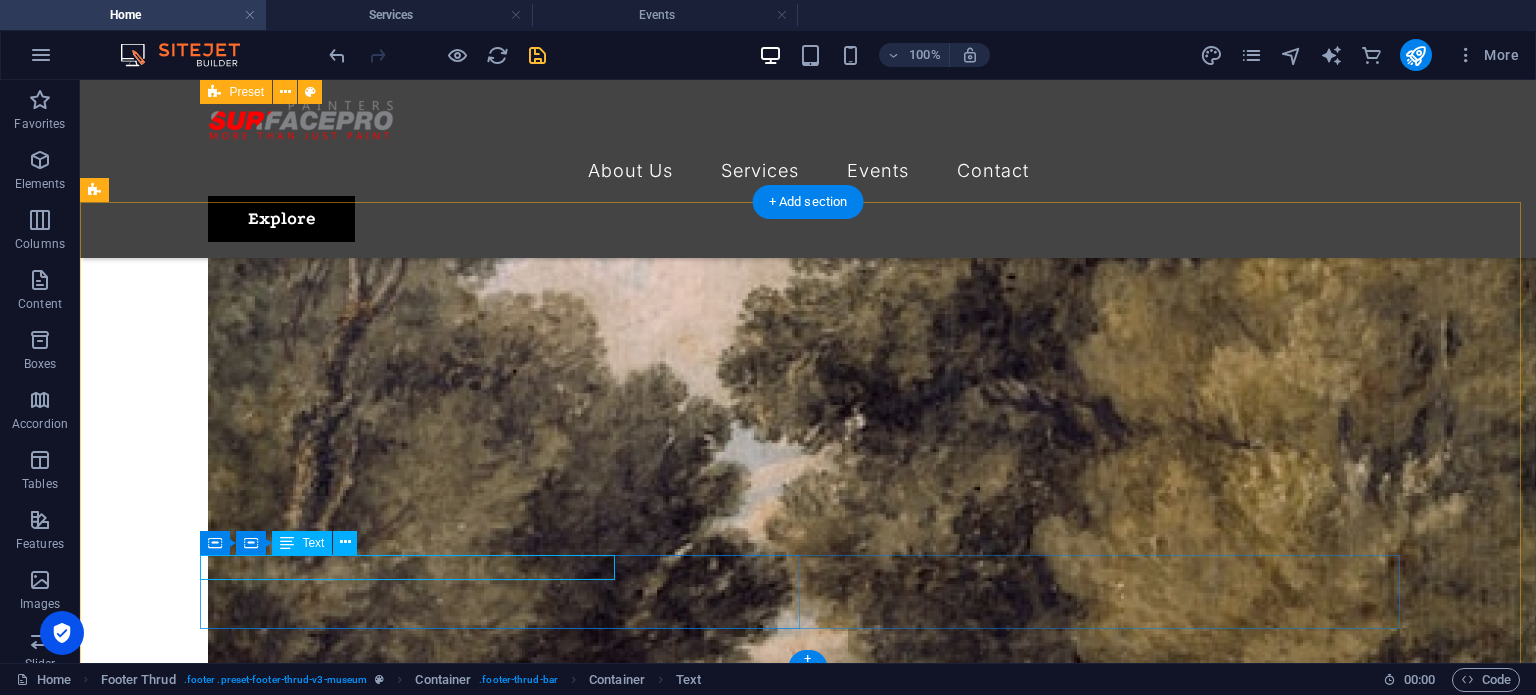click on "[DOMAIN_NAME]" at bounding box center [886, 11604] 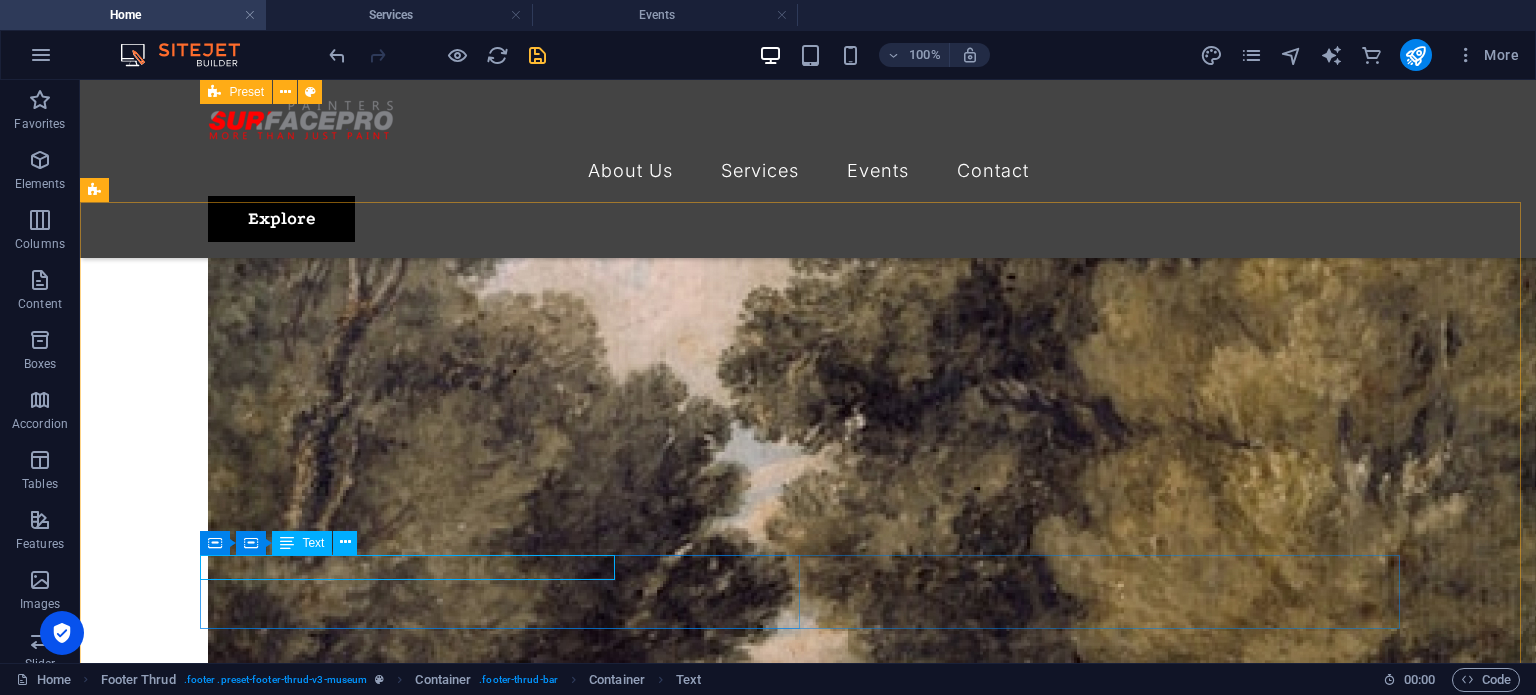click on "Text" at bounding box center [302, 543] 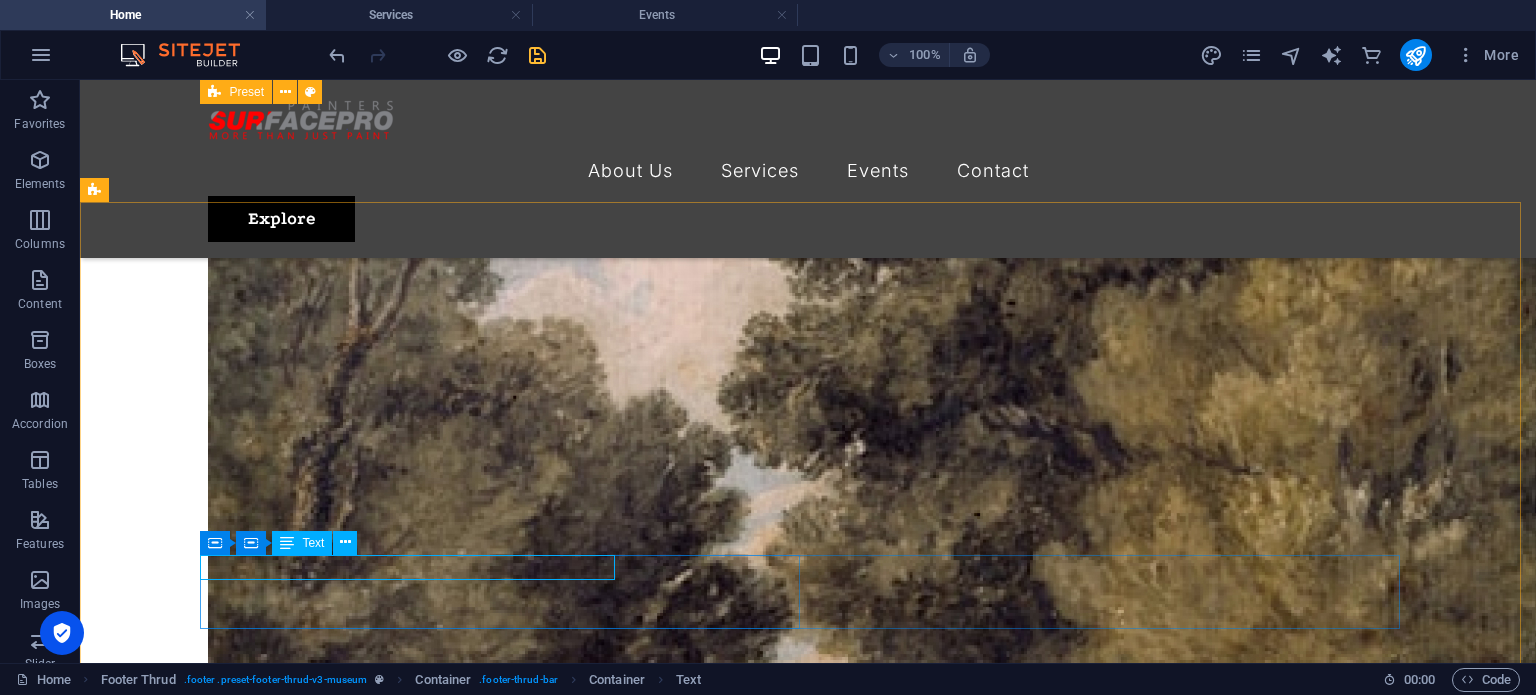scroll, scrollTop: 5372, scrollLeft: 0, axis: vertical 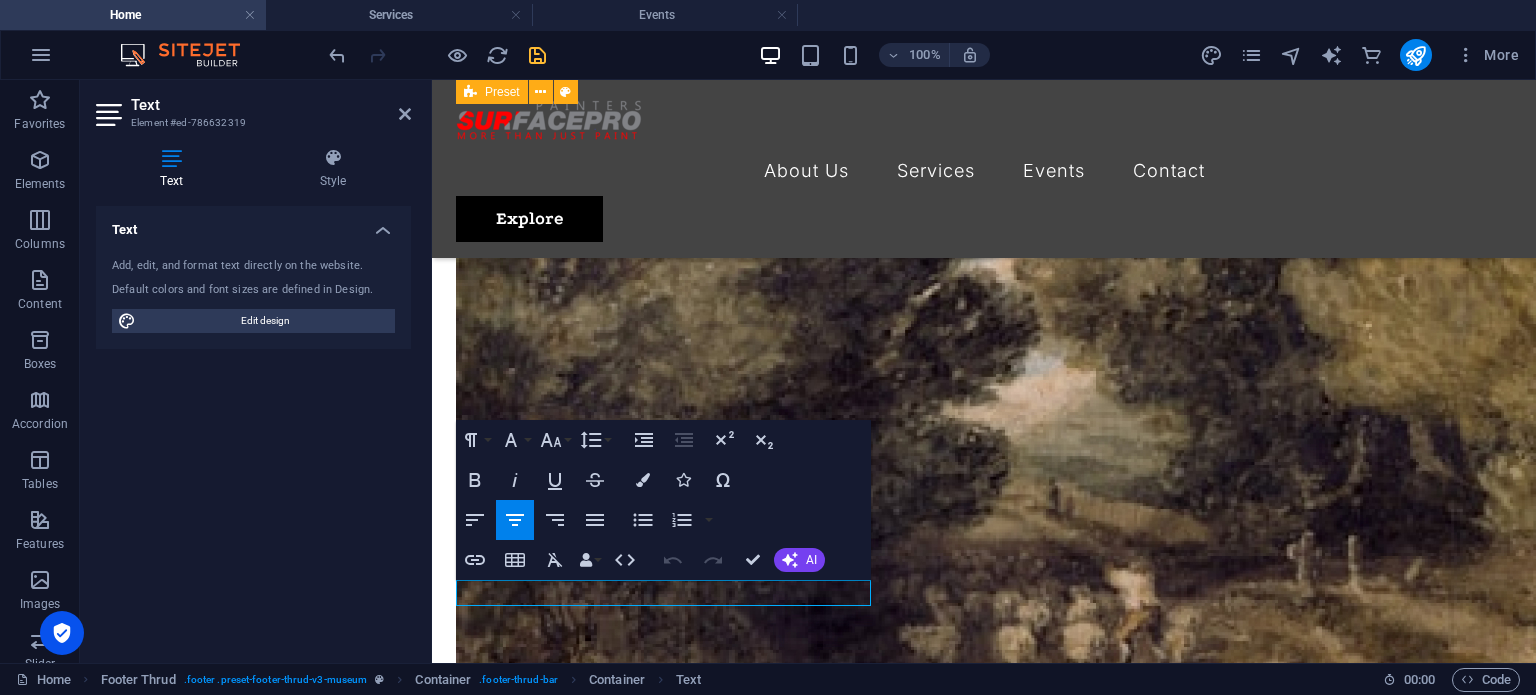 type 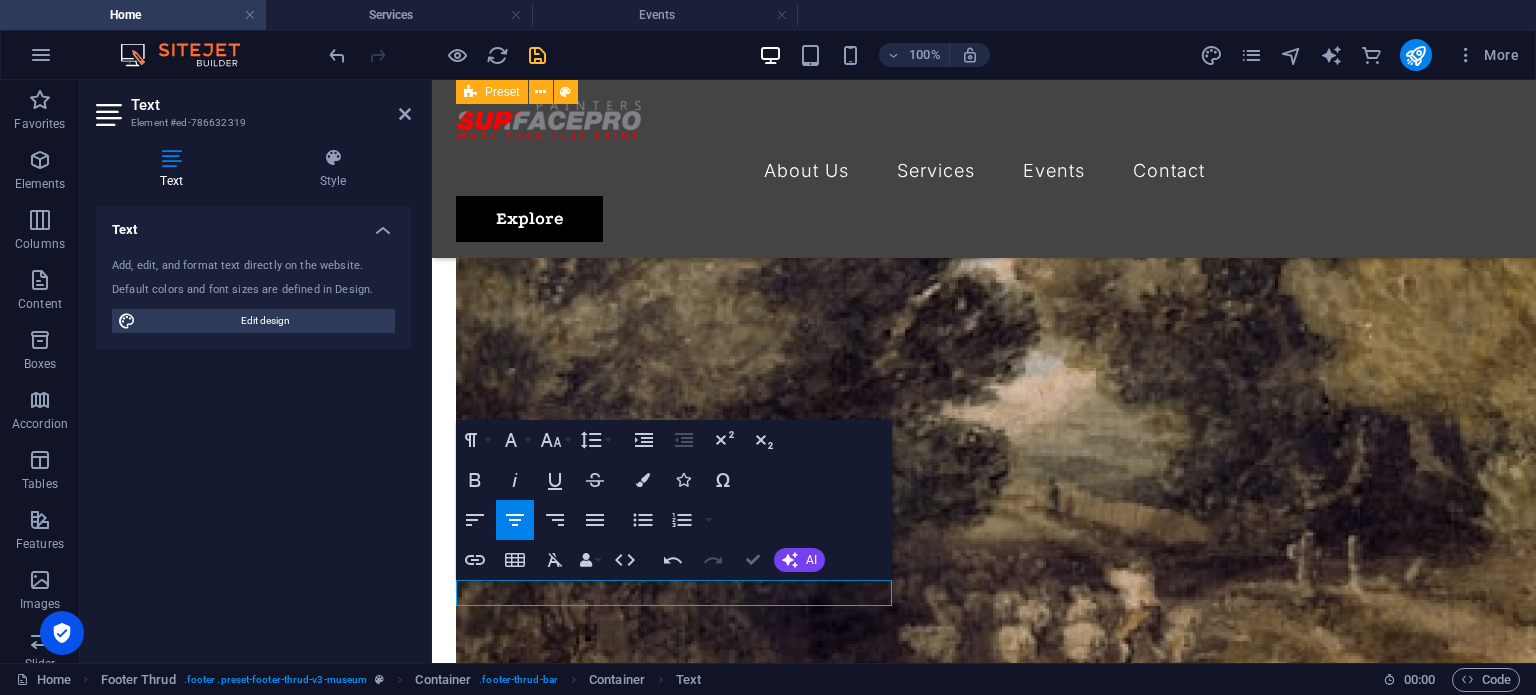 scroll, scrollTop: 5322, scrollLeft: 0, axis: vertical 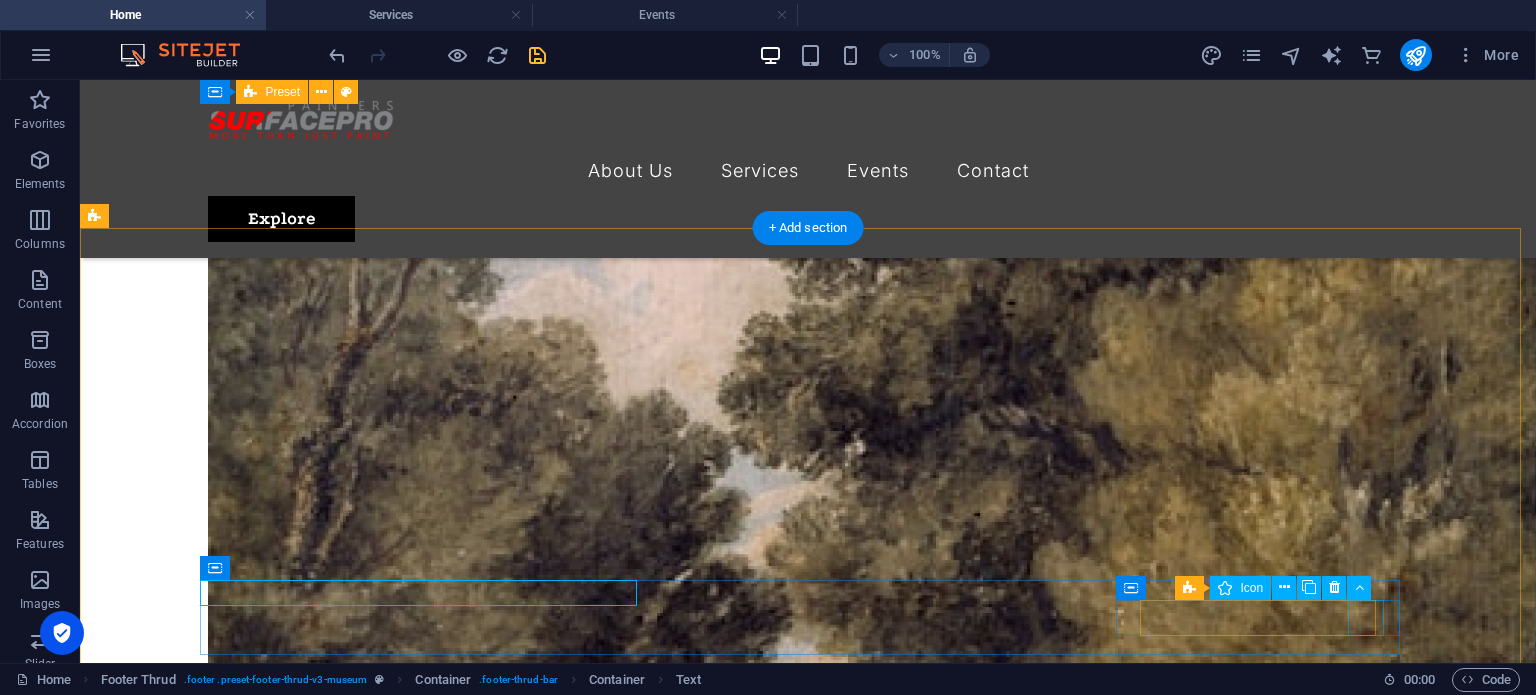 click at bounding box center (812, 11886) 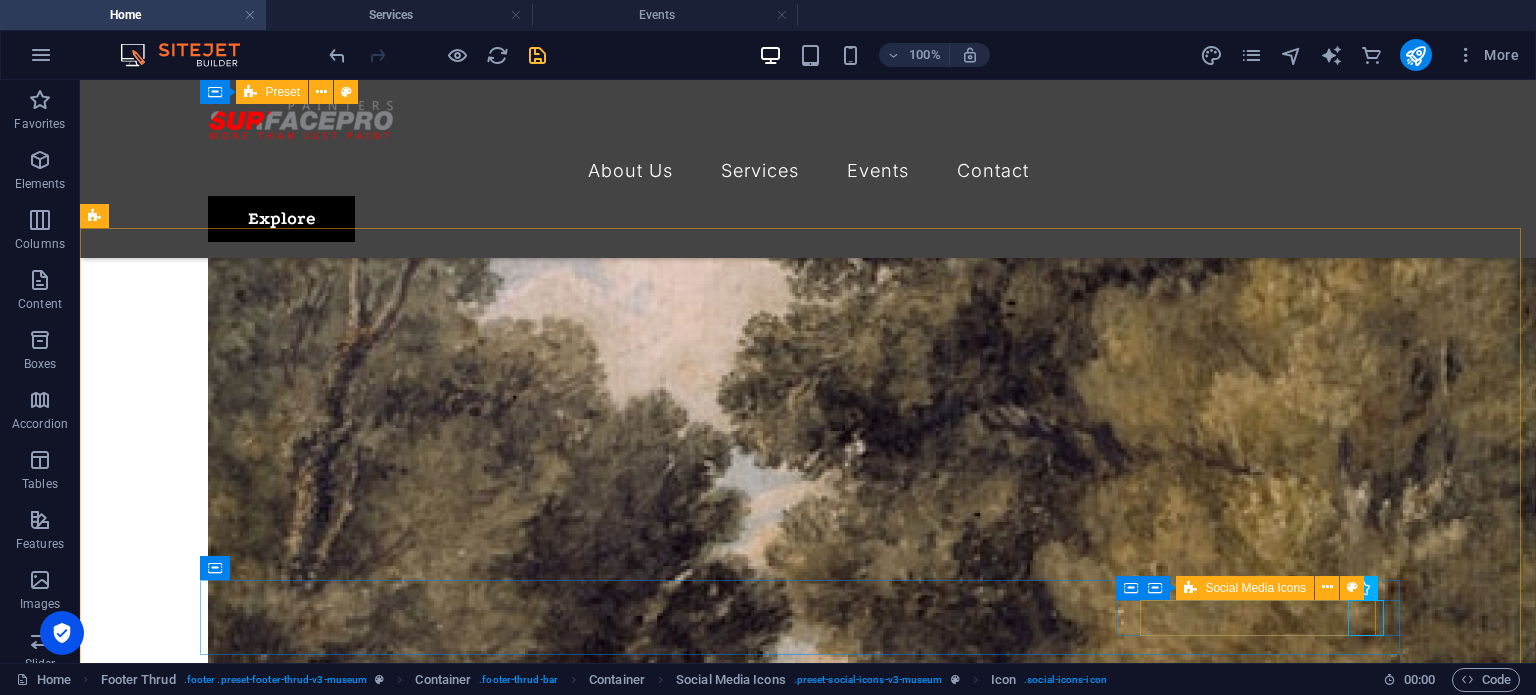 click on "Social Media Icons" at bounding box center (1255, 588) 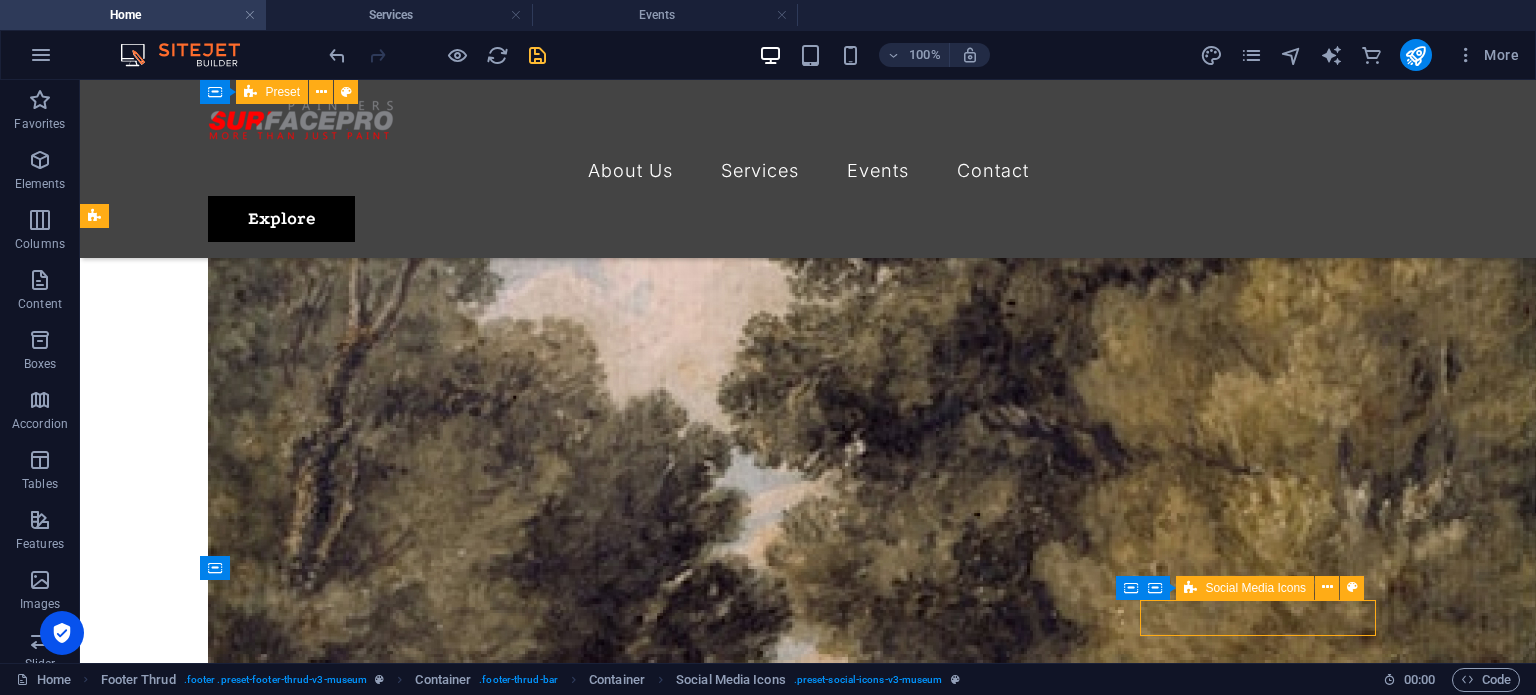 click on "Social Media Icons" at bounding box center [1255, 588] 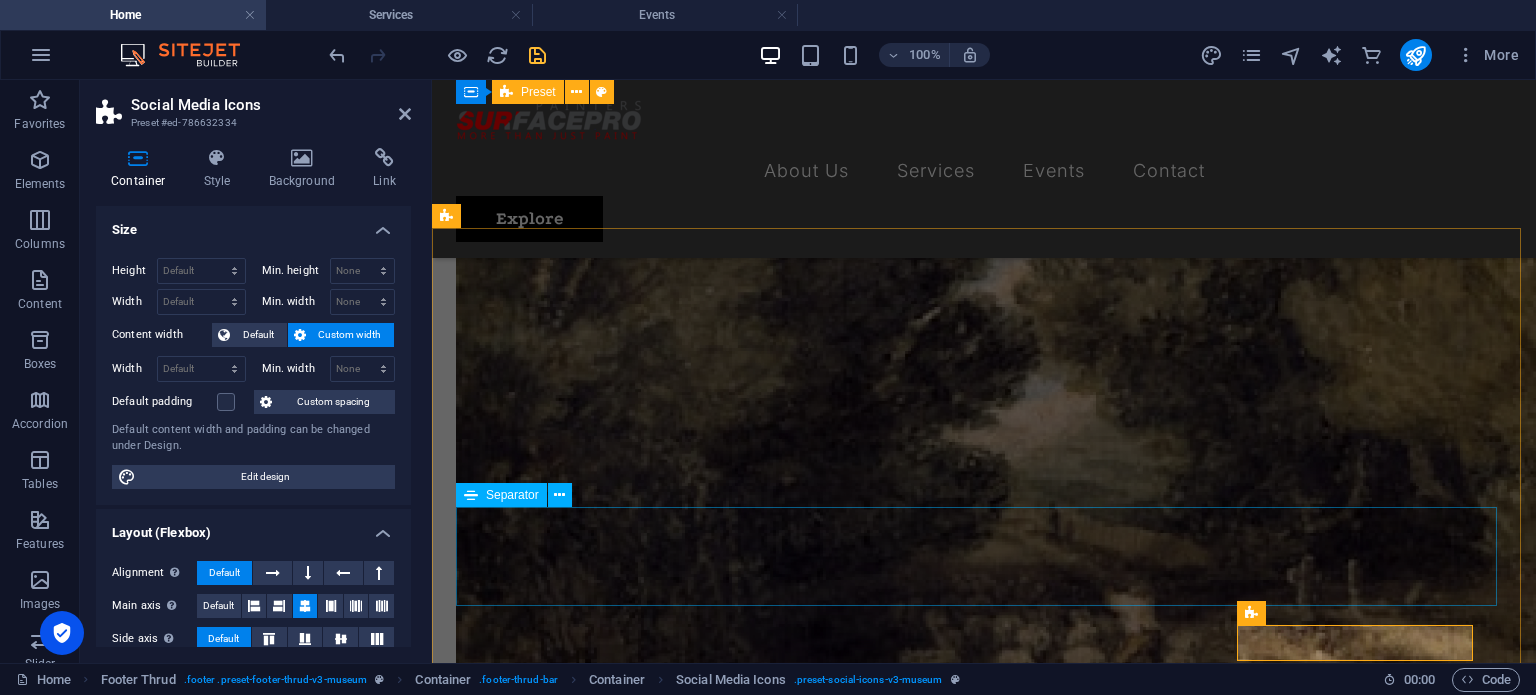 scroll, scrollTop: 5347, scrollLeft: 0, axis: vertical 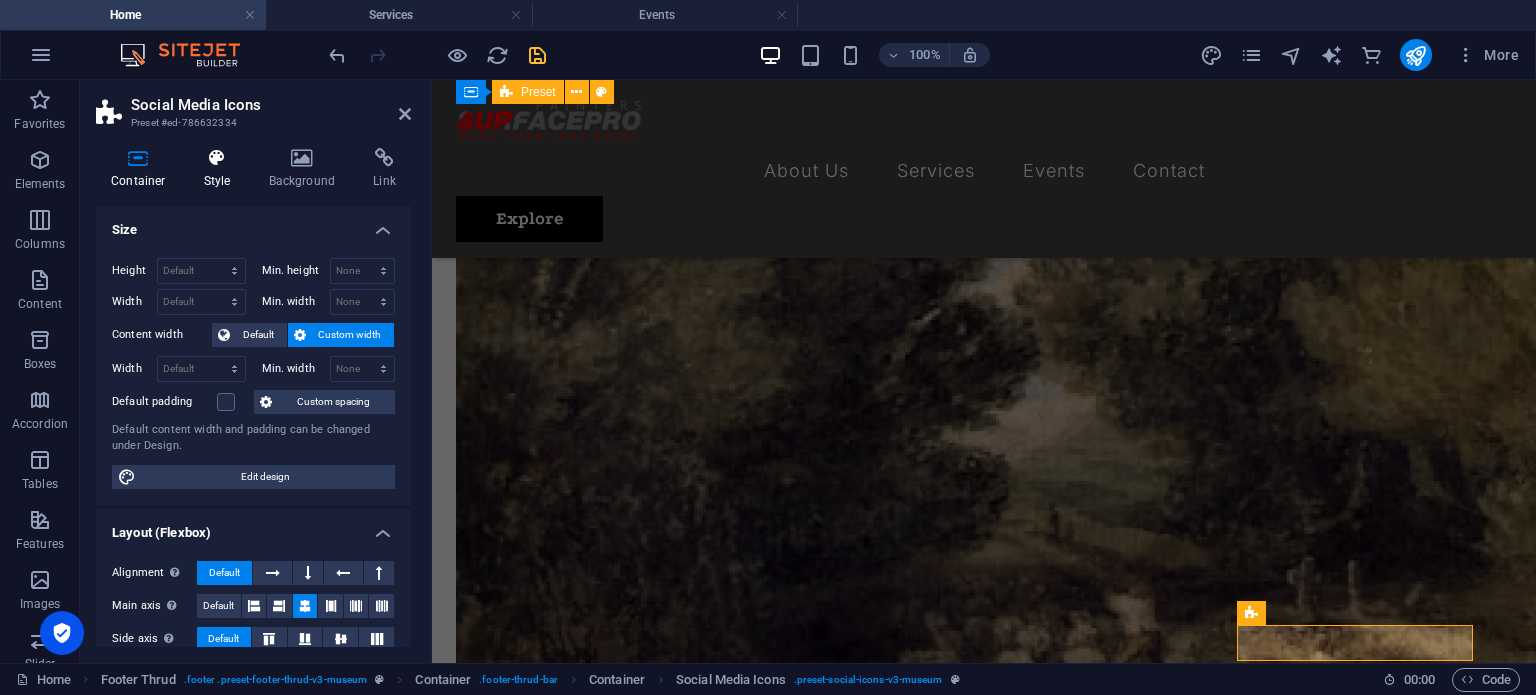 click at bounding box center (217, 158) 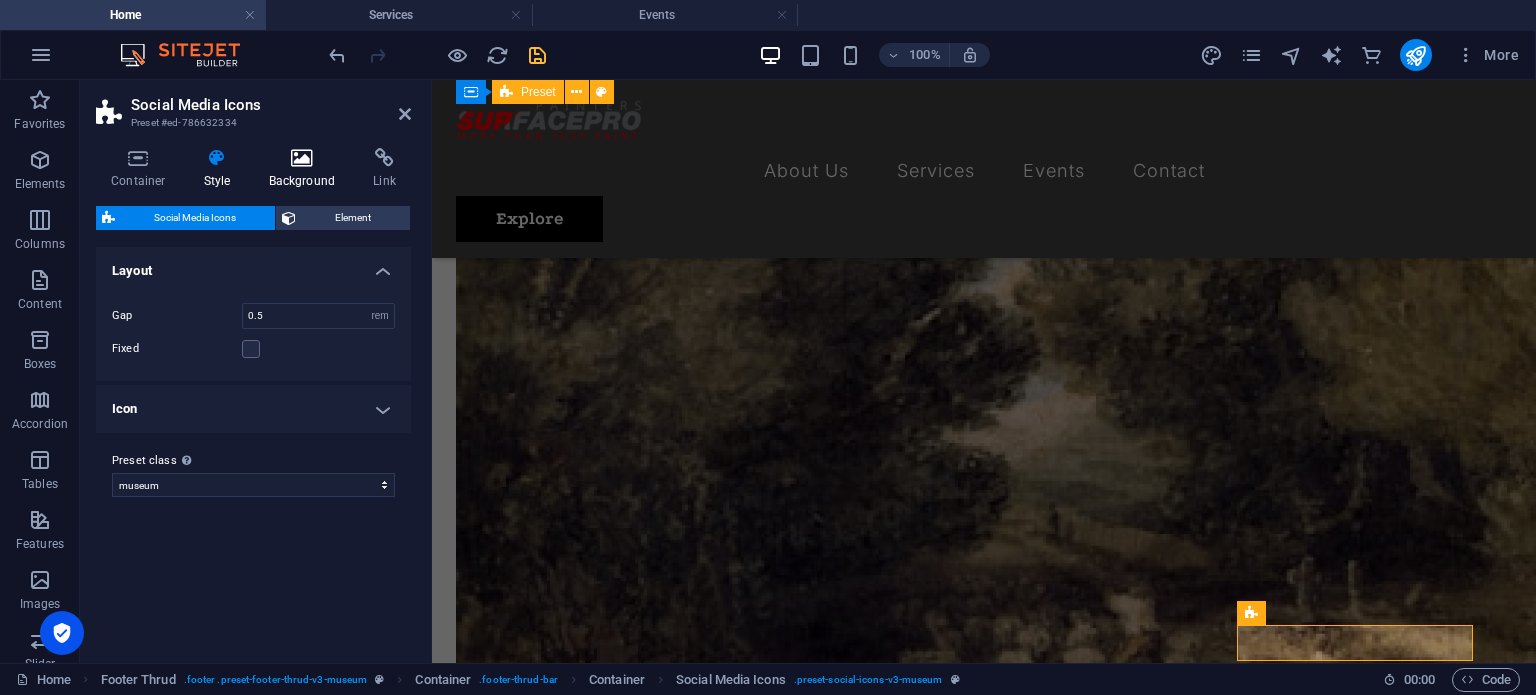 click at bounding box center (302, 158) 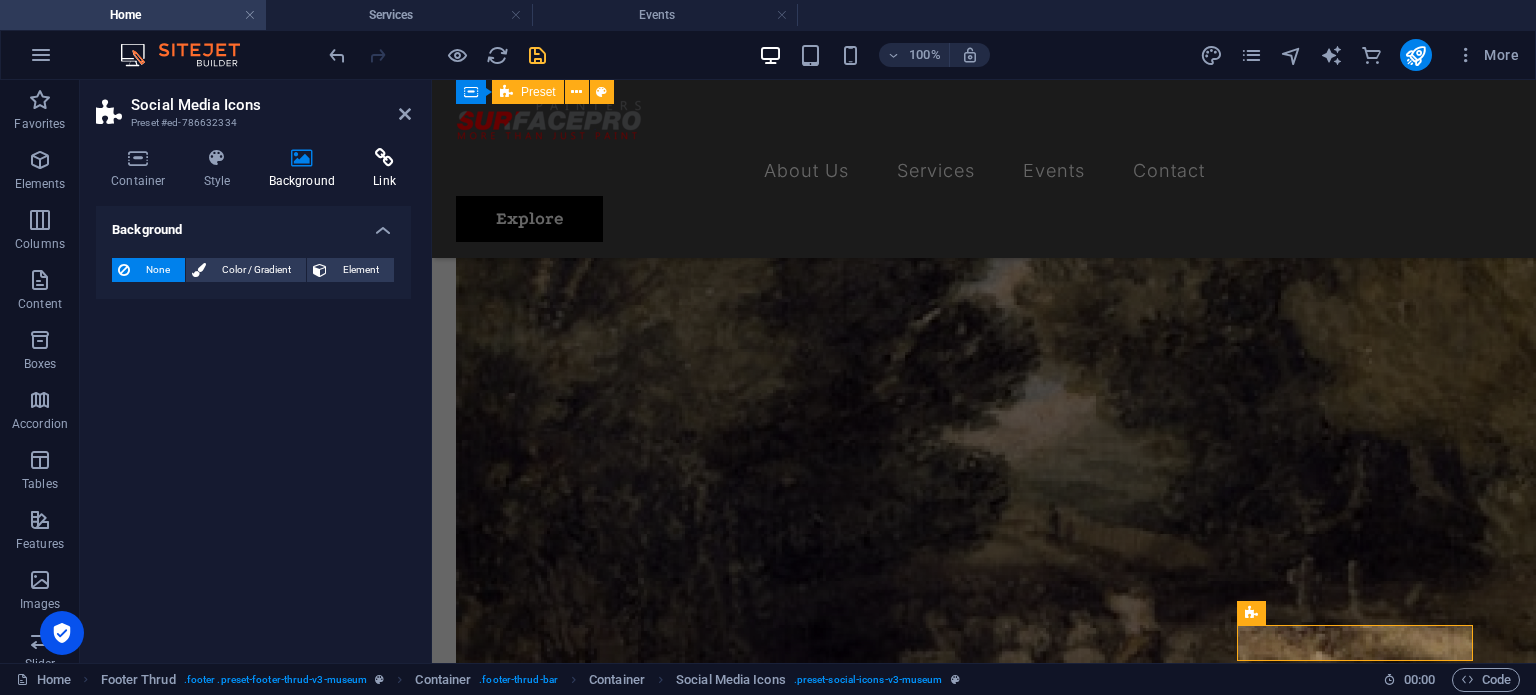 click at bounding box center (384, 158) 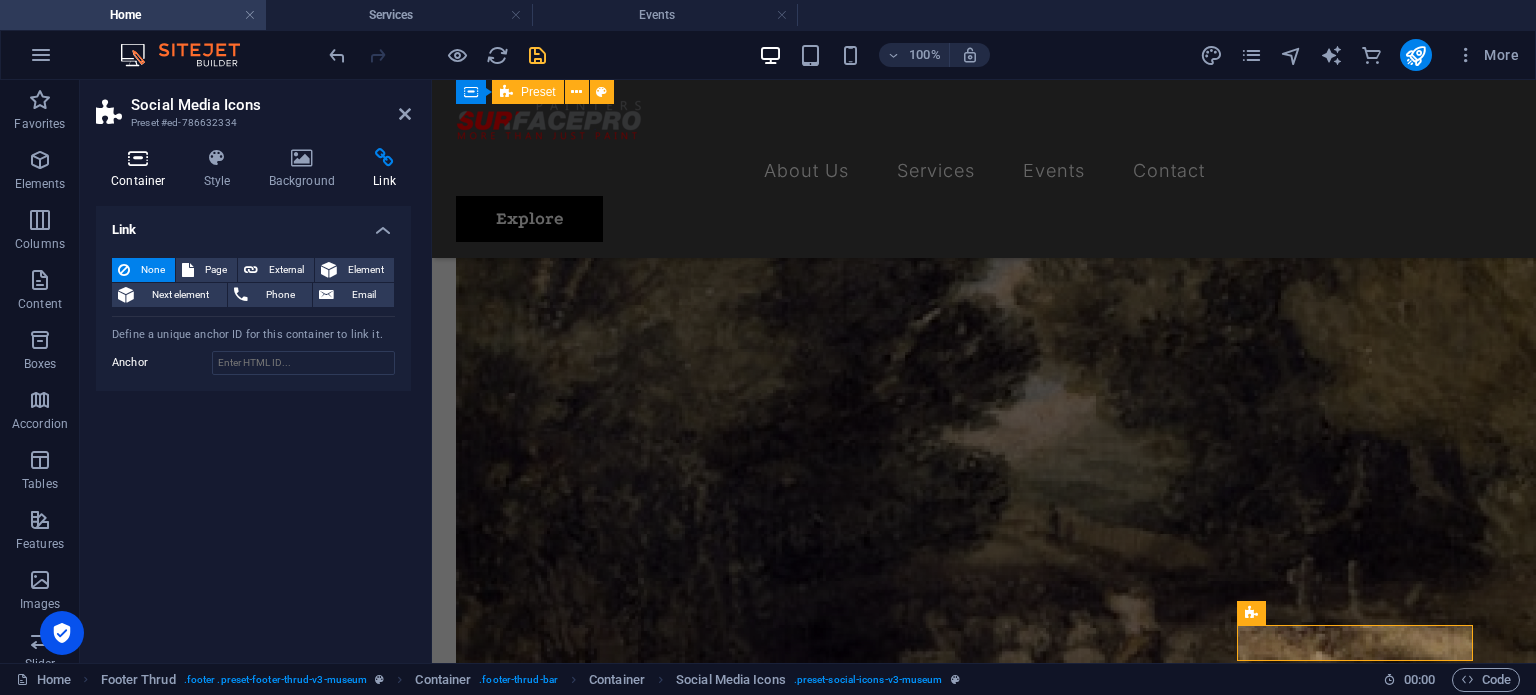 click at bounding box center (138, 158) 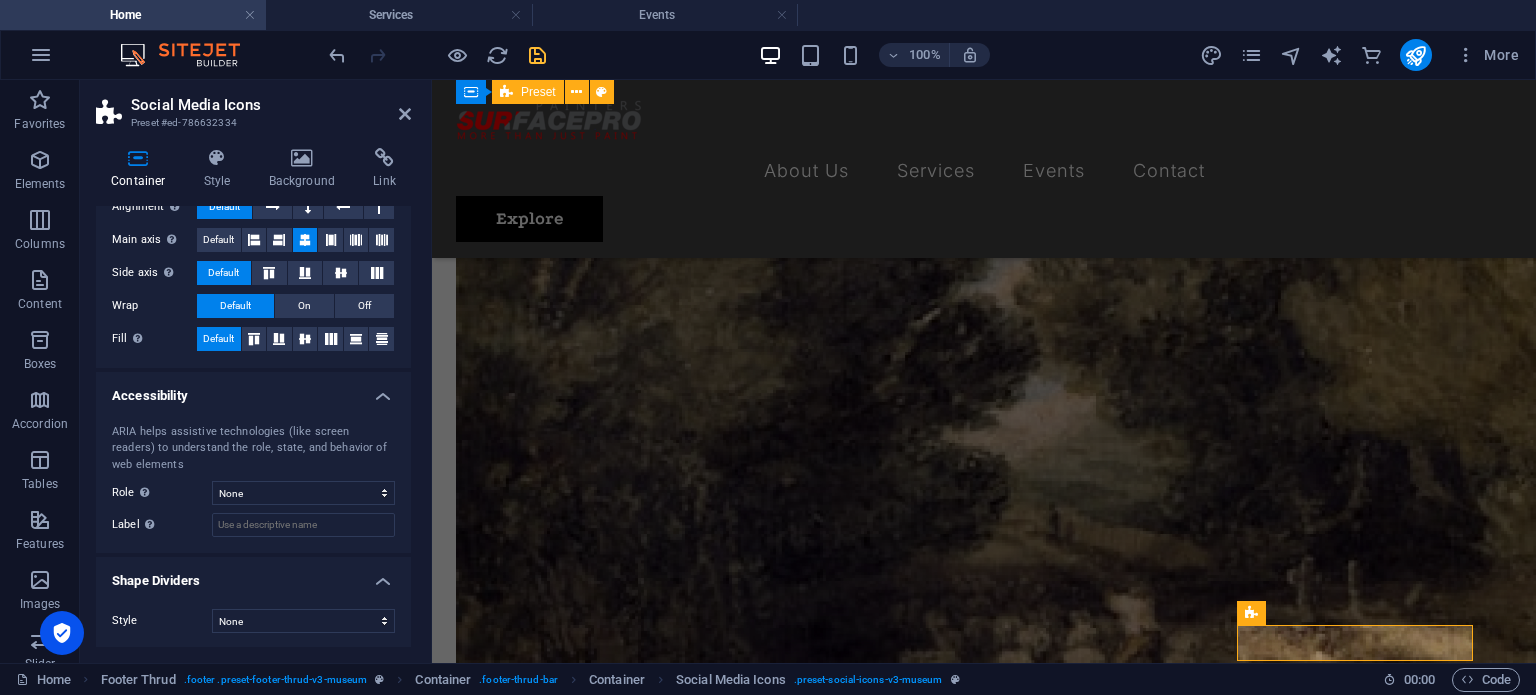 scroll, scrollTop: 0, scrollLeft: 0, axis: both 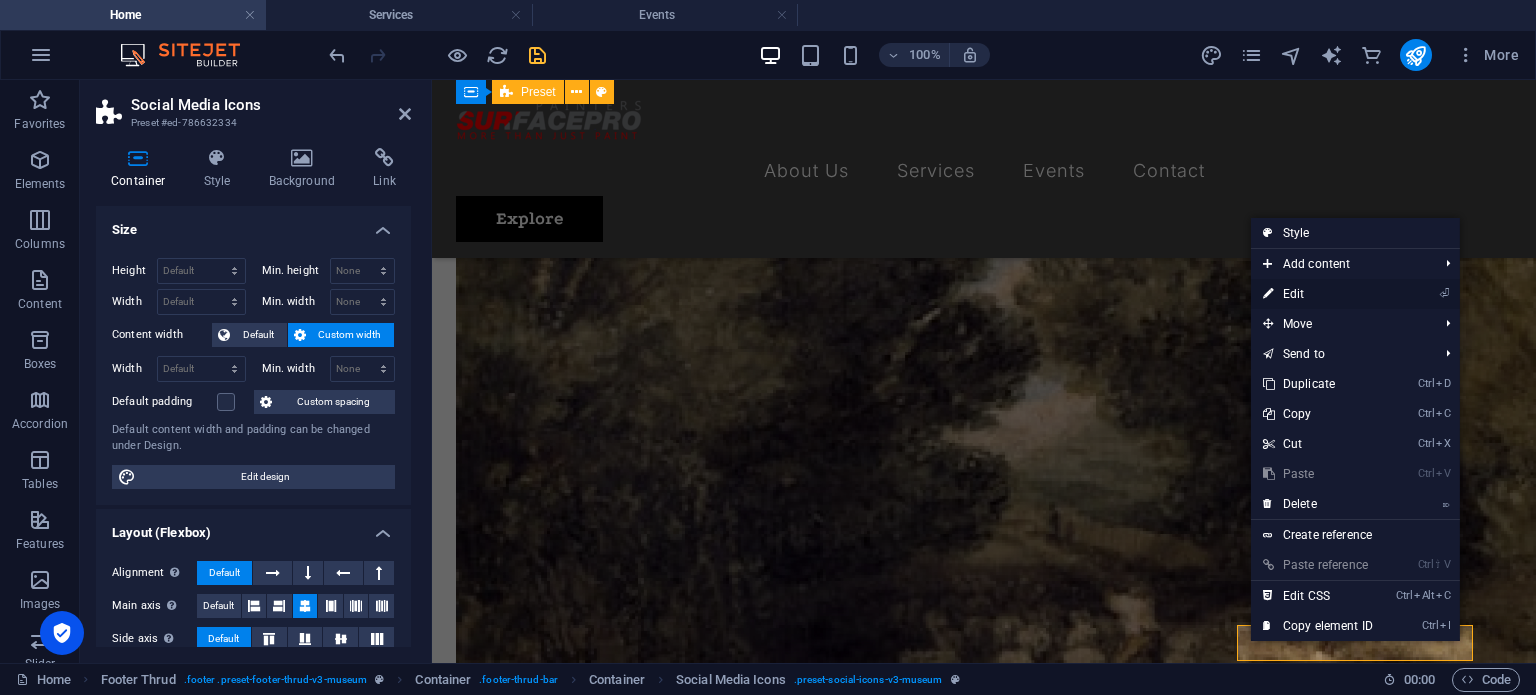 click on "⏎  Edit" at bounding box center (1355, 294) 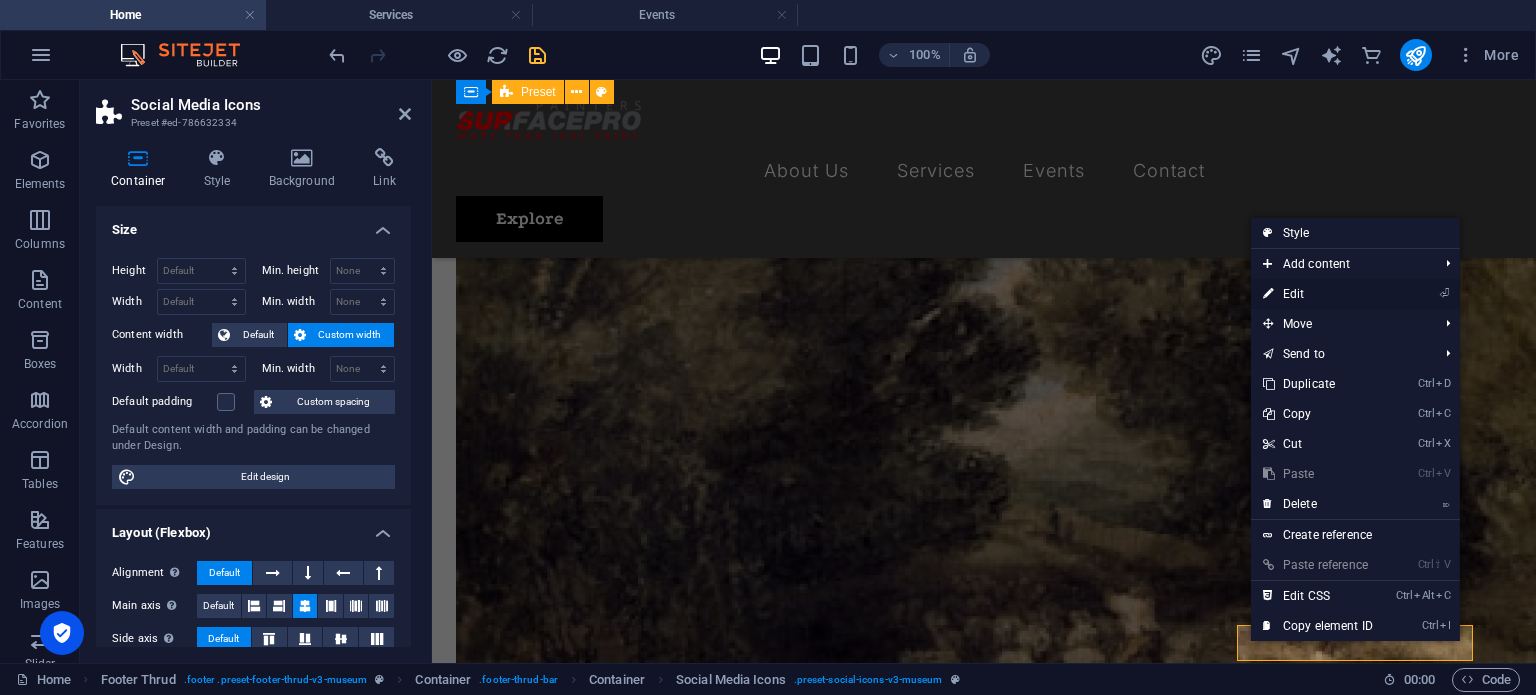 click on "⏎  Edit" at bounding box center (1318, 294) 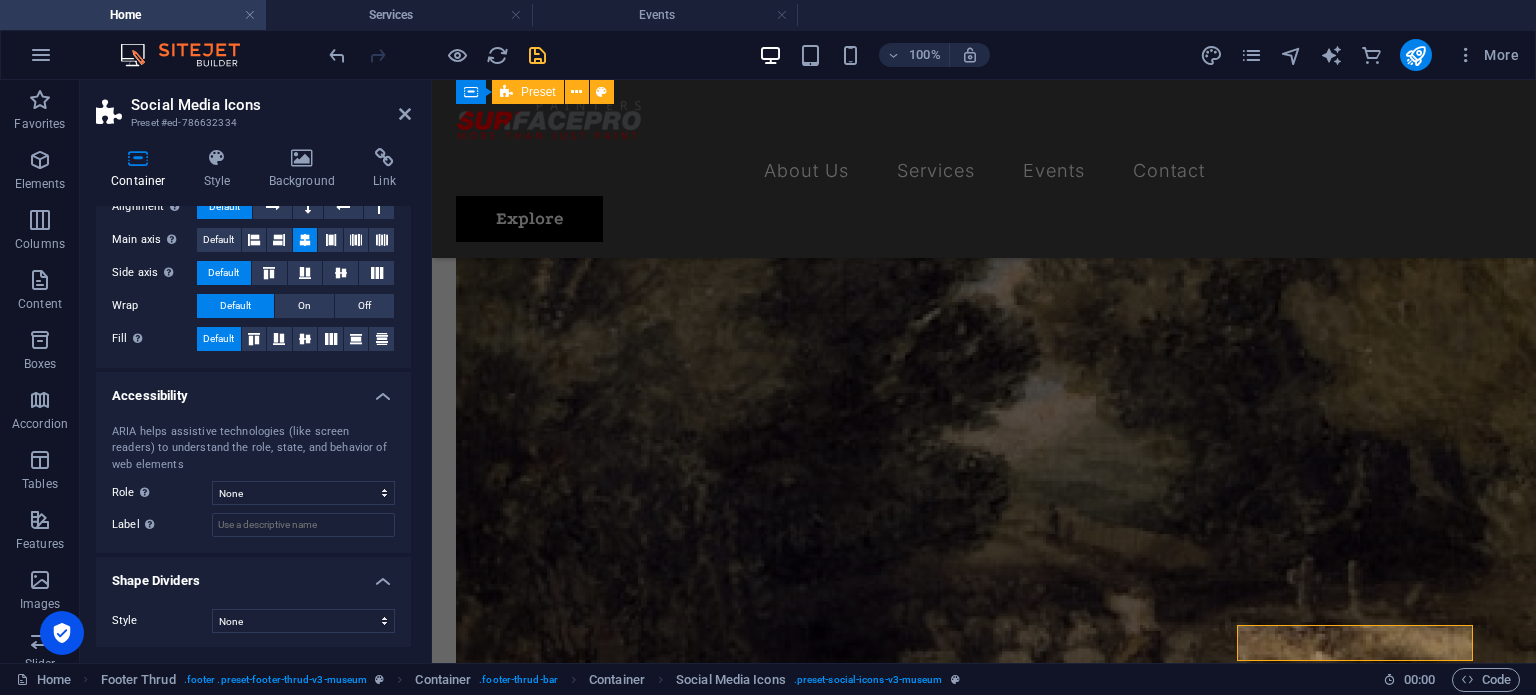 scroll, scrollTop: 0, scrollLeft: 0, axis: both 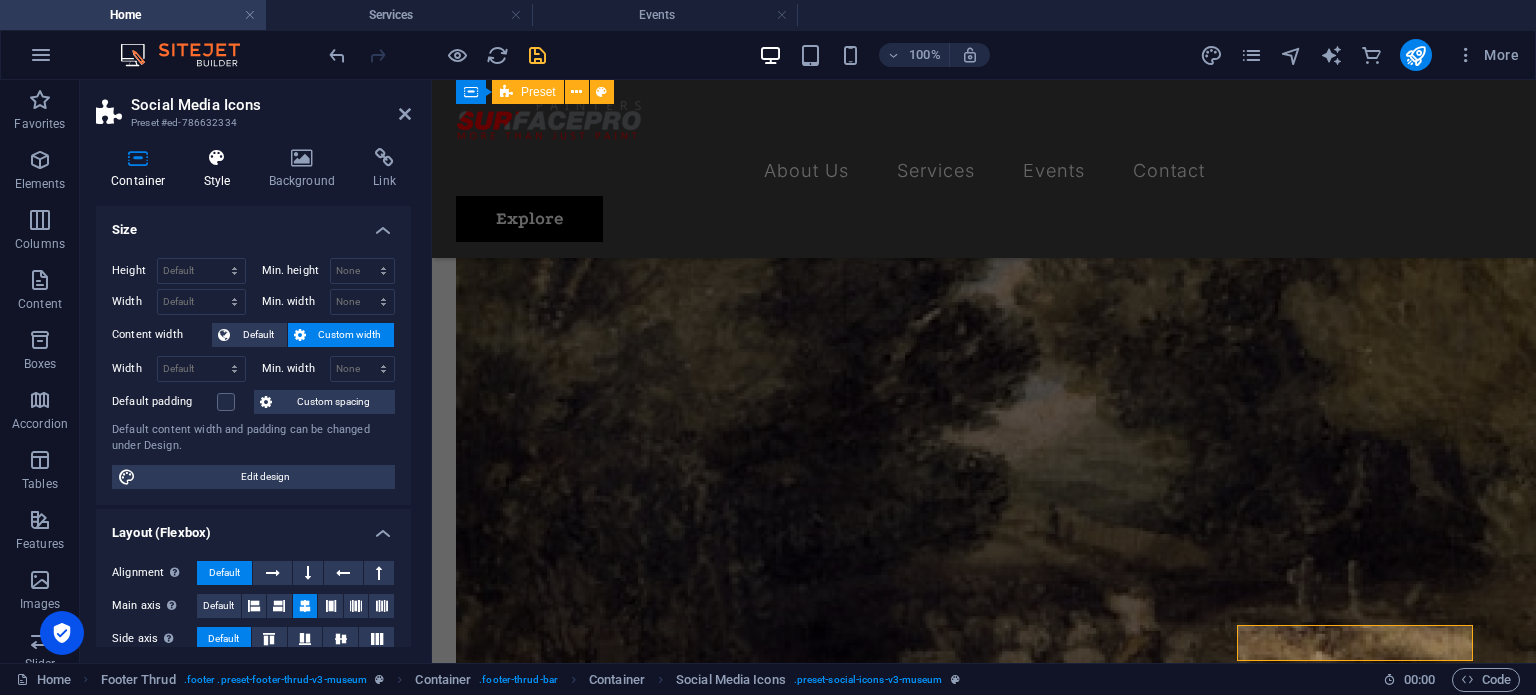 click at bounding box center (217, 158) 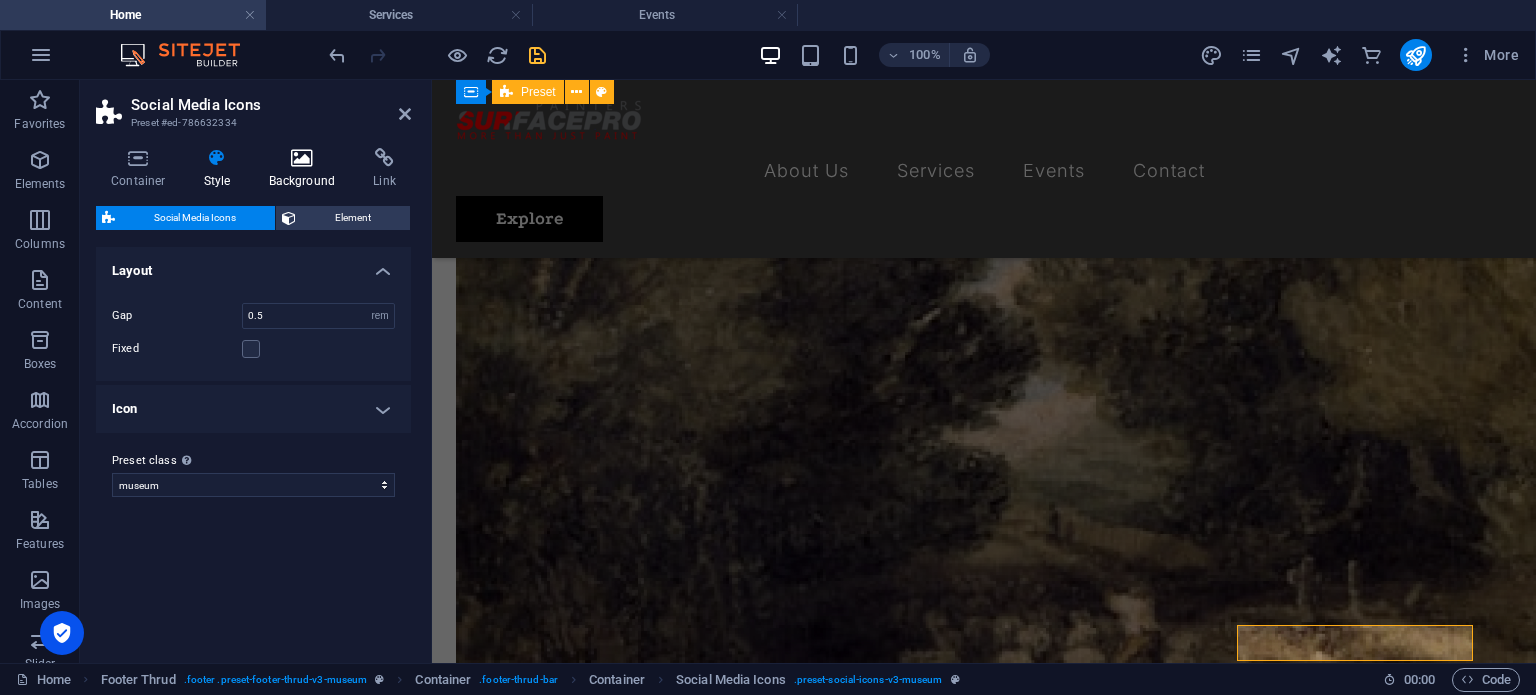 click on "Background" at bounding box center (306, 169) 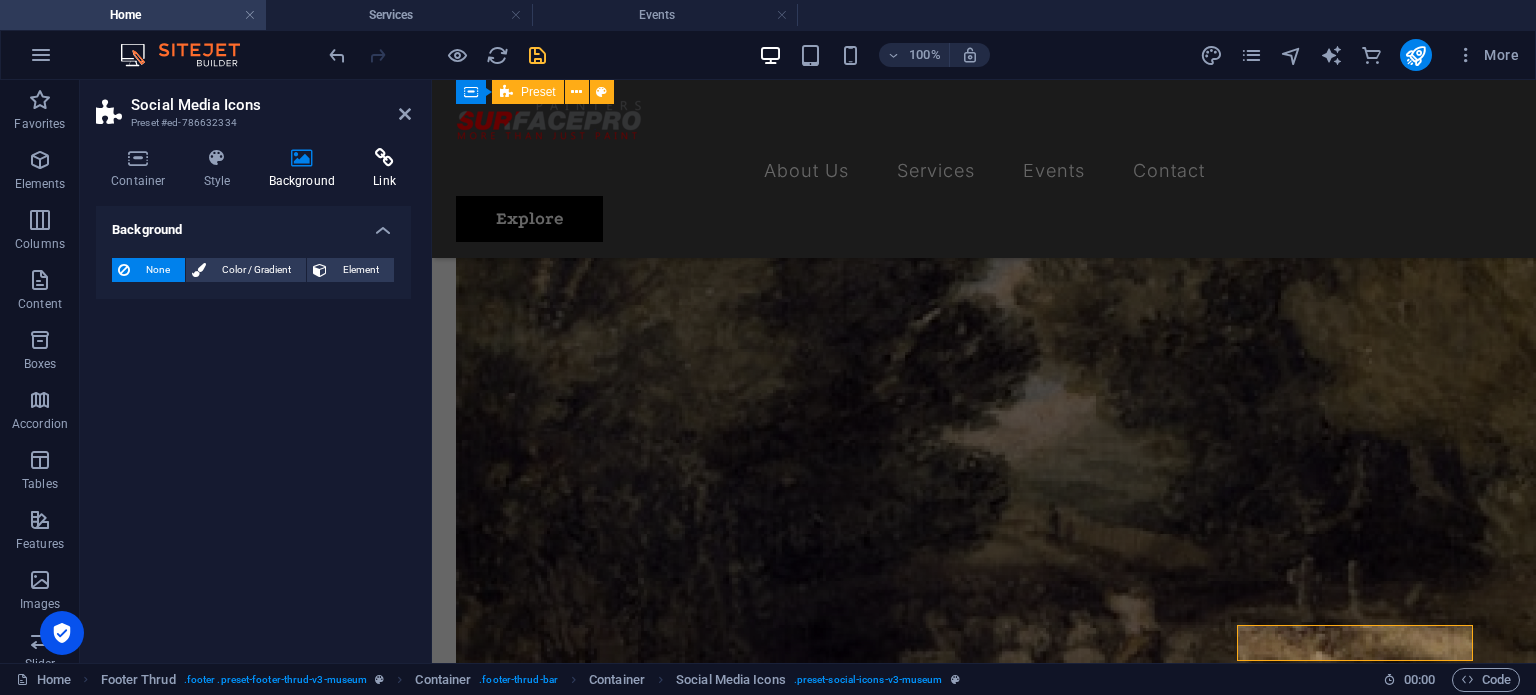 click at bounding box center (384, 158) 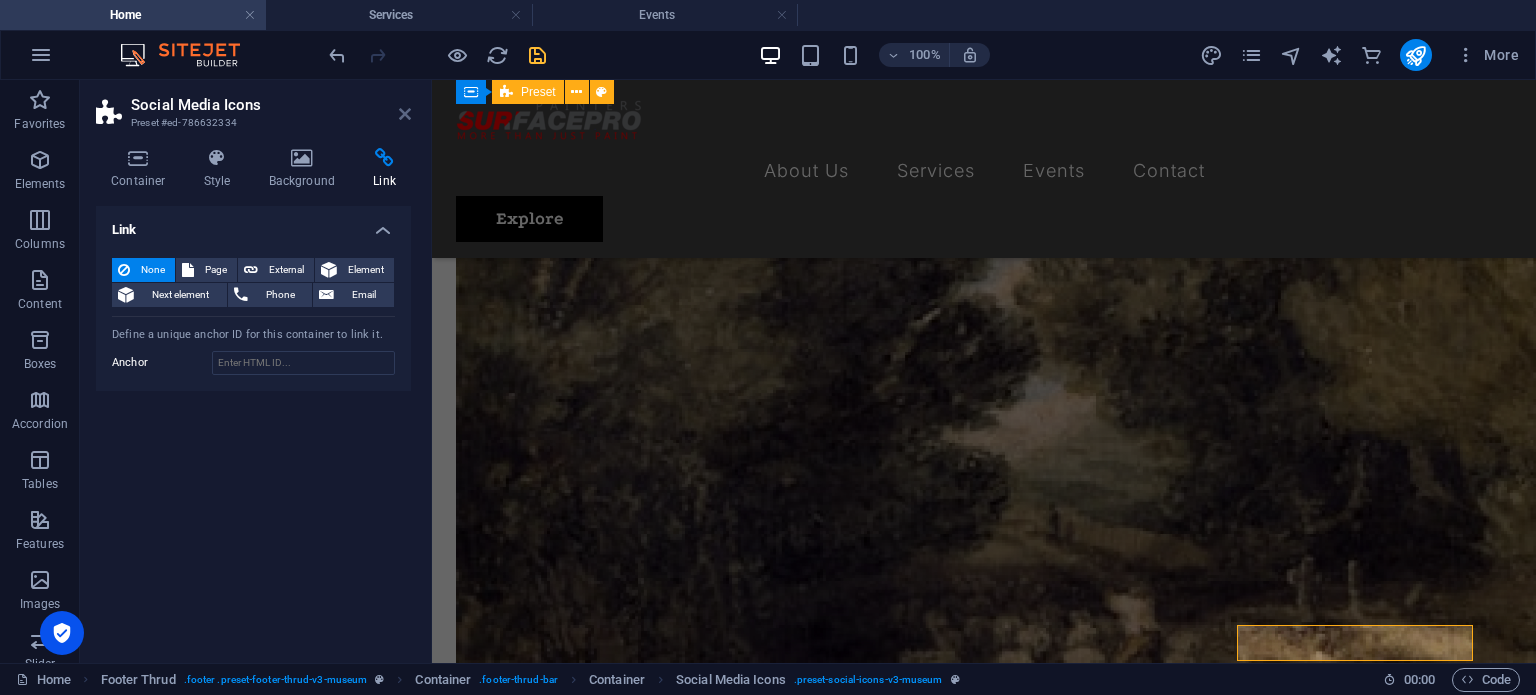 click at bounding box center (405, 114) 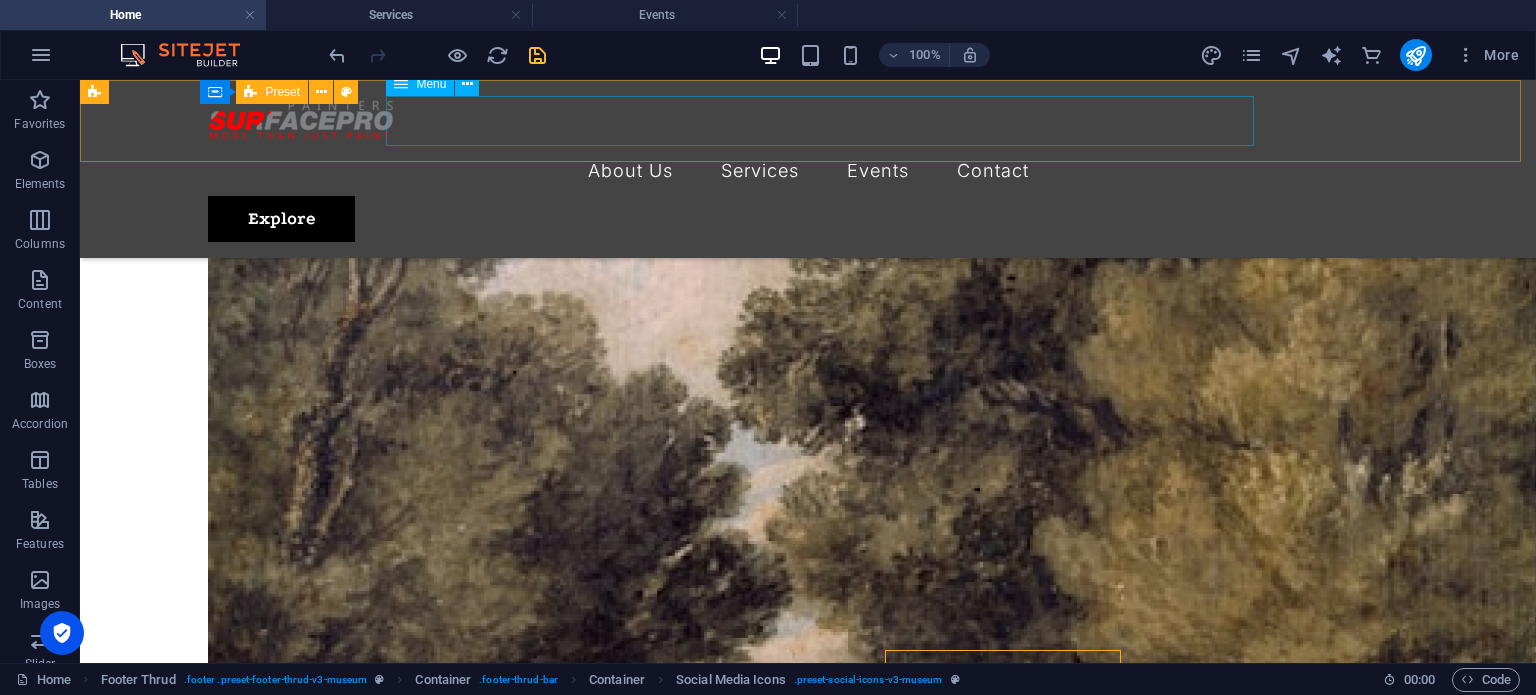 scroll, scrollTop: 5322, scrollLeft: 0, axis: vertical 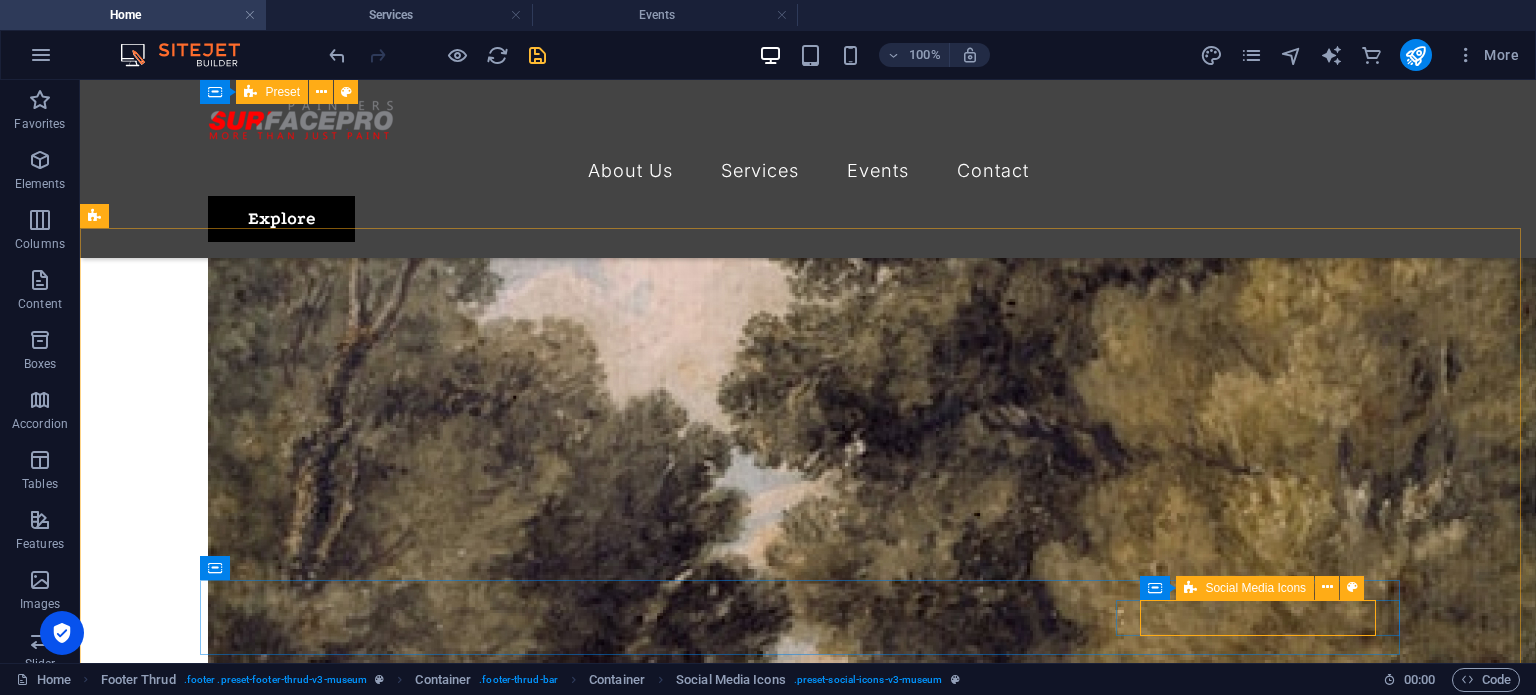 click on "Social Media Icons" at bounding box center [1255, 588] 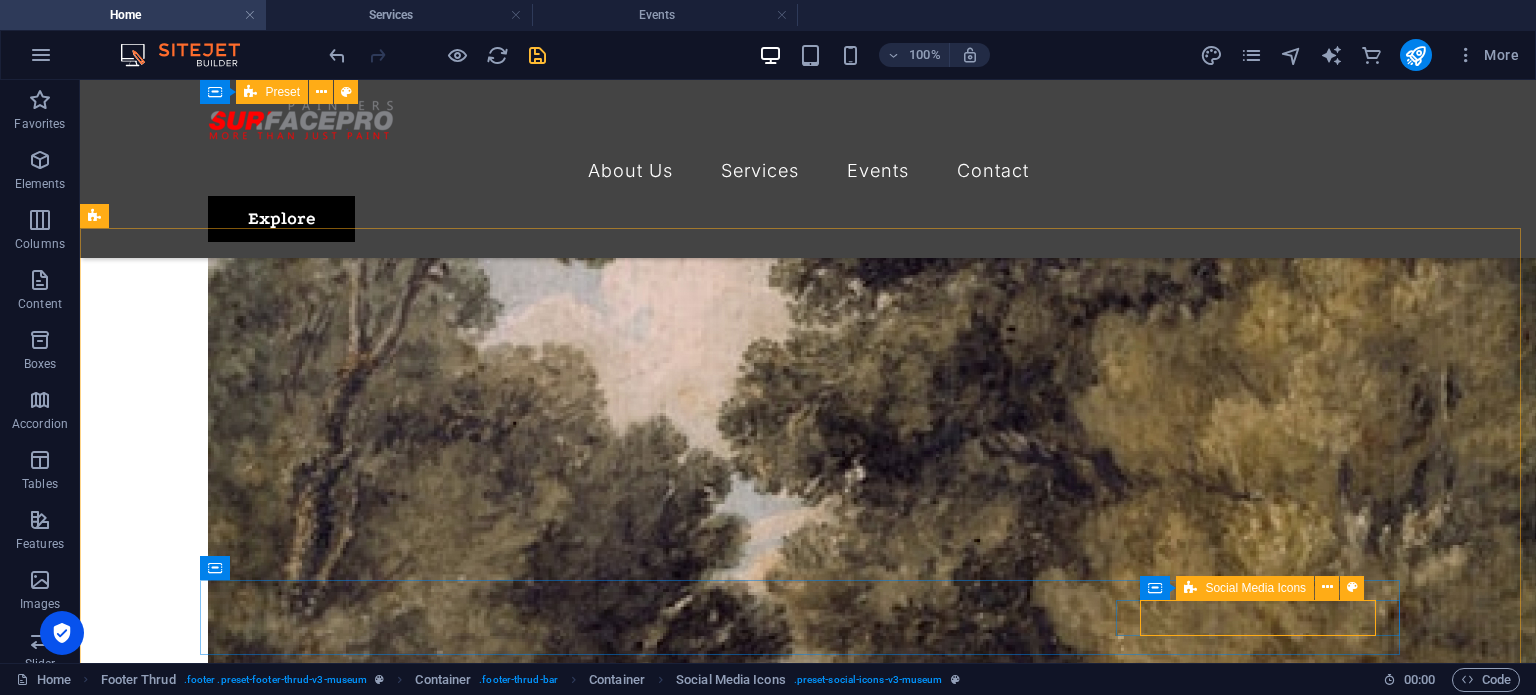 scroll, scrollTop: 5347, scrollLeft: 0, axis: vertical 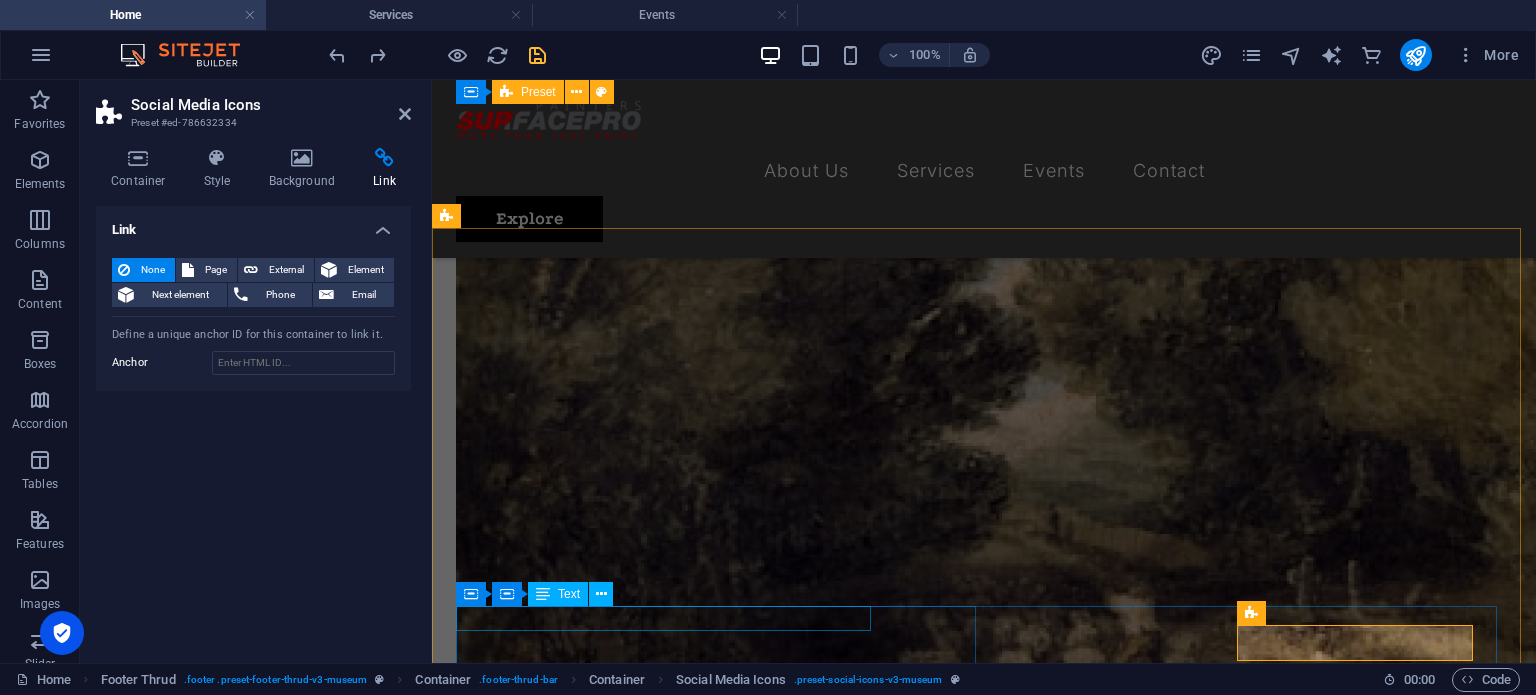 click on "[DOMAIN_NAME]" at bounding box center (1062, 11393) 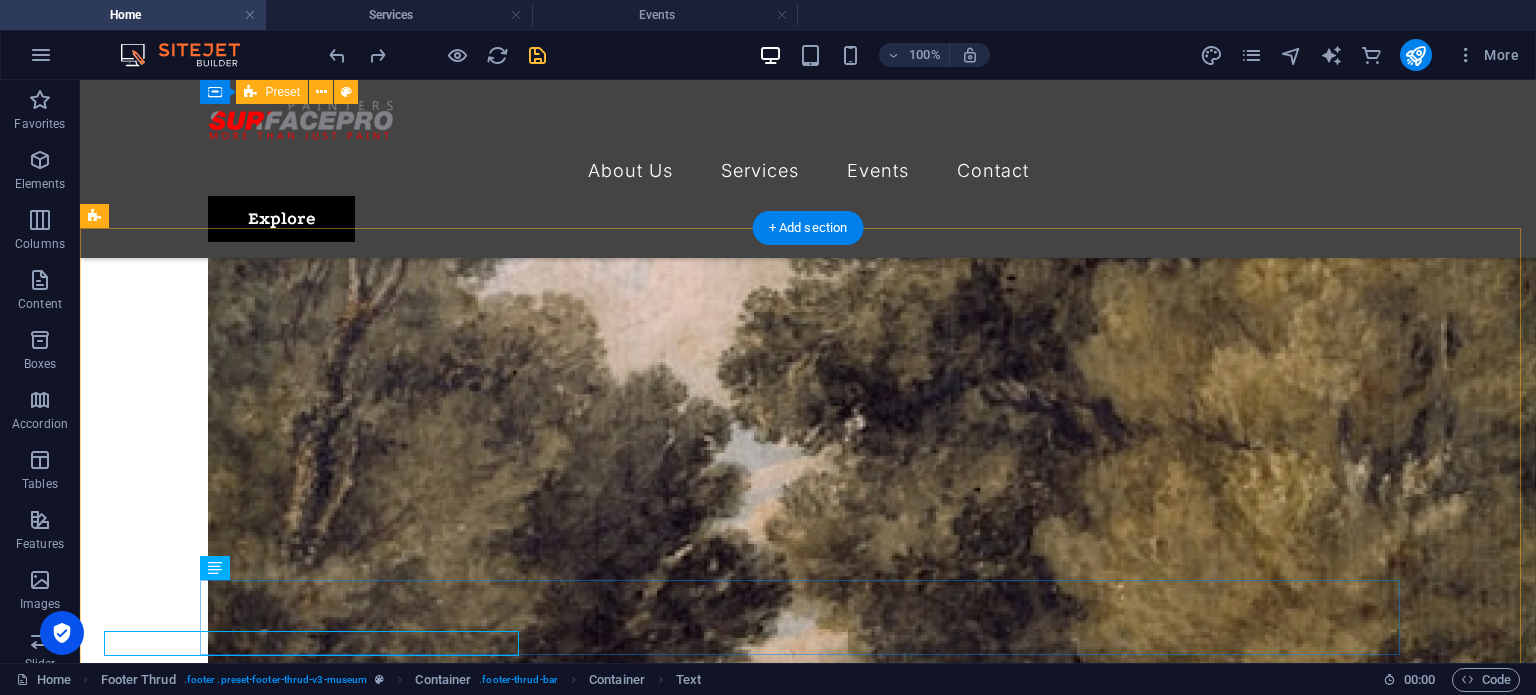 scroll, scrollTop: 5322, scrollLeft: 0, axis: vertical 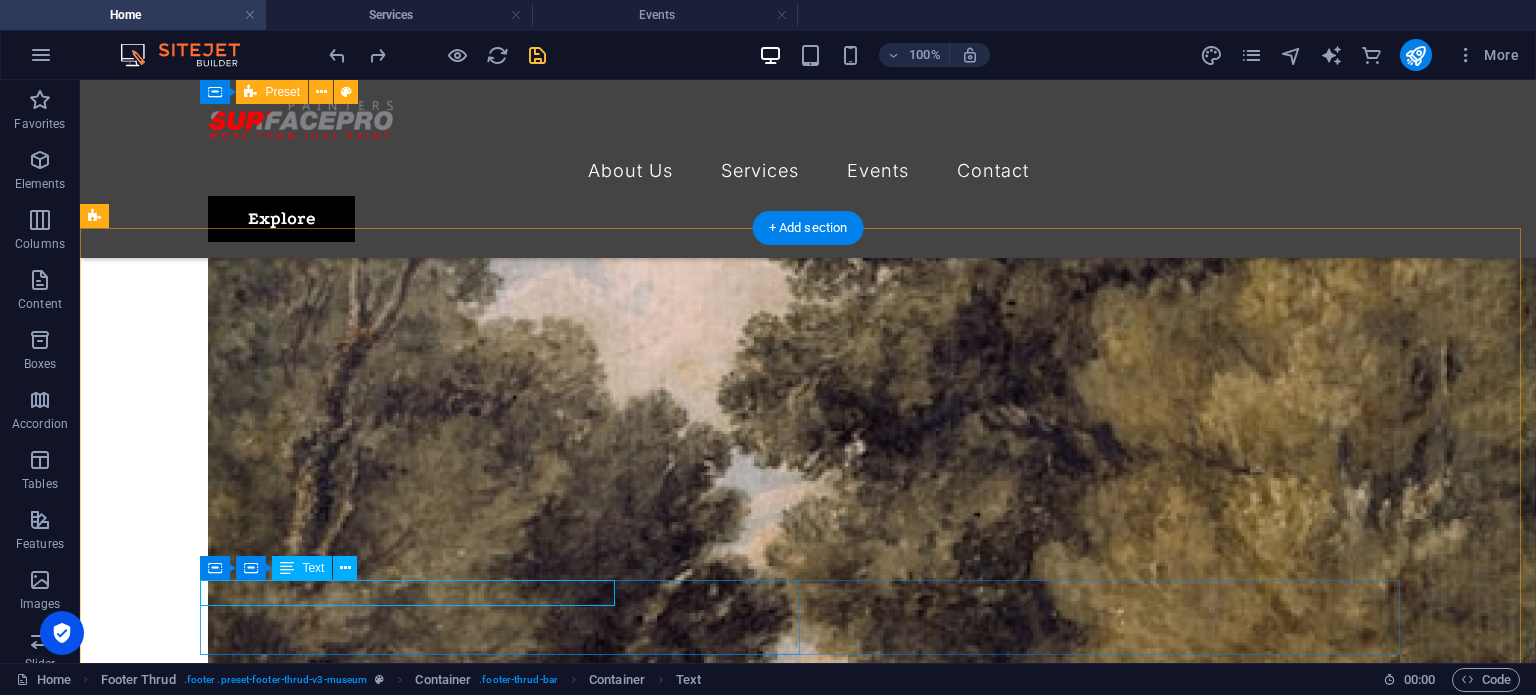 click on "All rights reserved.    [DOMAIN_NAME]" at bounding box center (800, 11630) 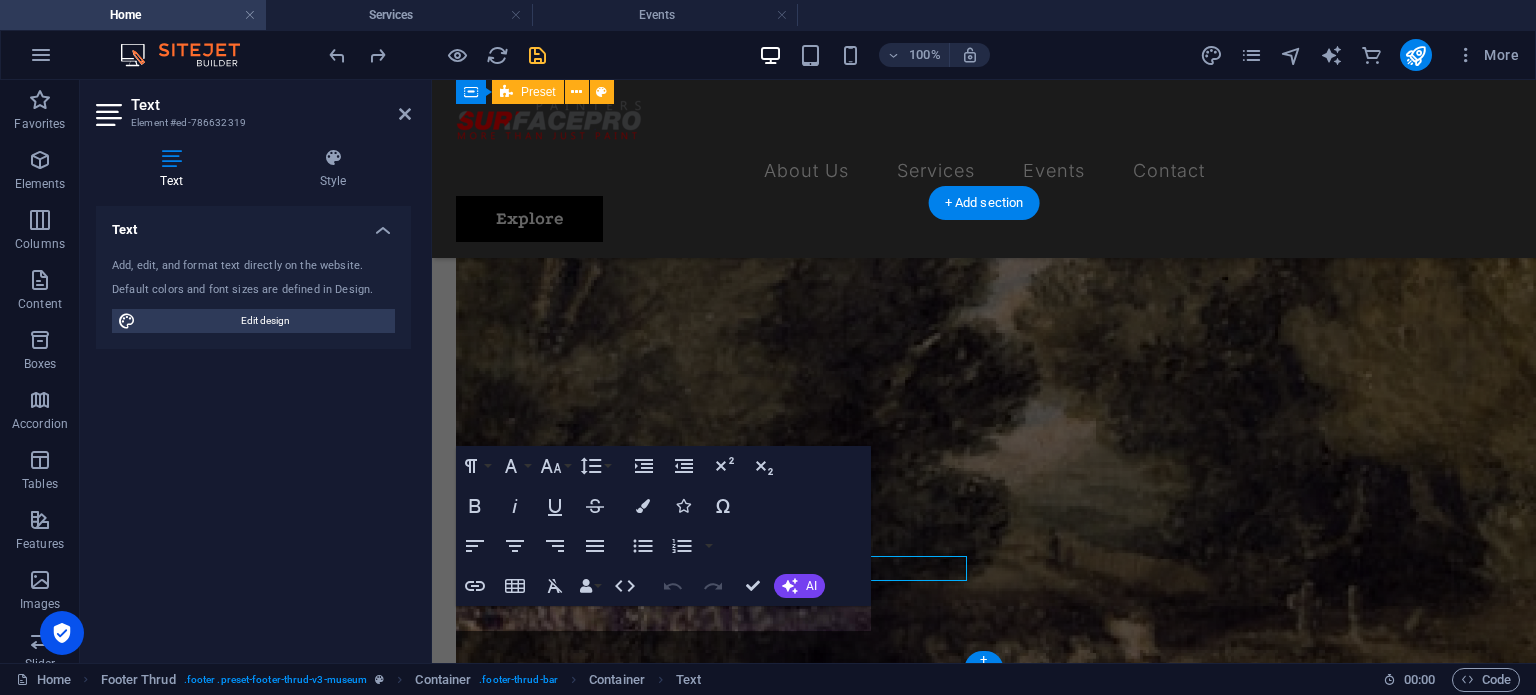 scroll, scrollTop: 5347, scrollLeft: 0, axis: vertical 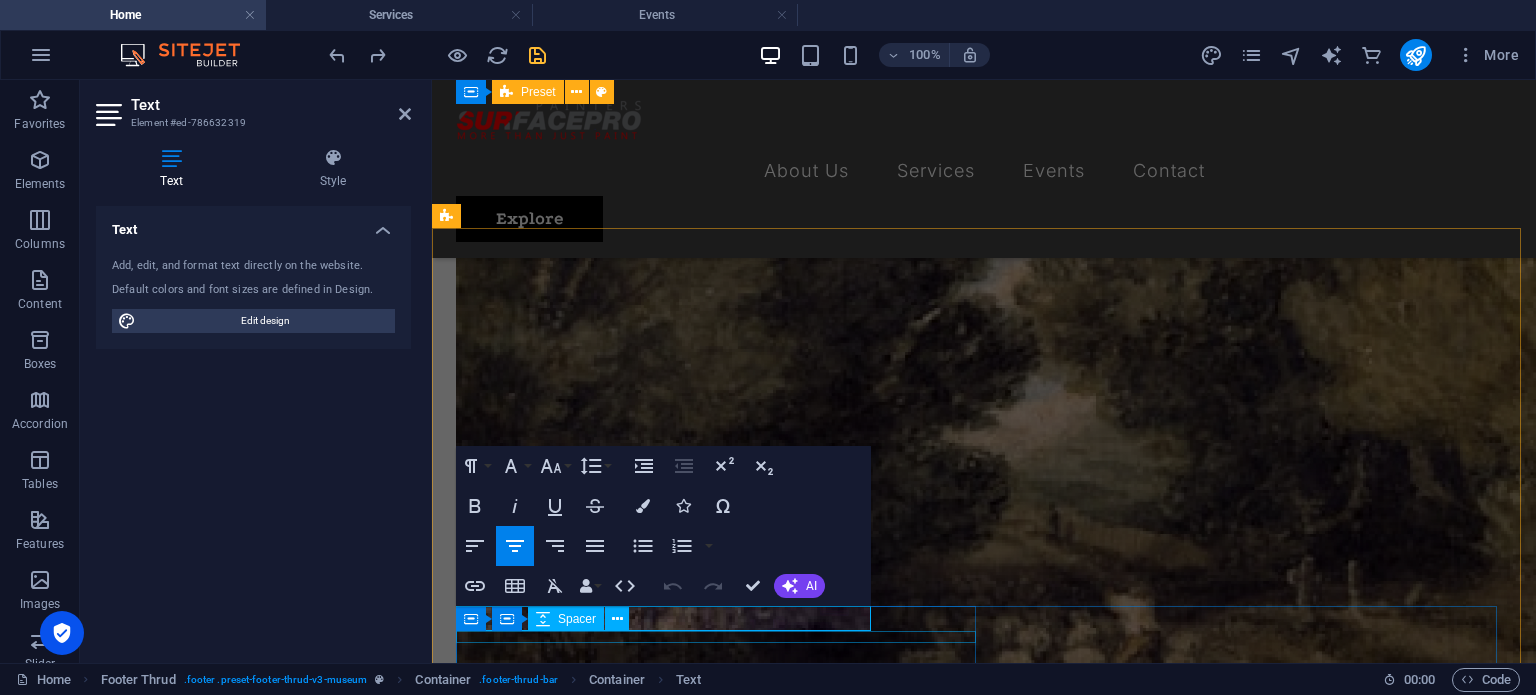 type 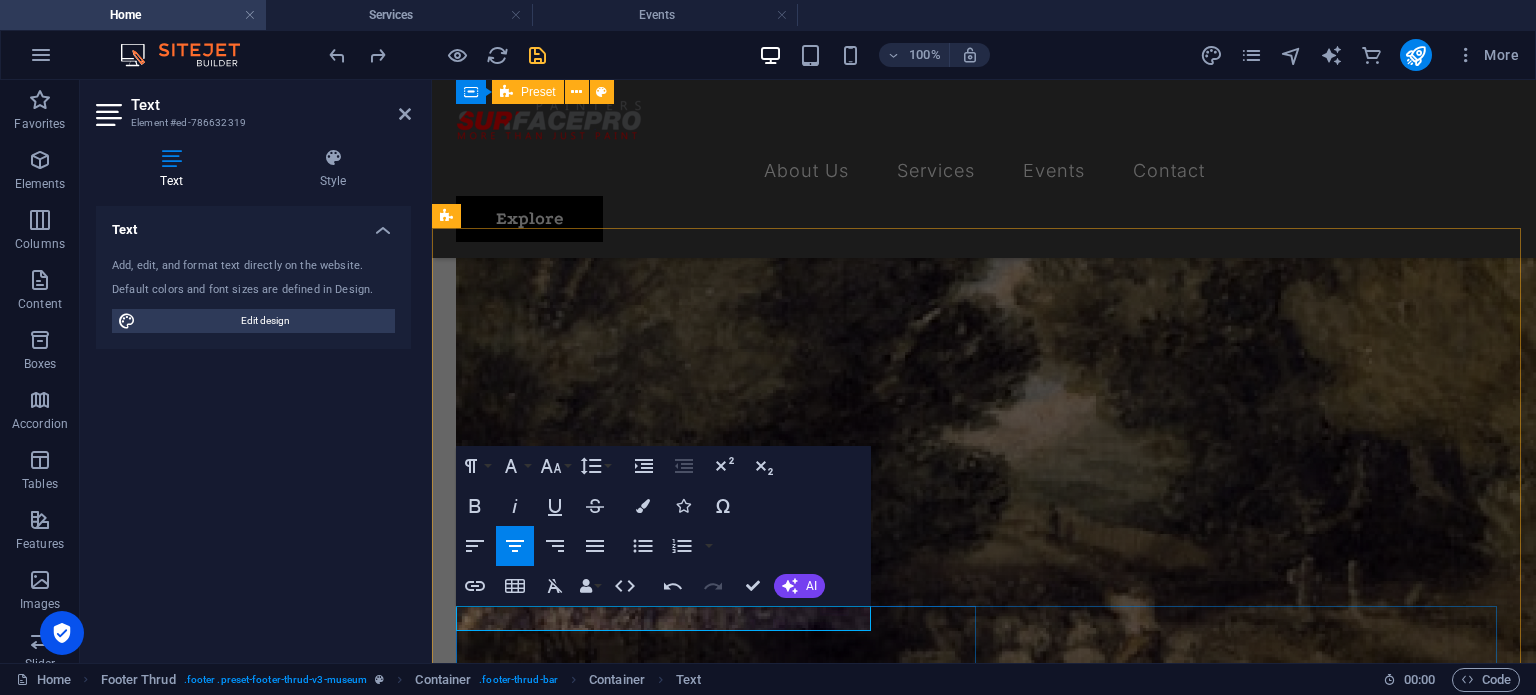 click on "[DOMAIN_NAME]" at bounding box center (1062, 11393) 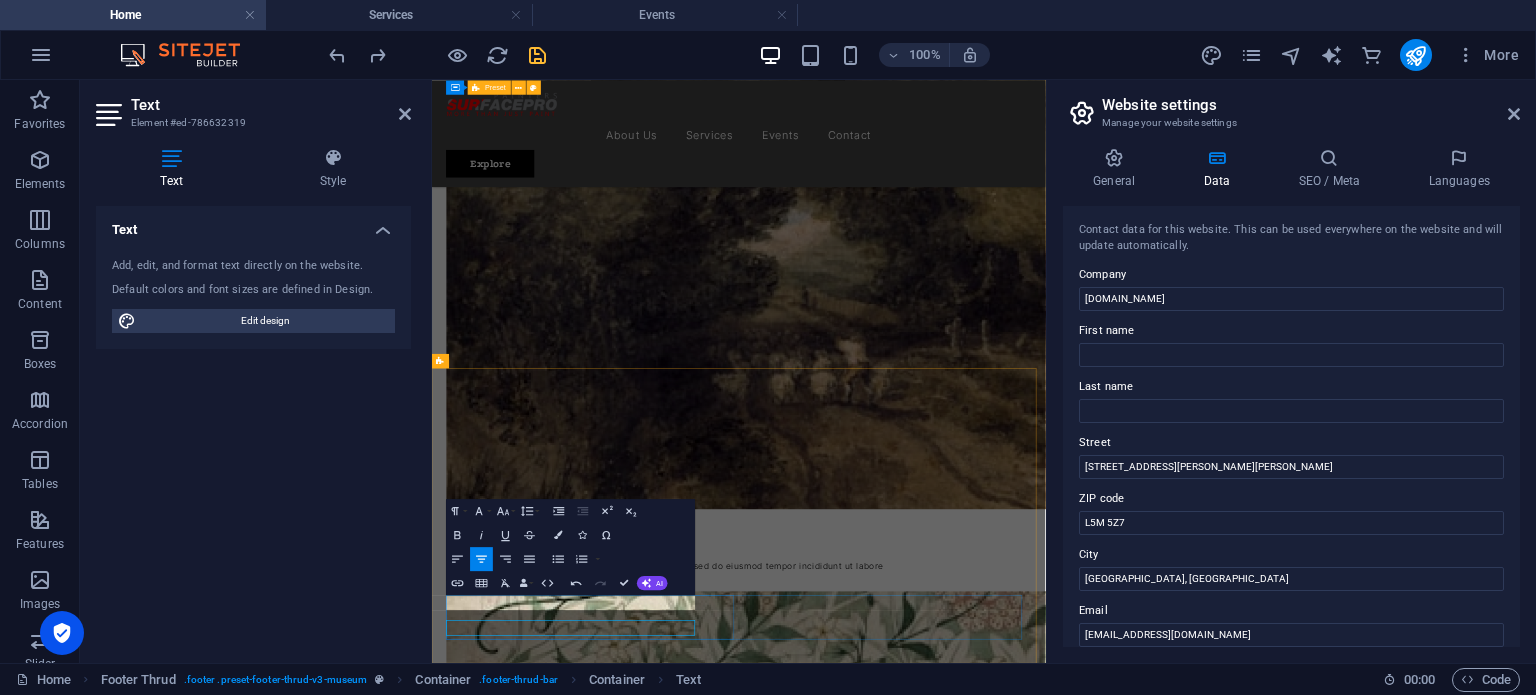 click on "All rights reserved.    [DOMAIN_NAME]   Legal Notice  |  Privacy Policy" at bounding box center (939, 11337) 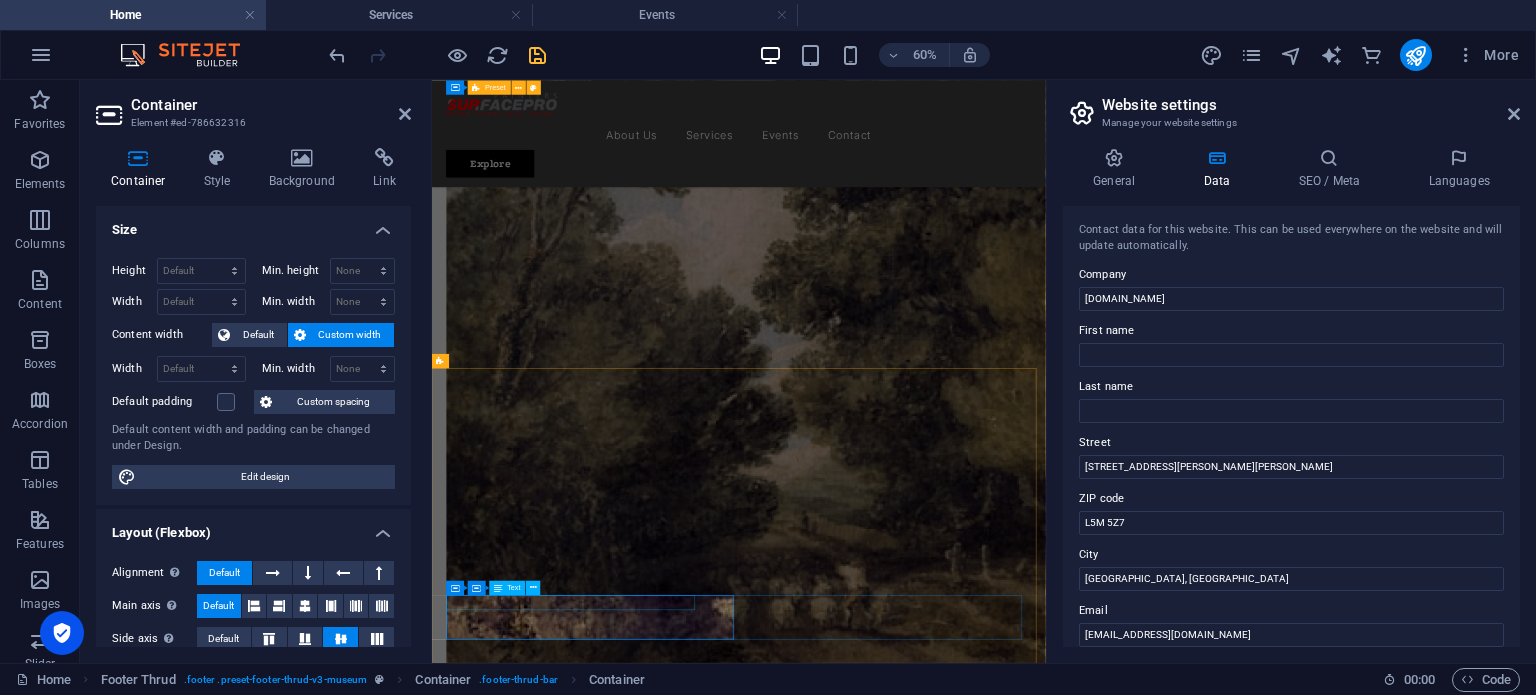 click on "[DOMAIN_NAME]" at bounding box center [1022, 11712] 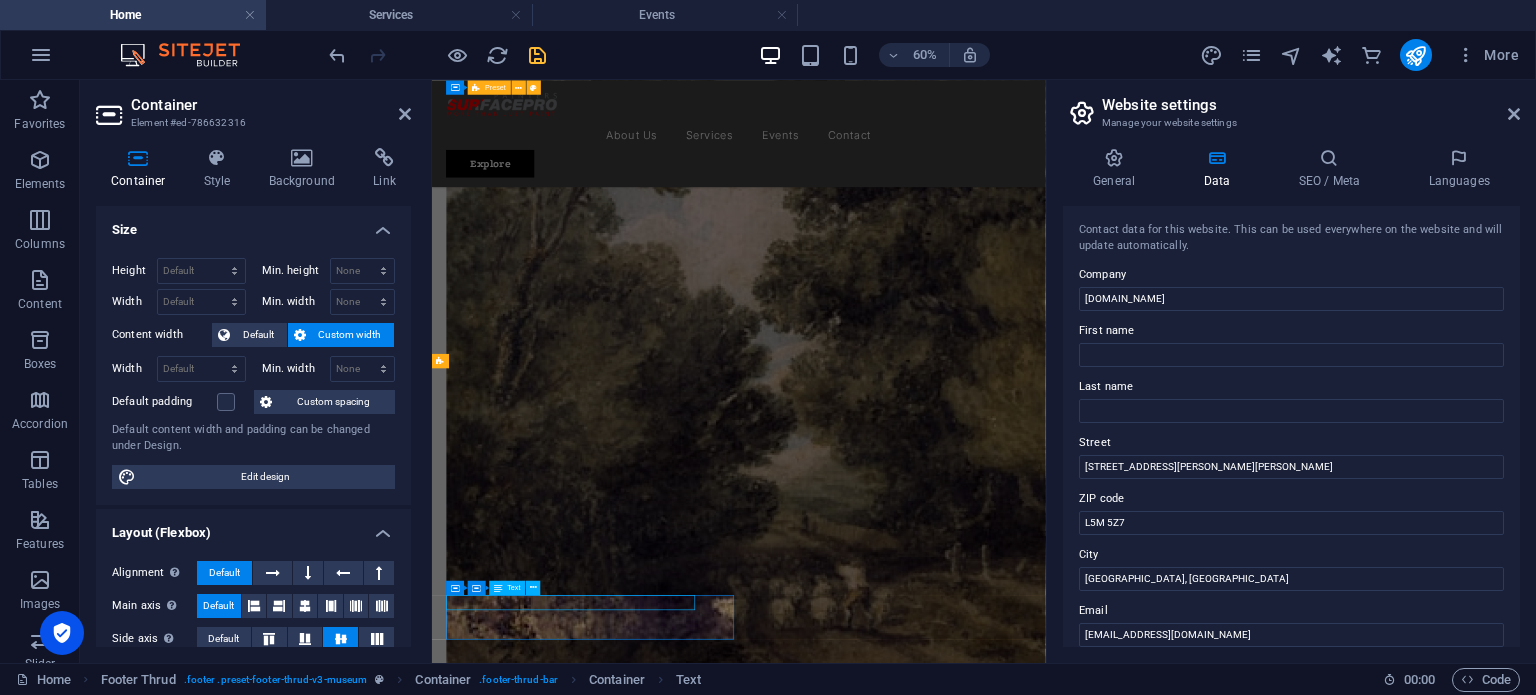 click on "[DOMAIN_NAME]" at bounding box center (1022, 11712) 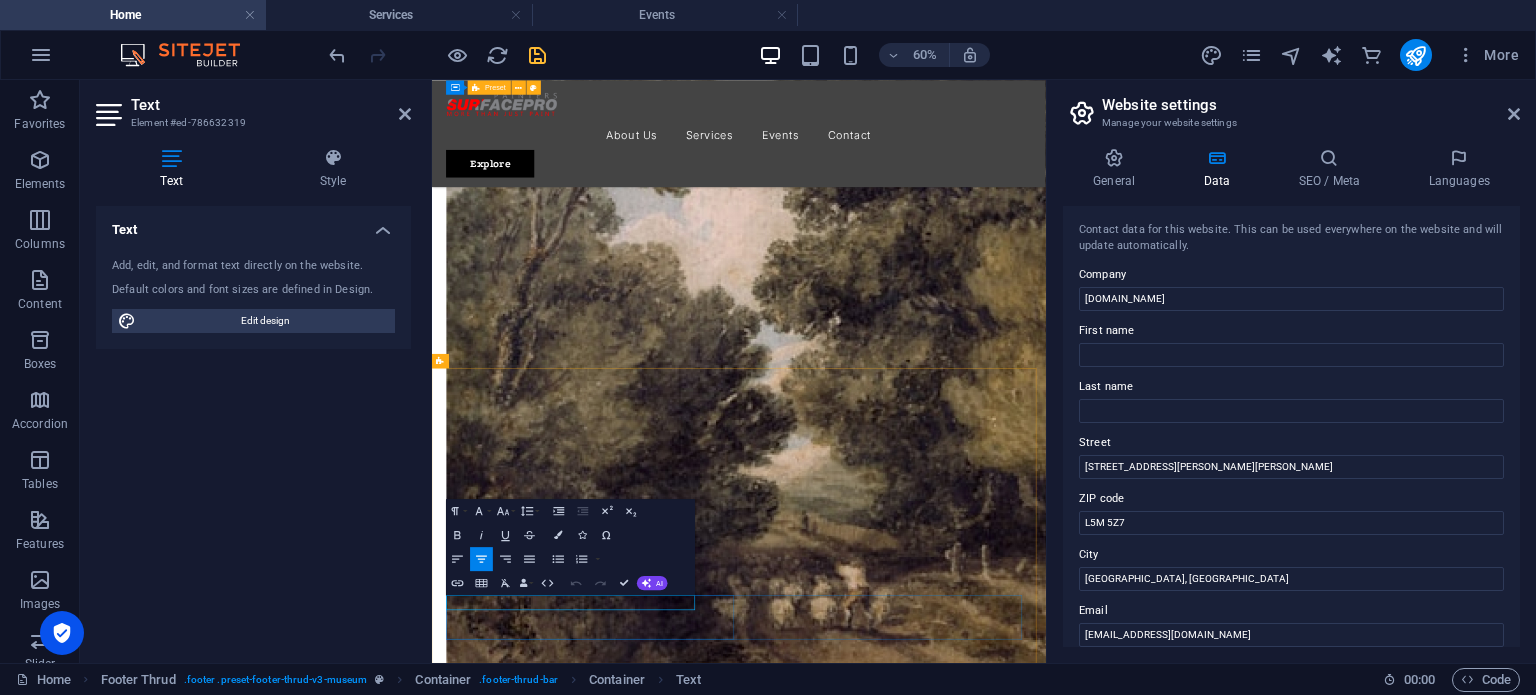 type 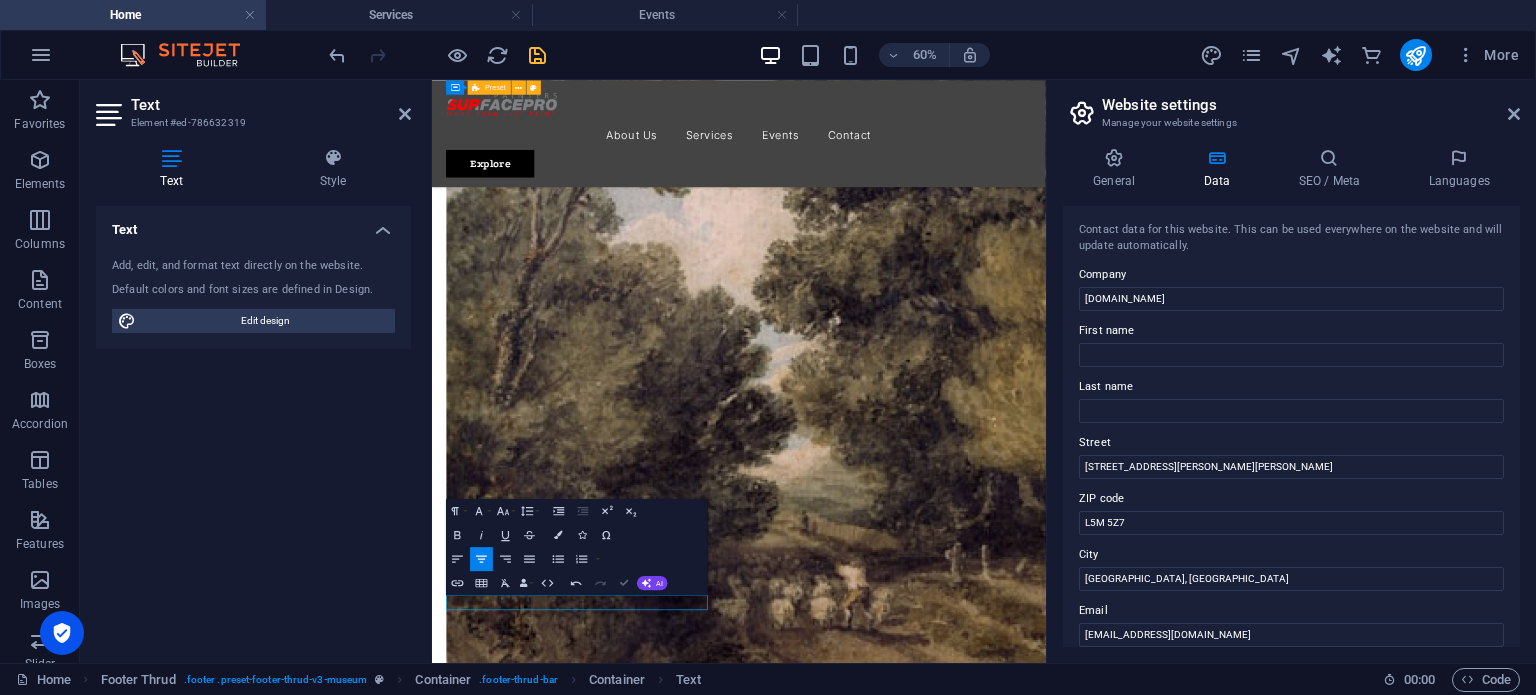 scroll, scrollTop: 5352, scrollLeft: 0, axis: vertical 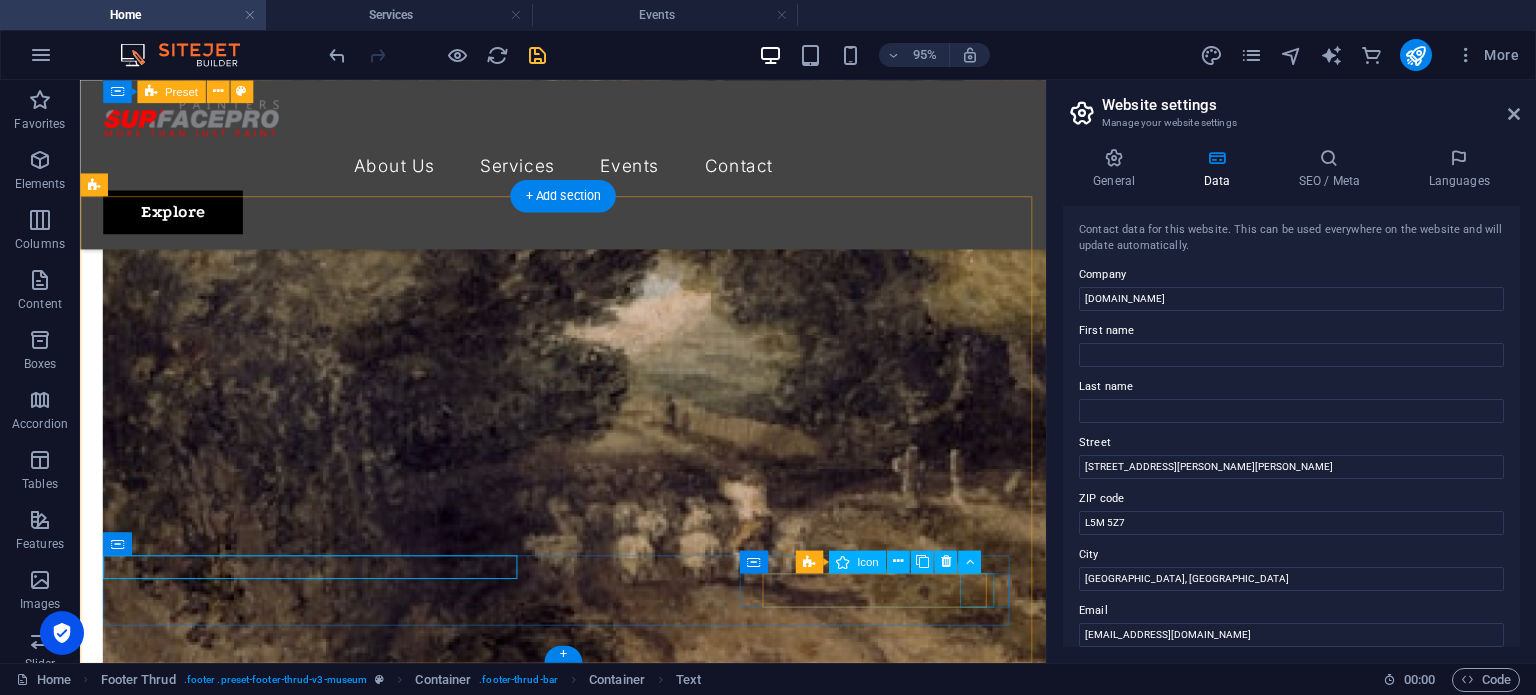 click at bounding box center [592, 11582] 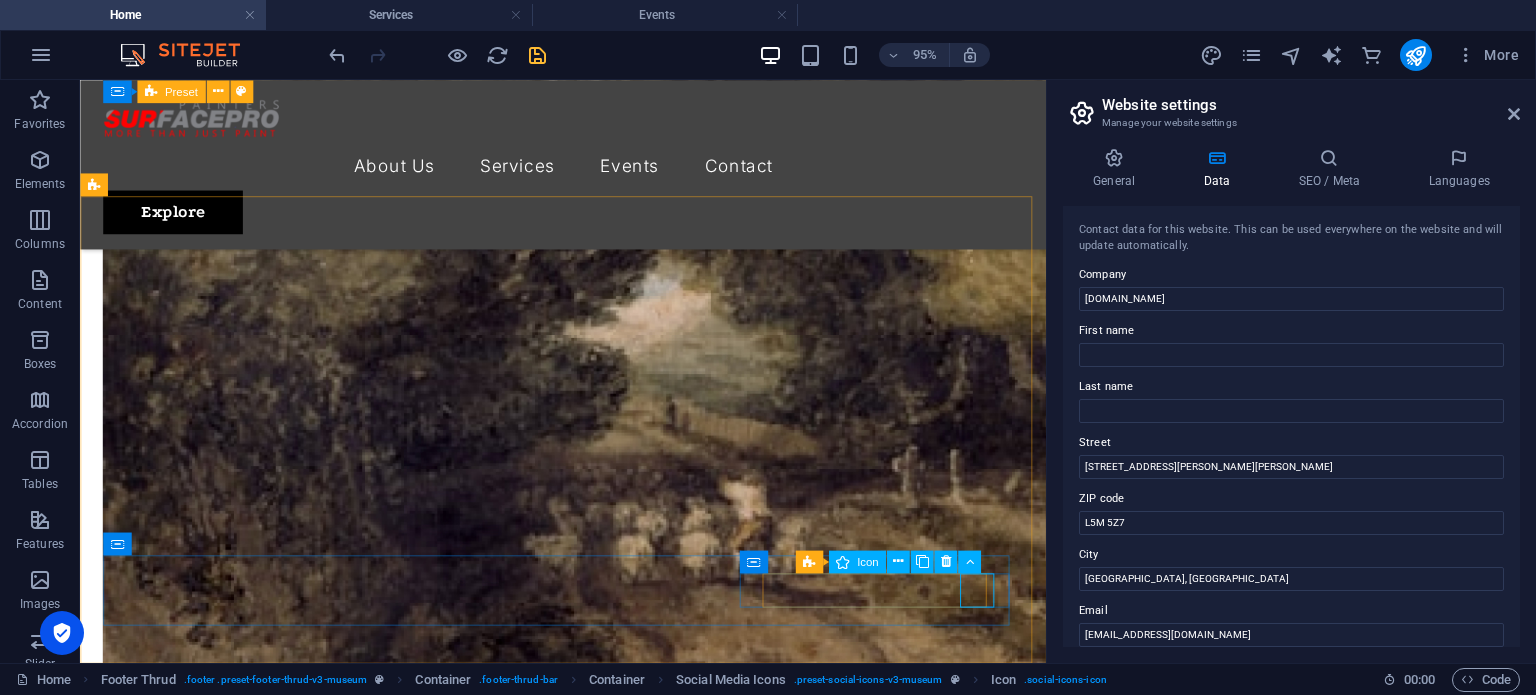 click on "Icon" at bounding box center (857, 561) 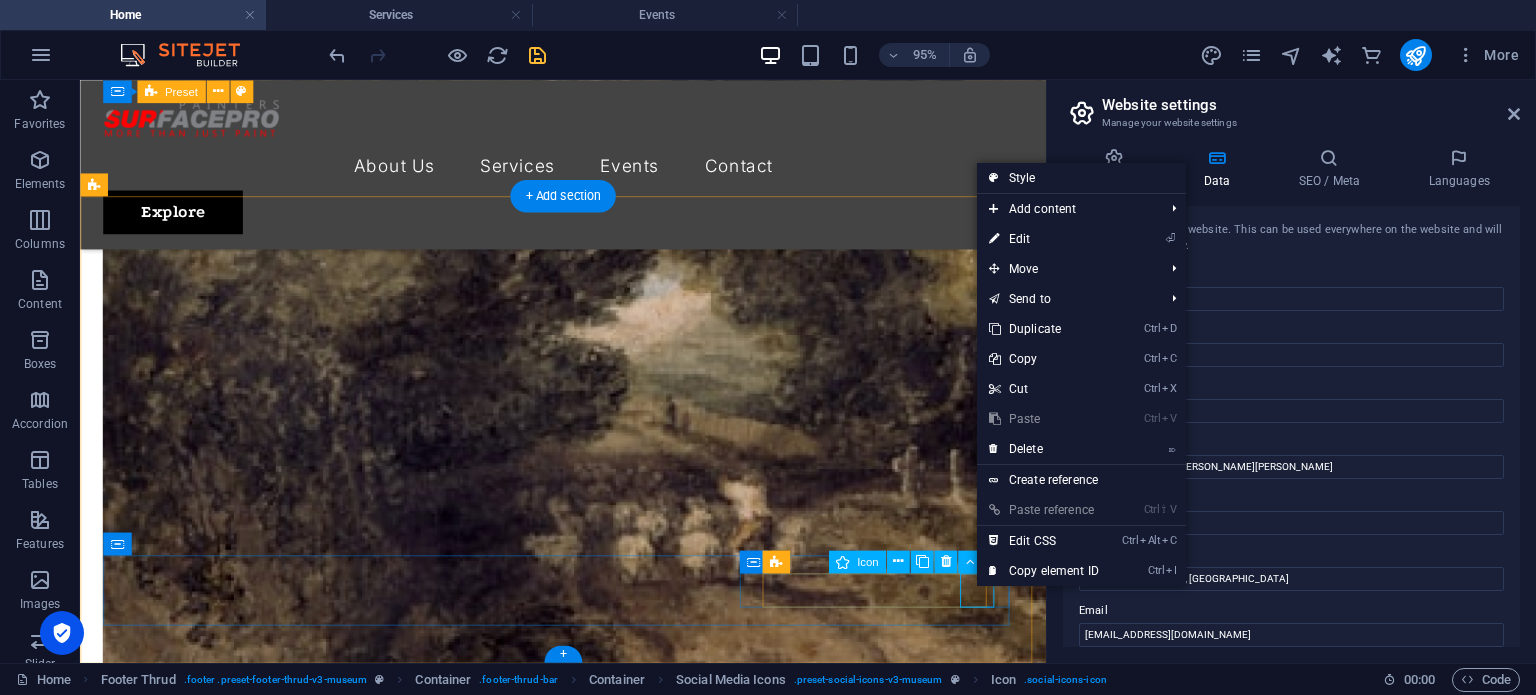 click at bounding box center (592, 11582) 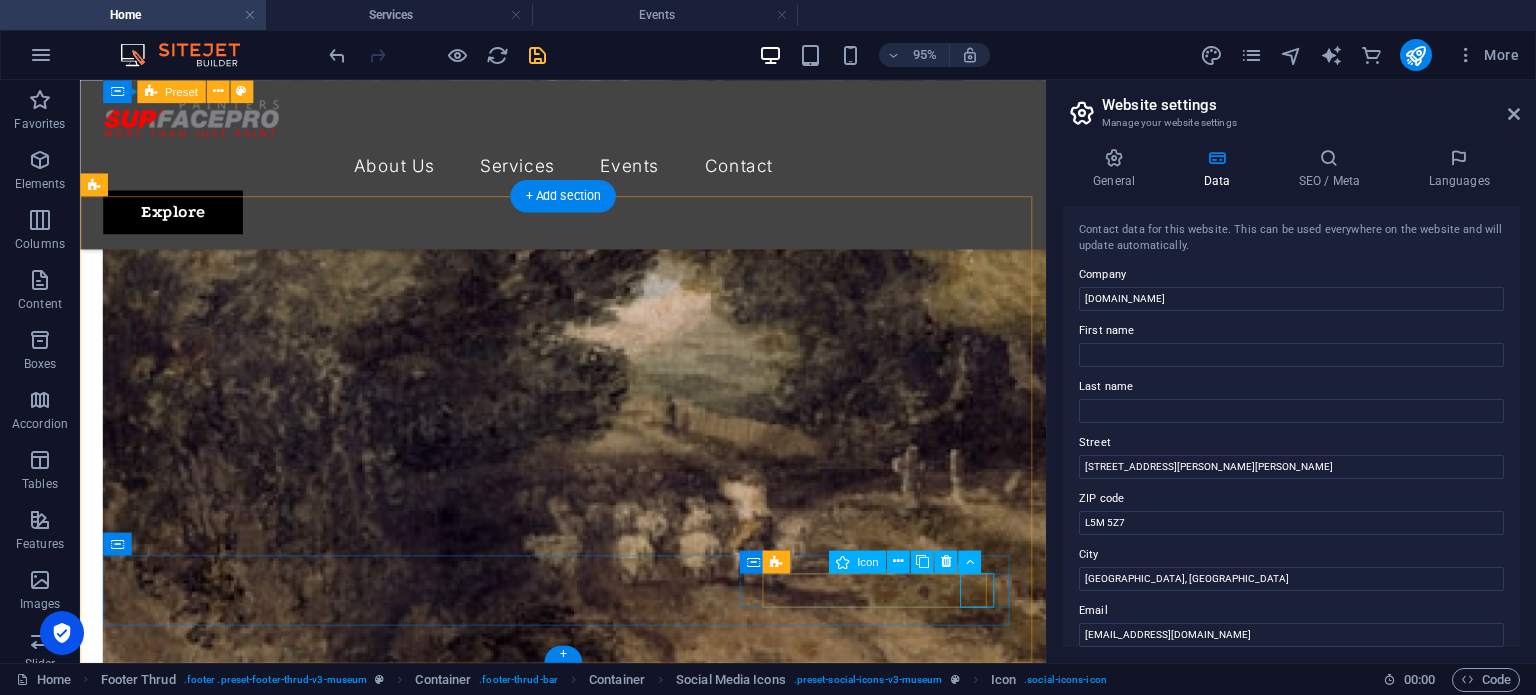click at bounding box center [592, 11582] 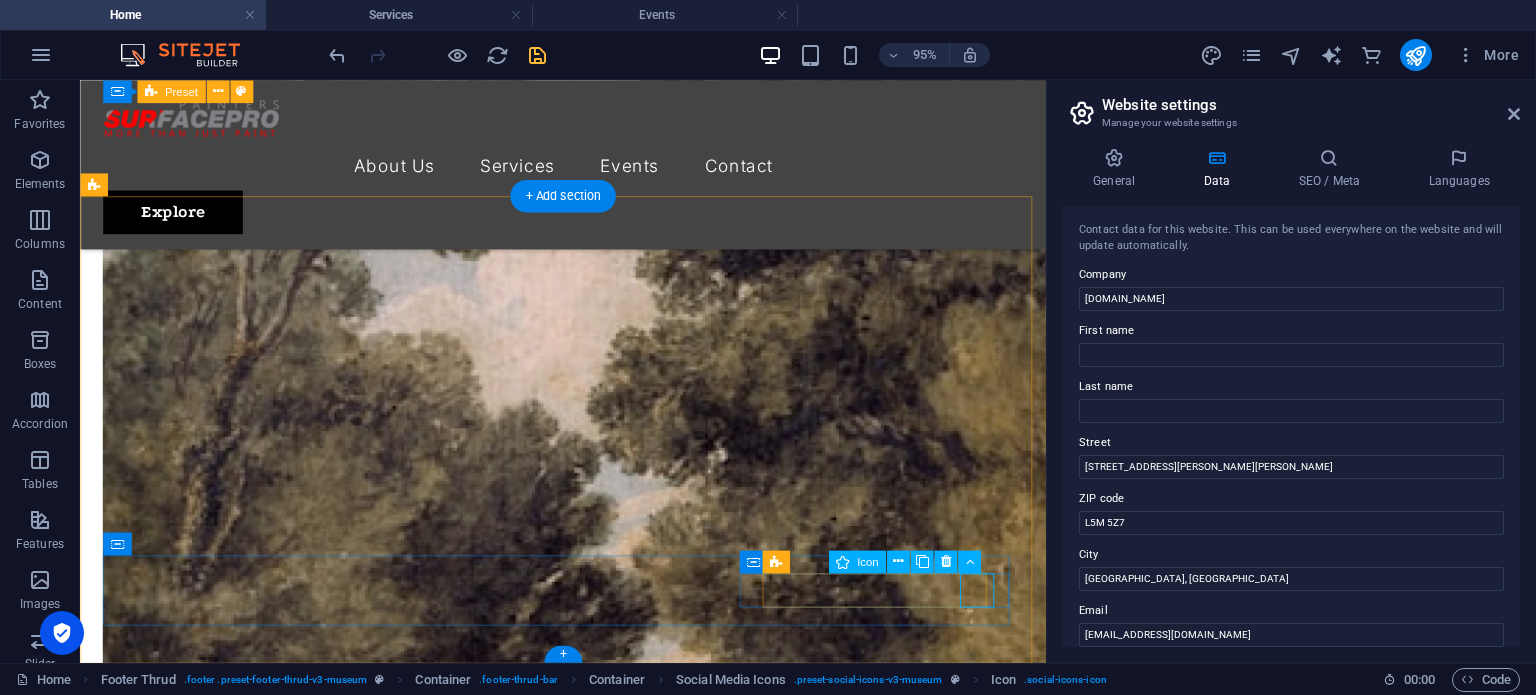 select on "xMidYMid" 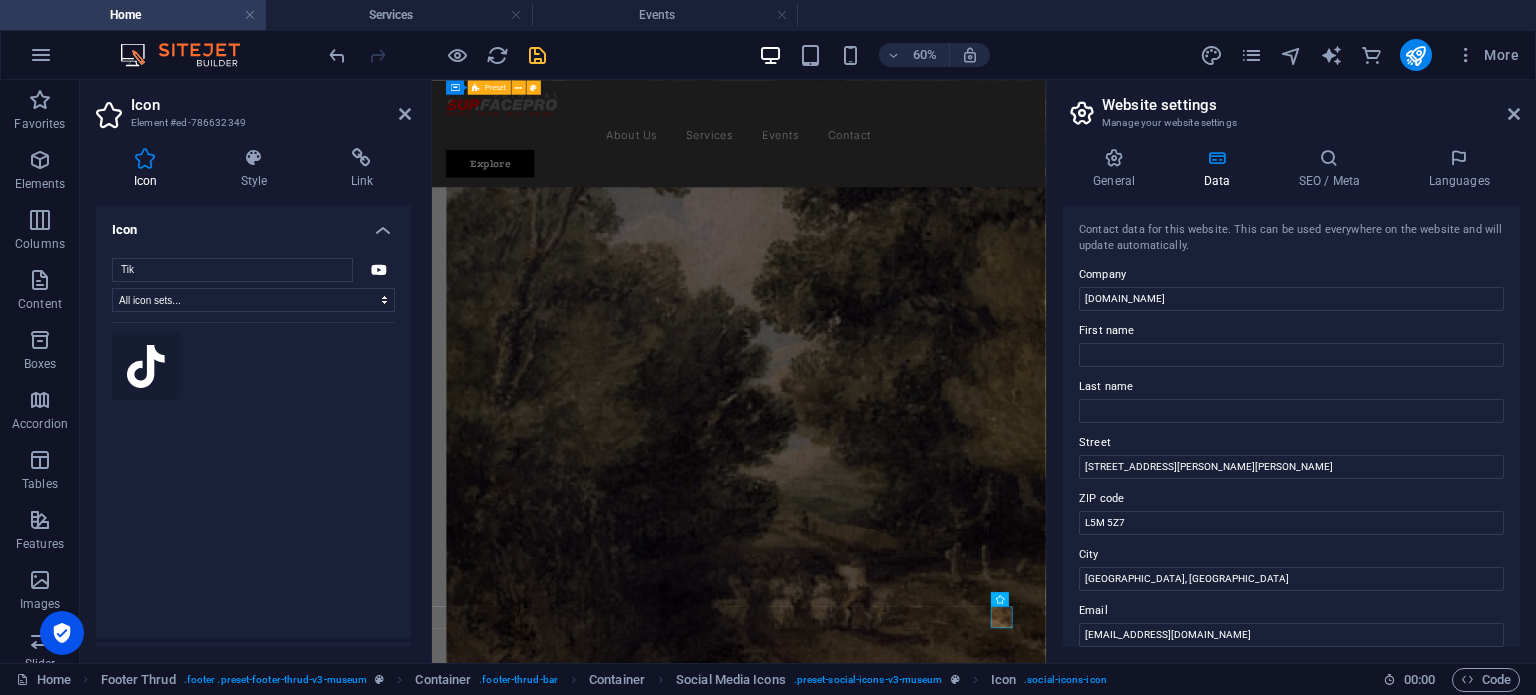 type on "Tik" 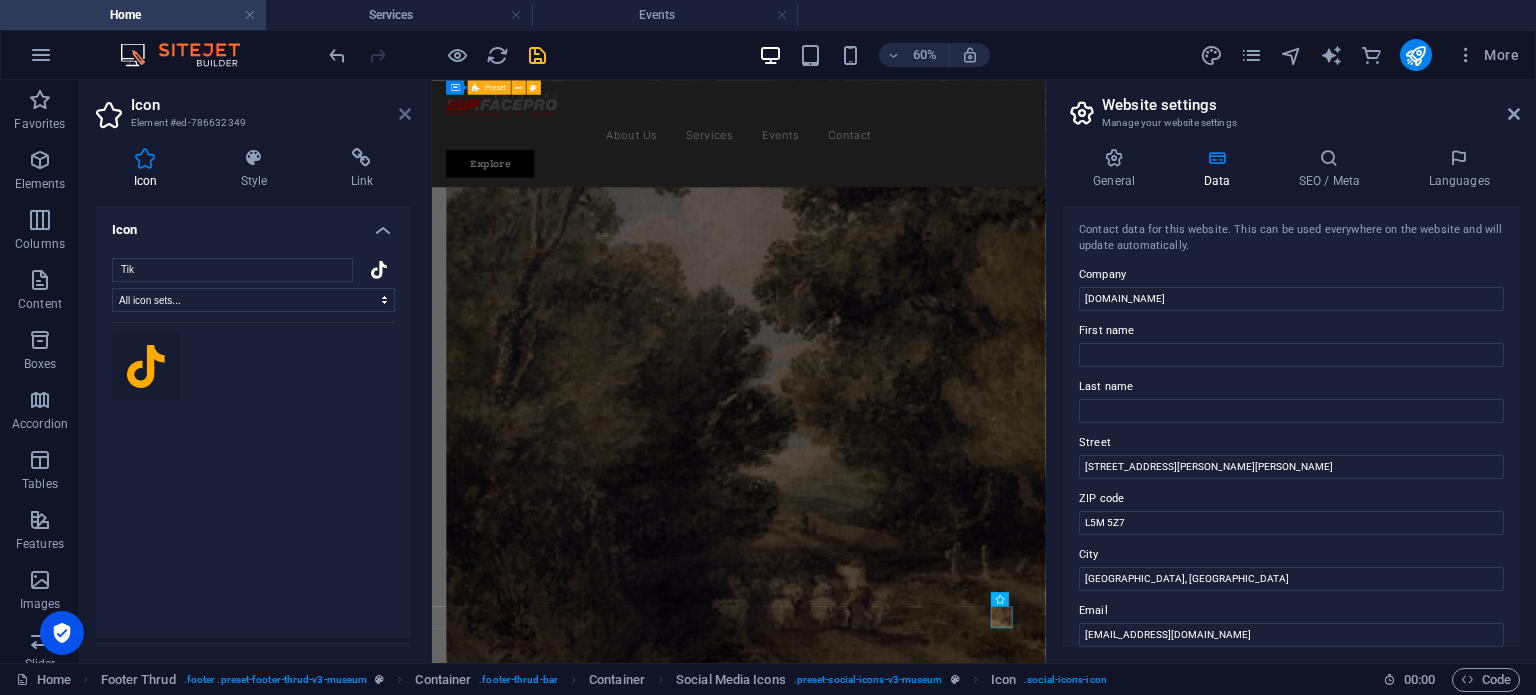 drag, startPoint x: 406, startPoint y: 112, endPoint x: 343, endPoint y: 36, distance: 98.71677 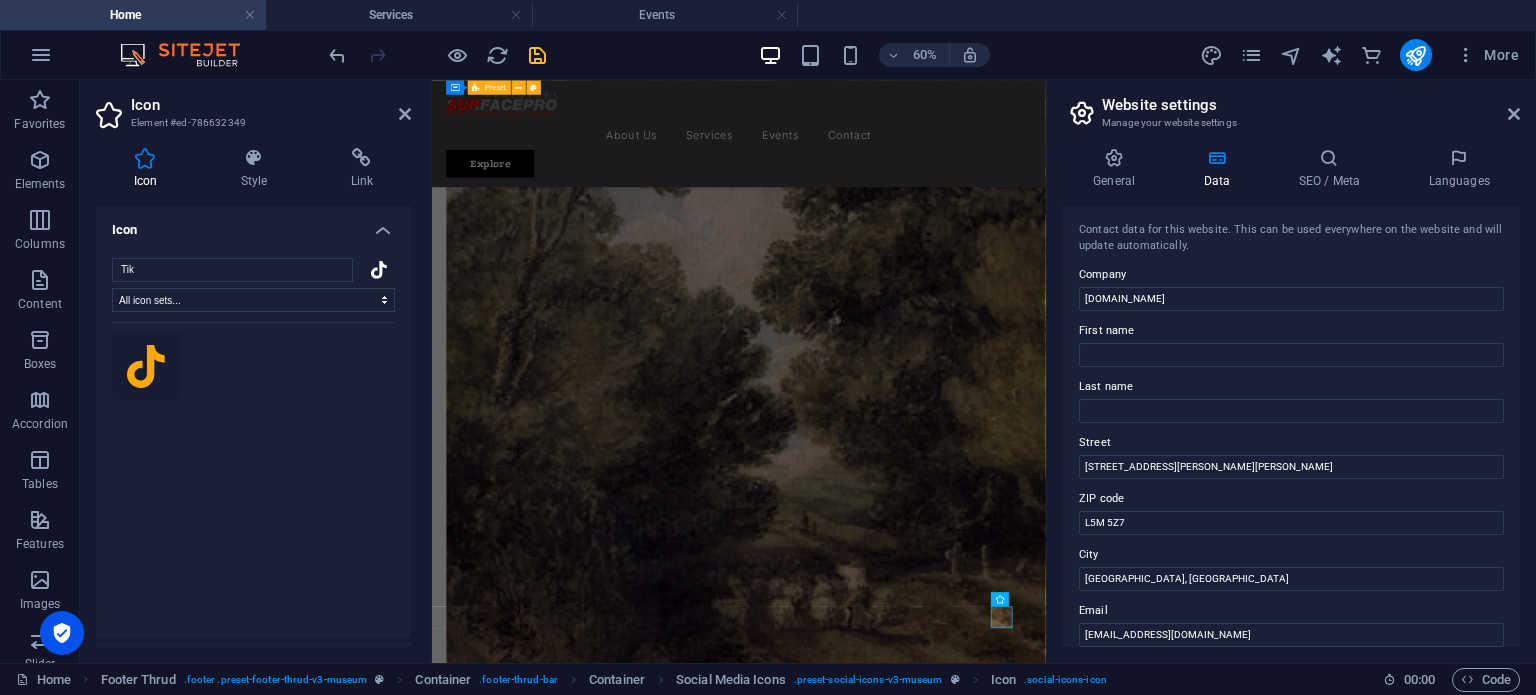 scroll, scrollTop: 5352, scrollLeft: 0, axis: vertical 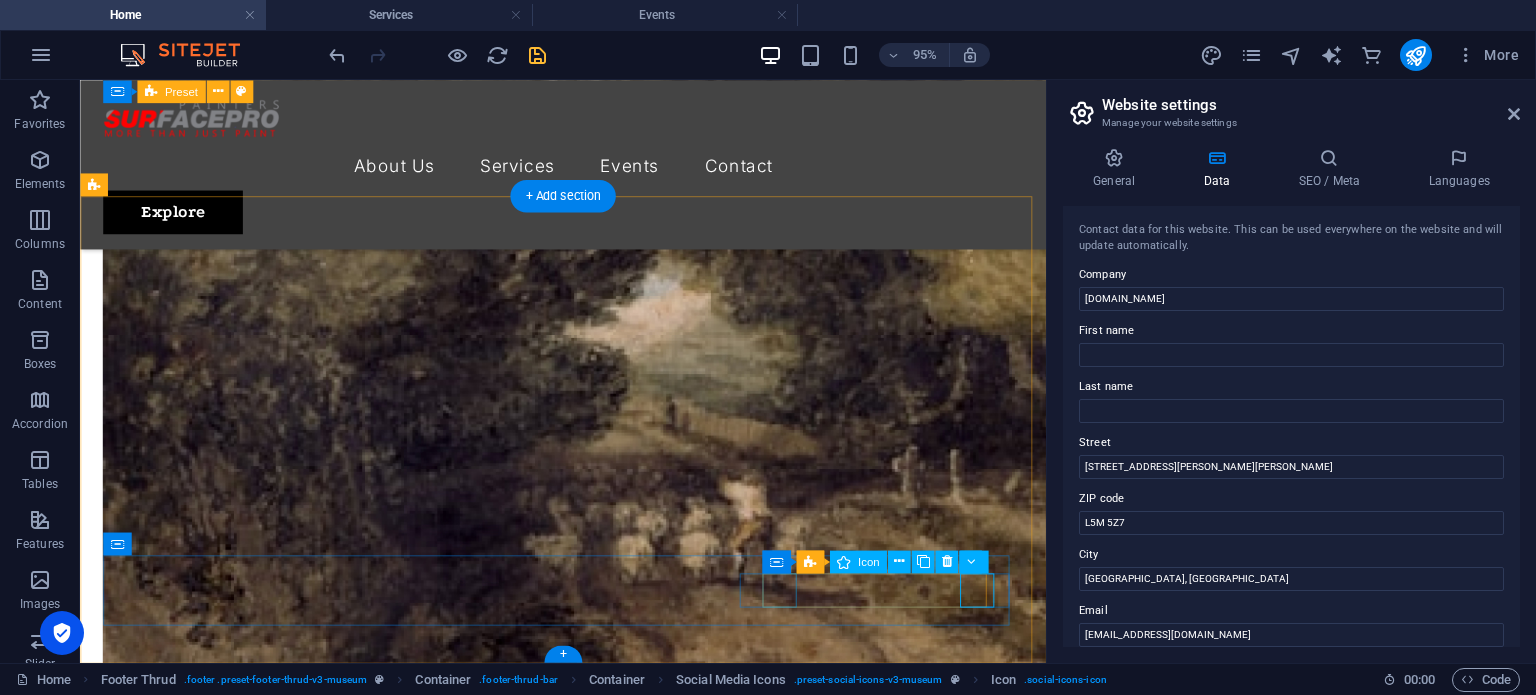 click at bounding box center (588, 11406) 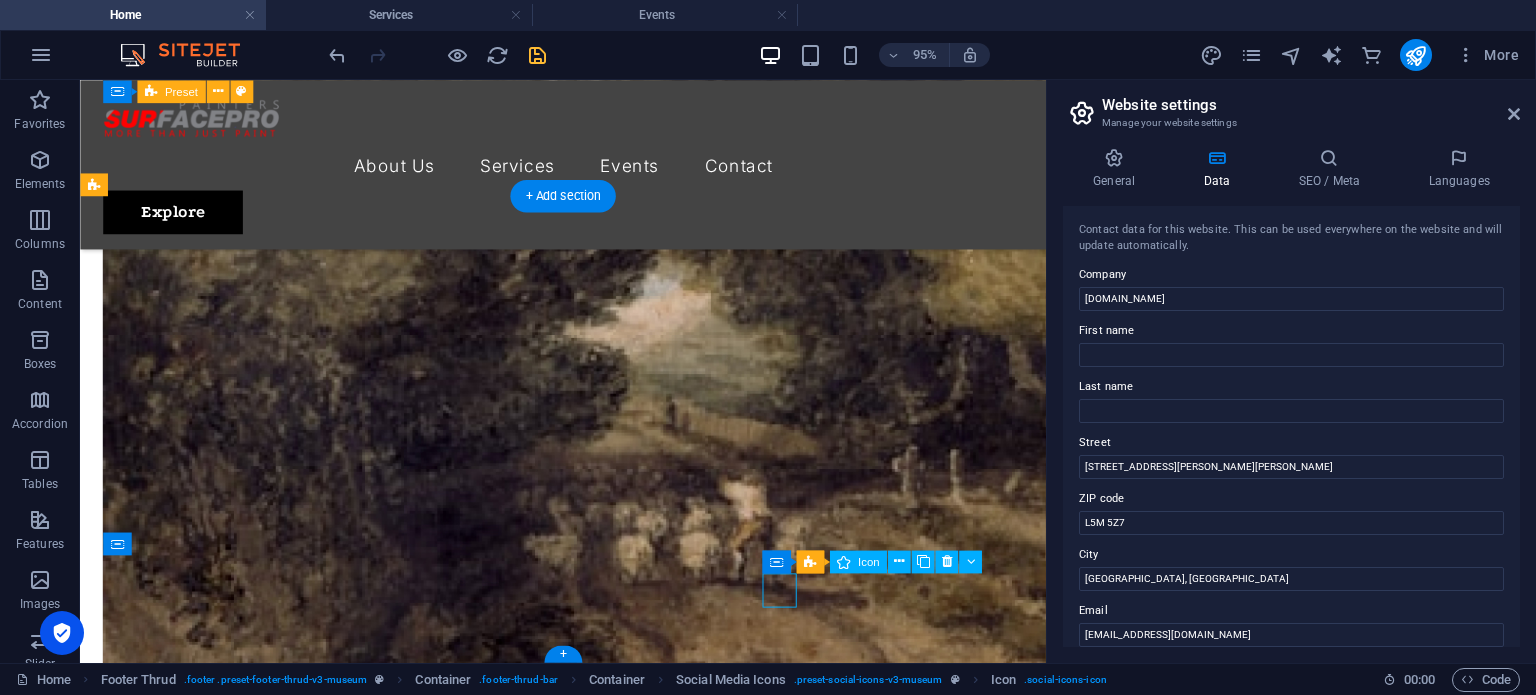 click at bounding box center [588, 11406] 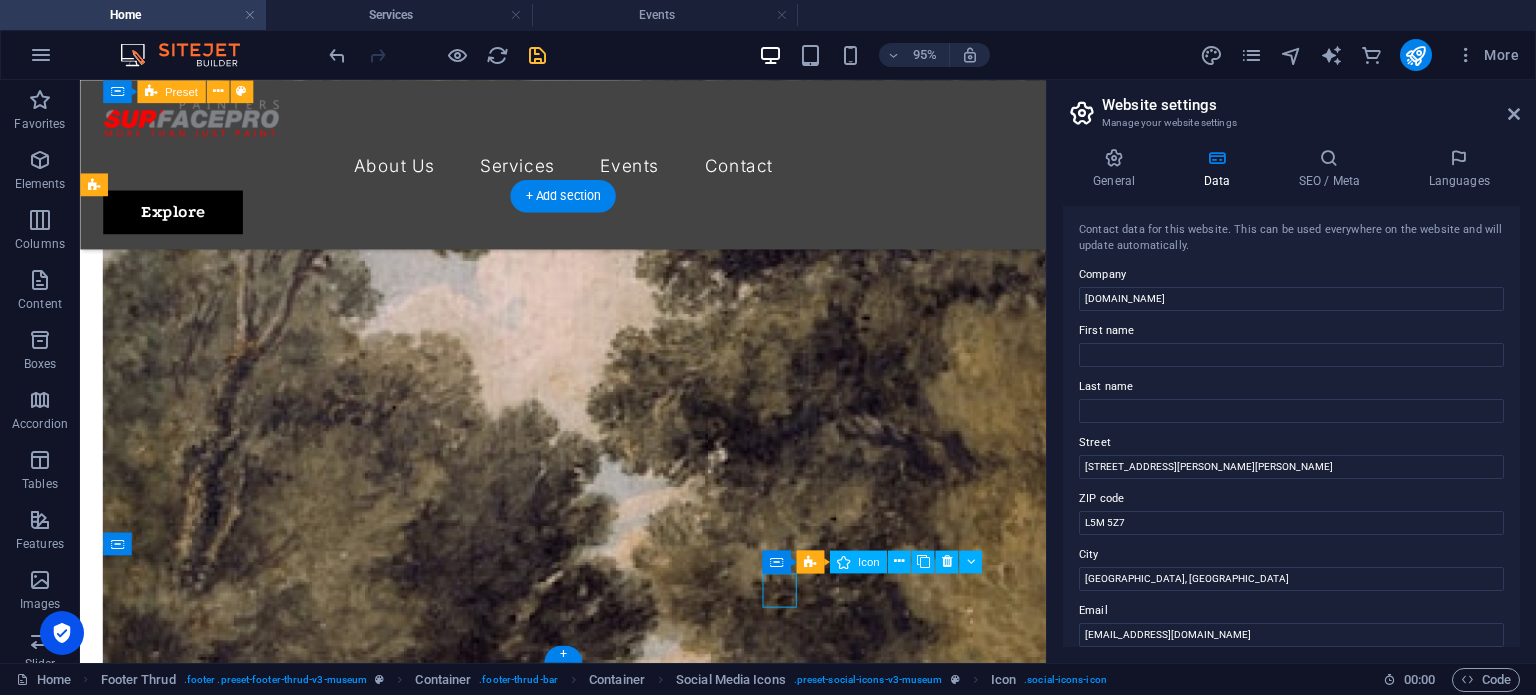 select on "xMidYMid" 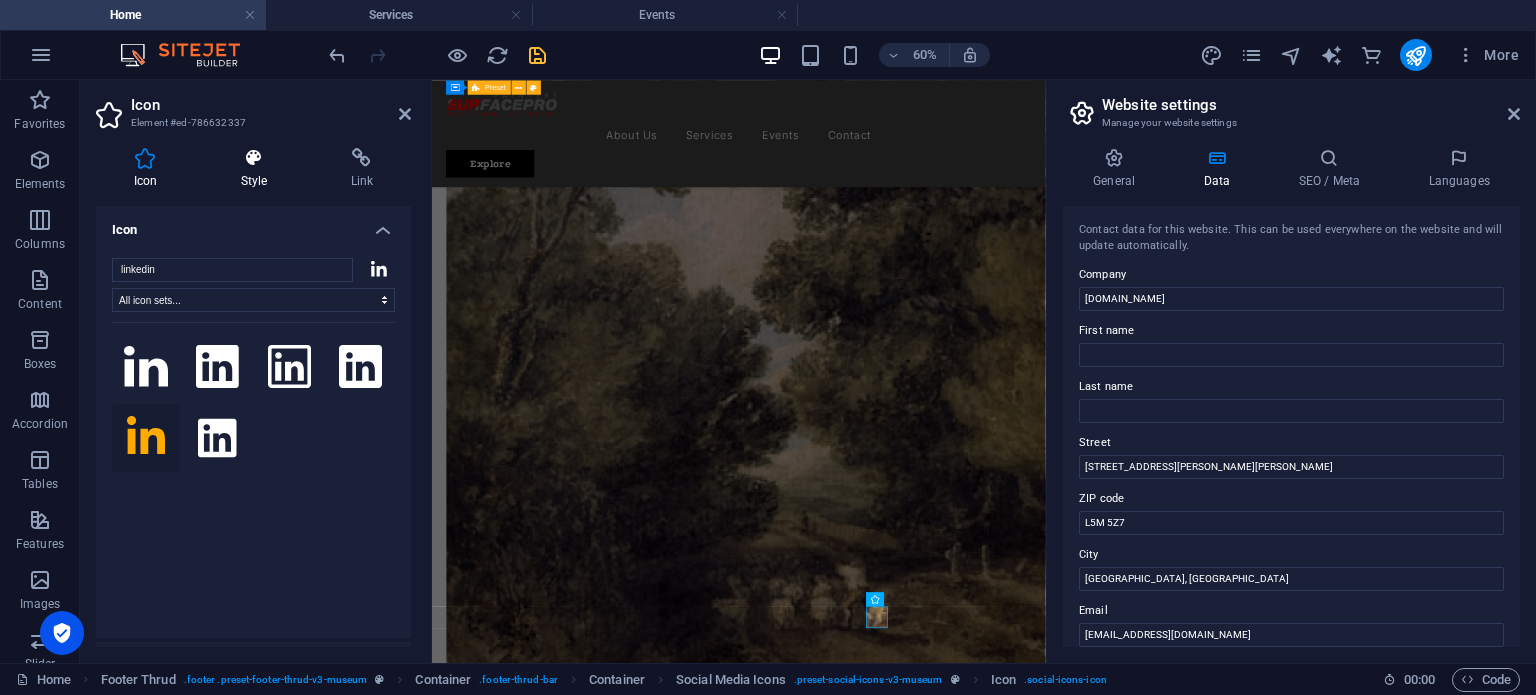 click at bounding box center (254, 158) 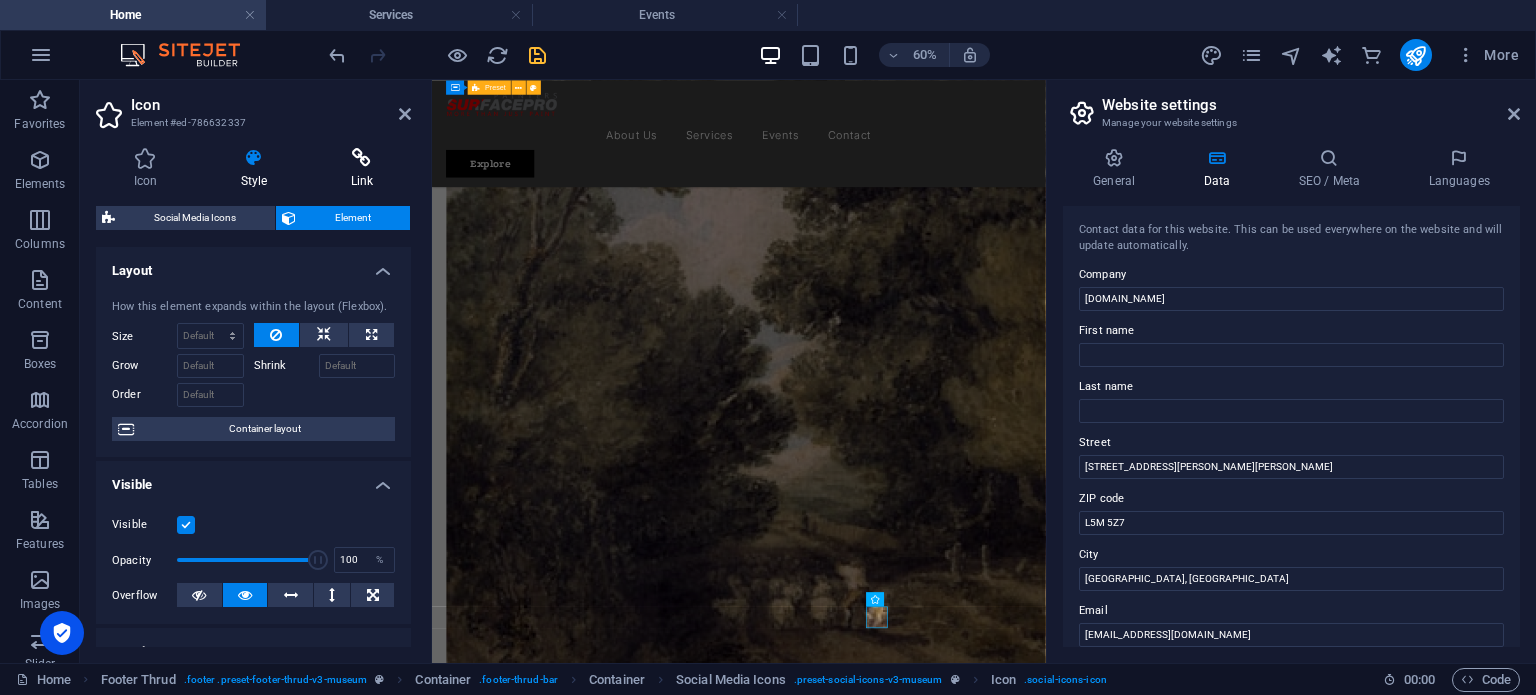 click on "Link" at bounding box center [362, 169] 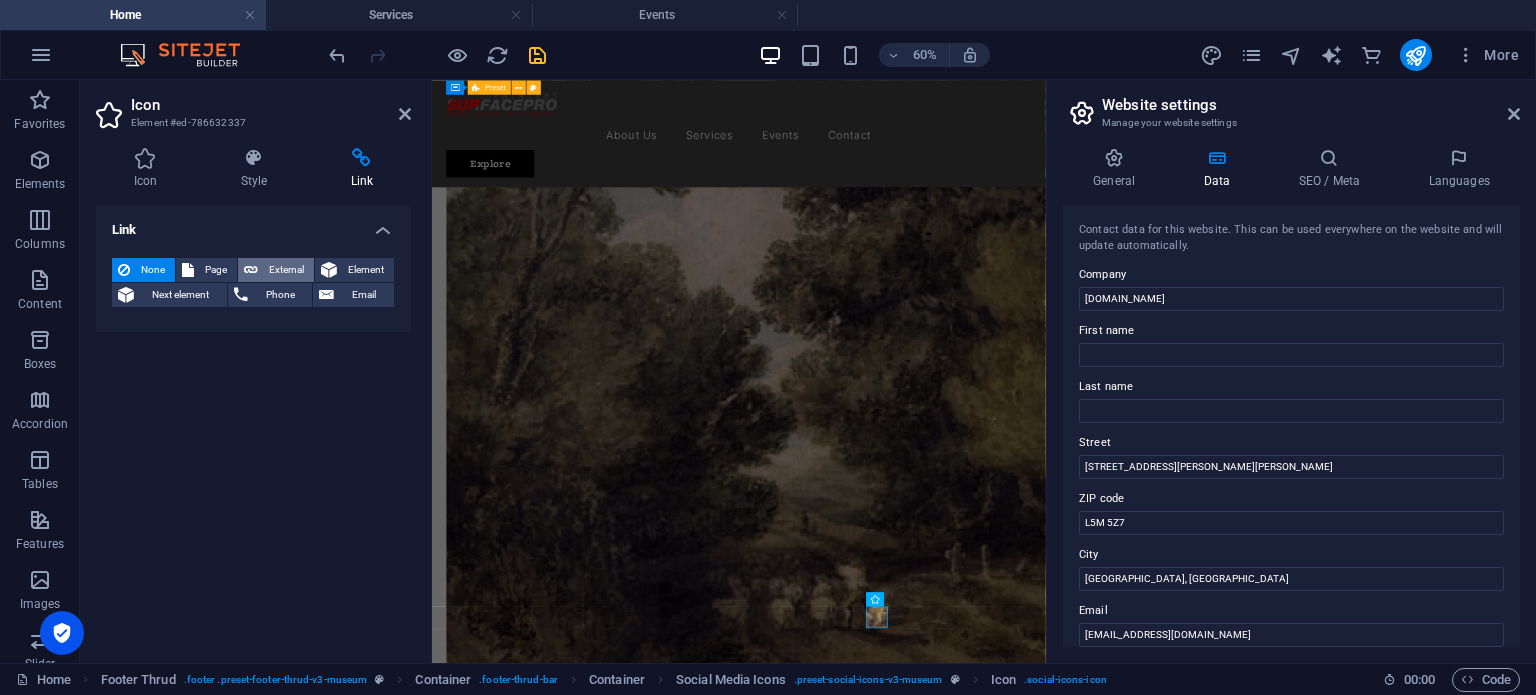 click on "External" at bounding box center [286, 270] 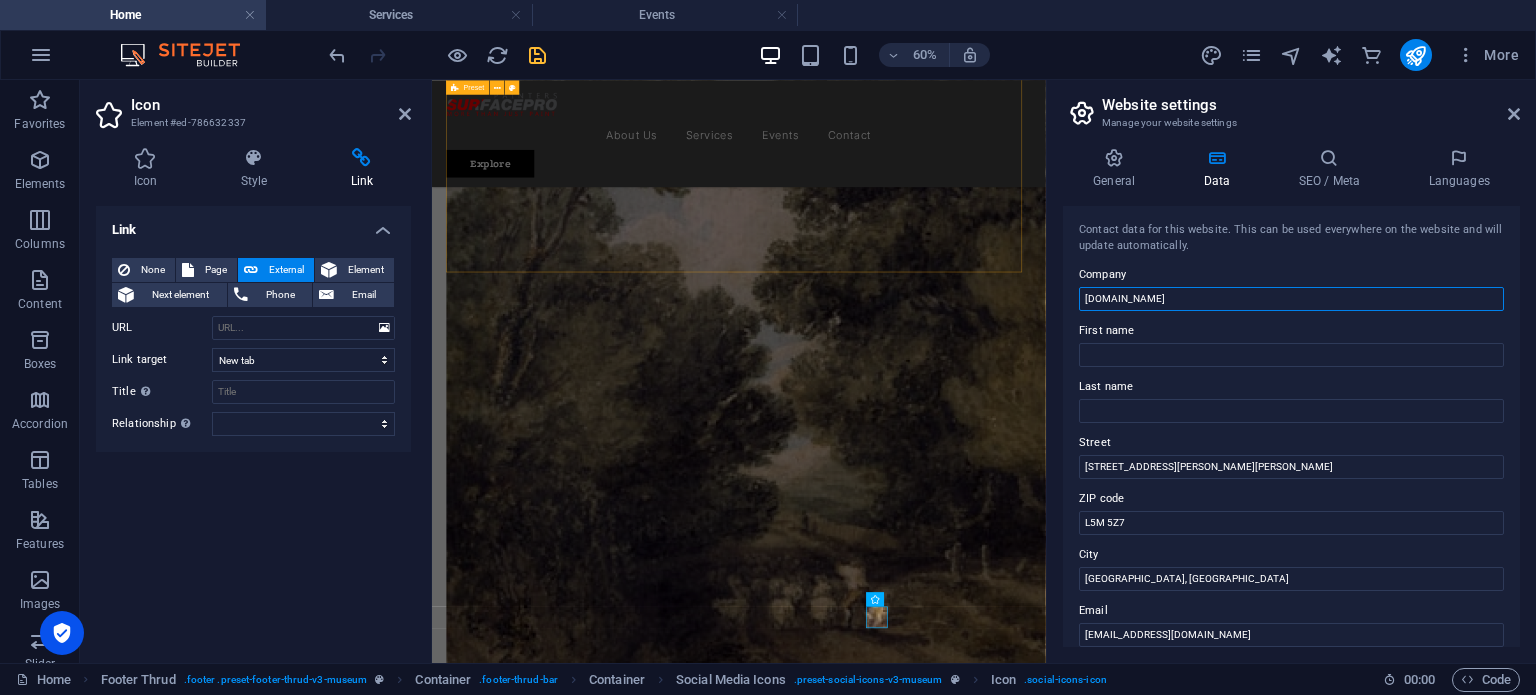 click on "[DOMAIN_NAME]" at bounding box center [1291, 299] 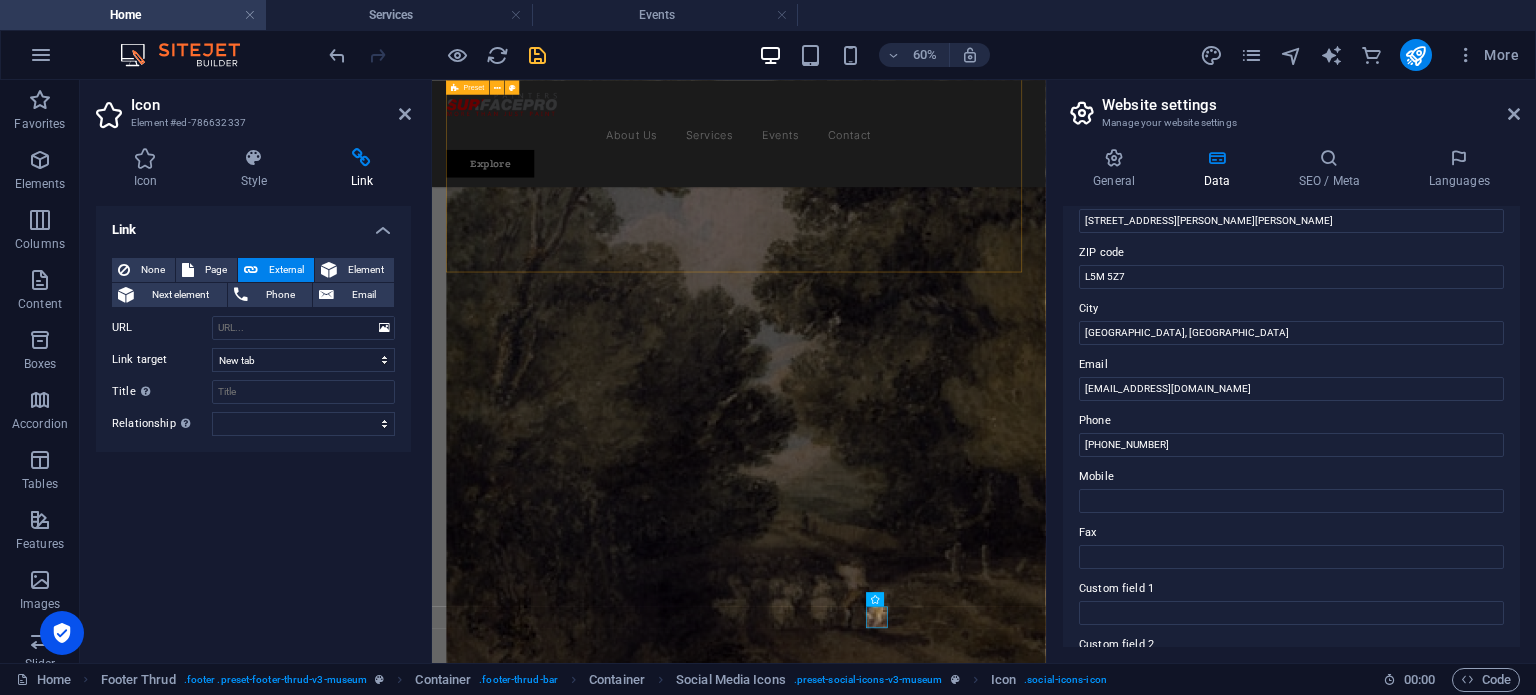 scroll, scrollTop: 0, scrollLeft: 0, axis: both 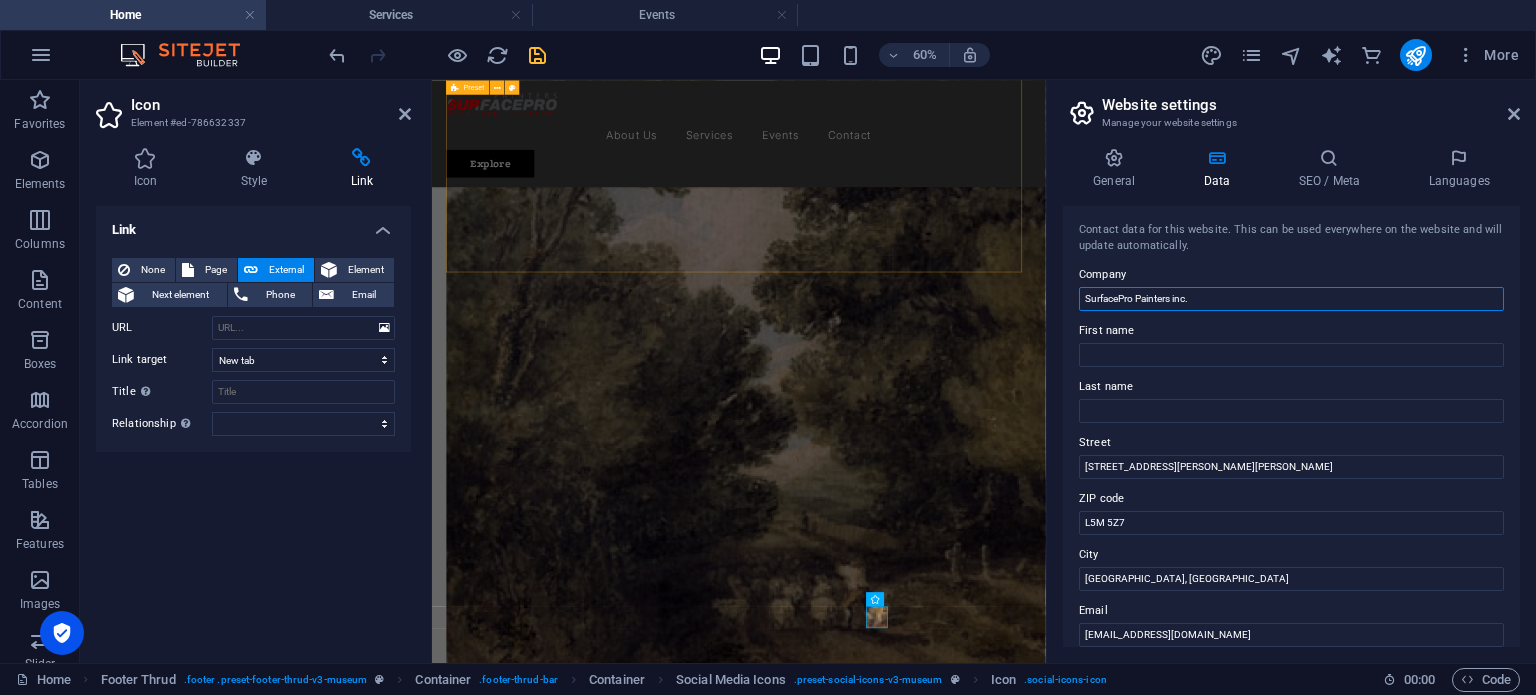 type on "SurfacePro Painters inc." 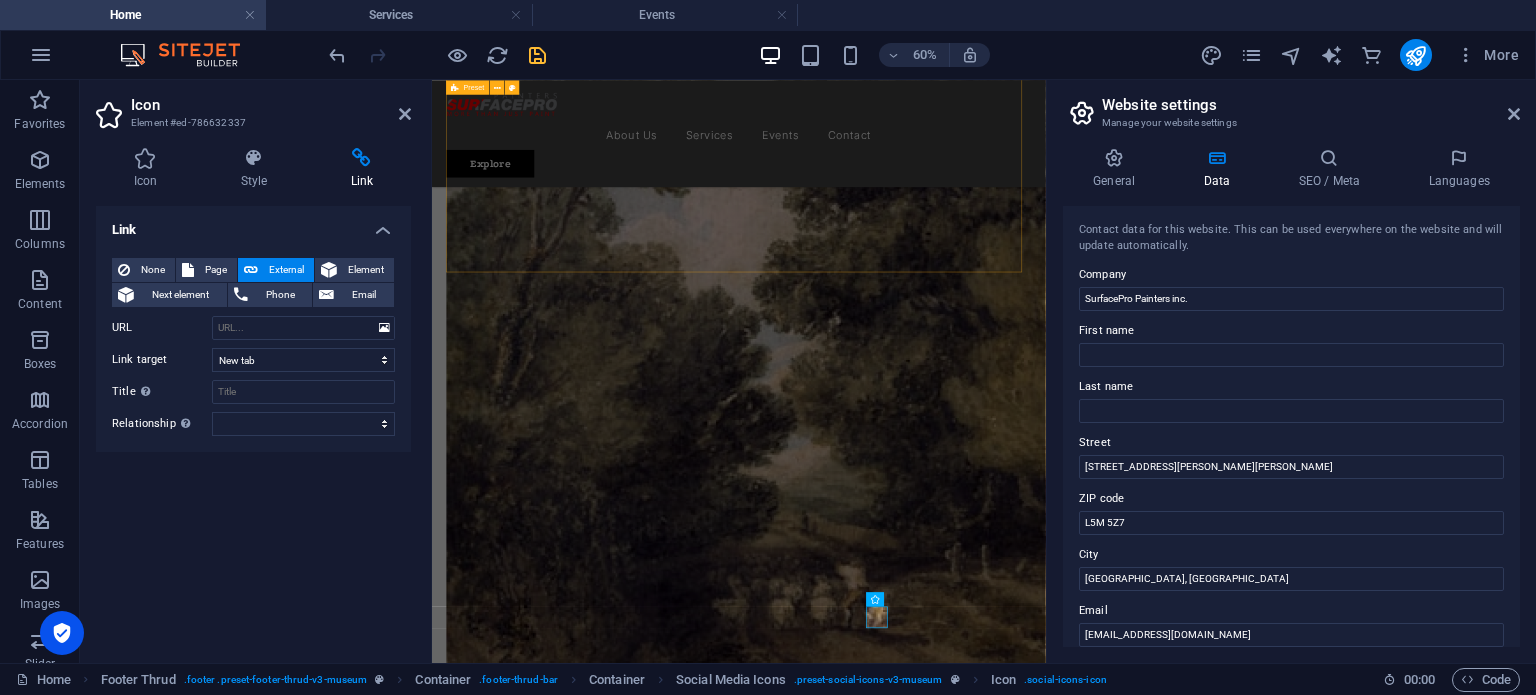 click on "First name" at bounding box center [1291, 331] 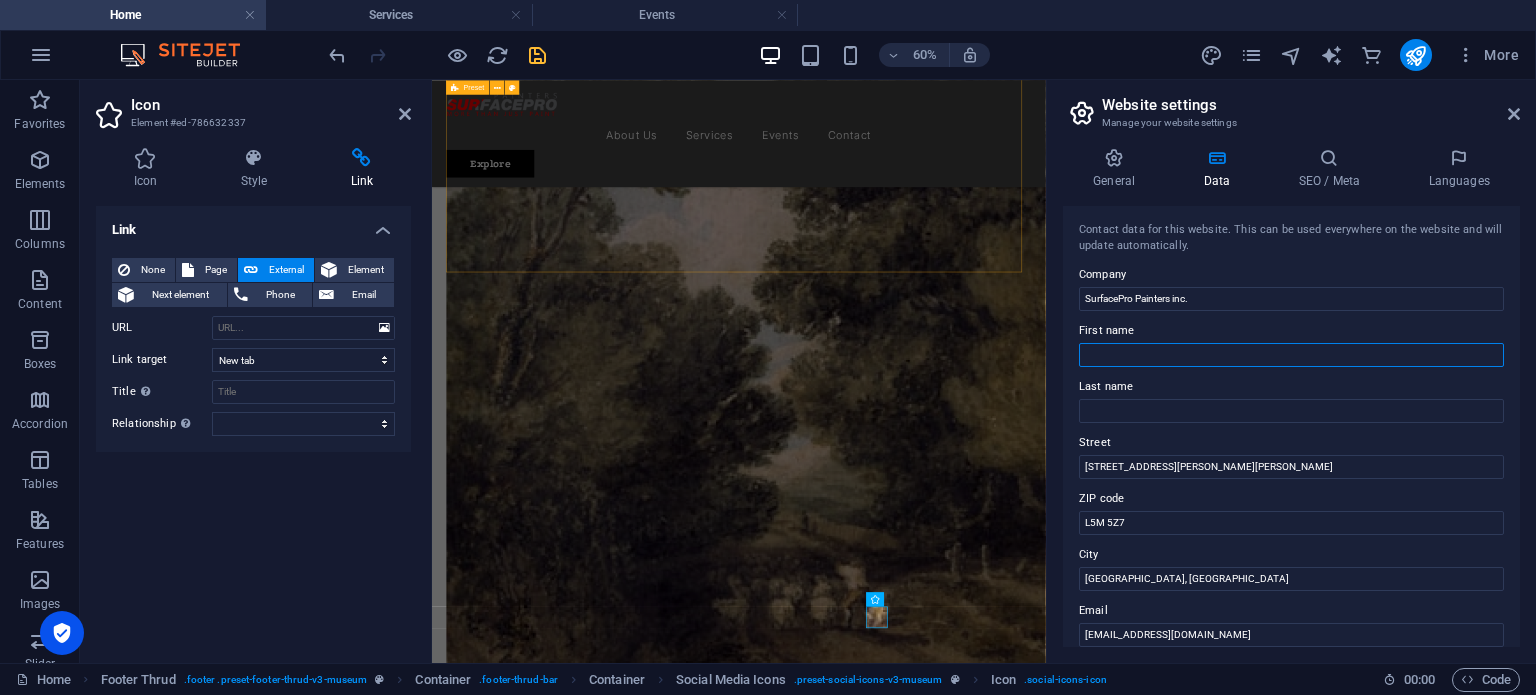 click on "First name" at bounding box center [1291, 355] 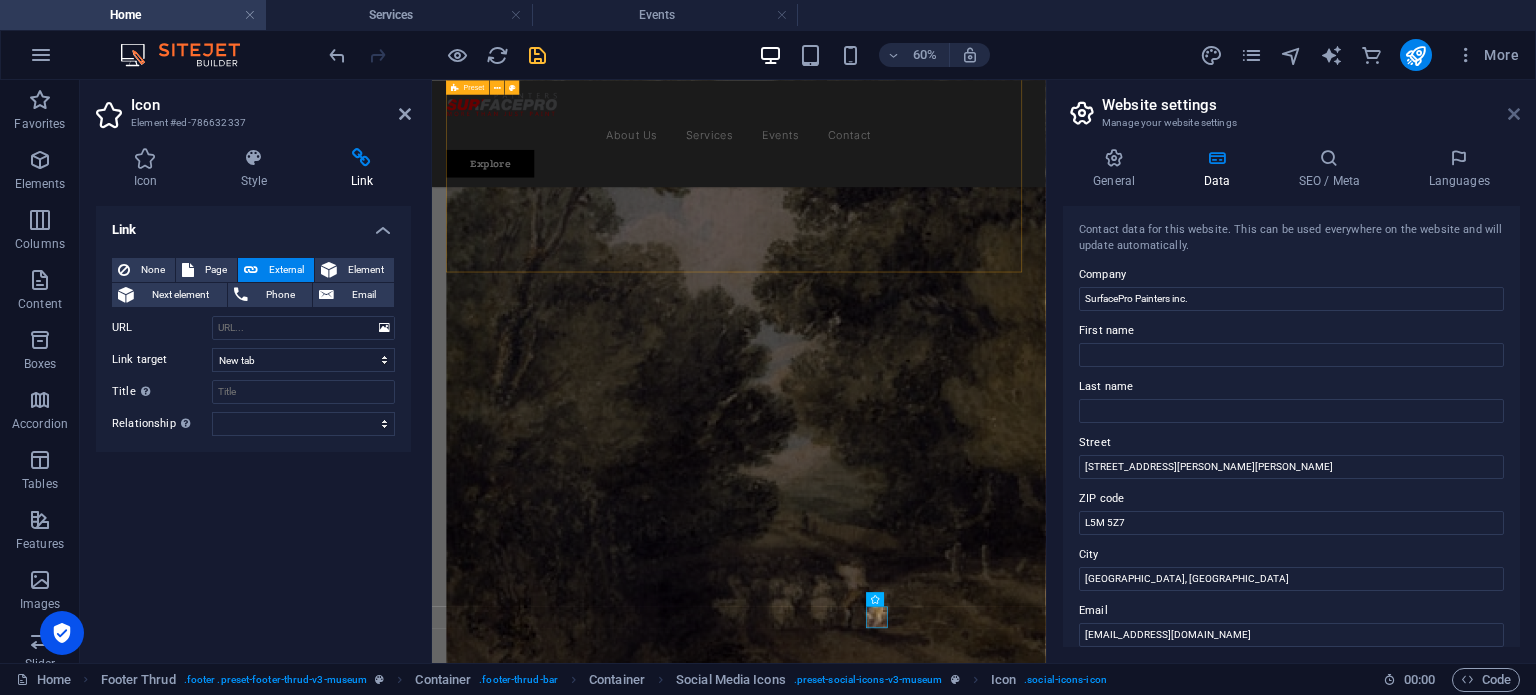 click at bounding box center [1514, 114] 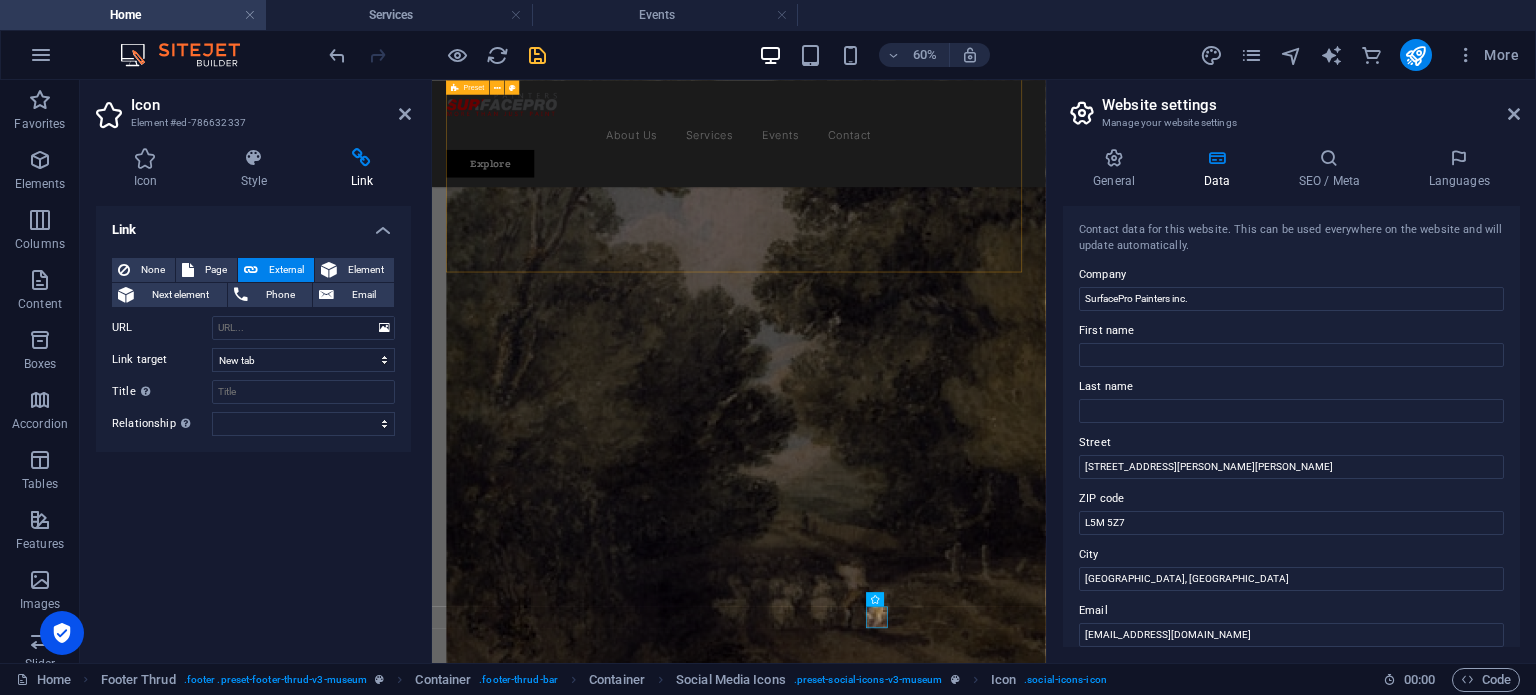 scroll, scrollTop: 5398, scrollLeft: 0, axis: vertical 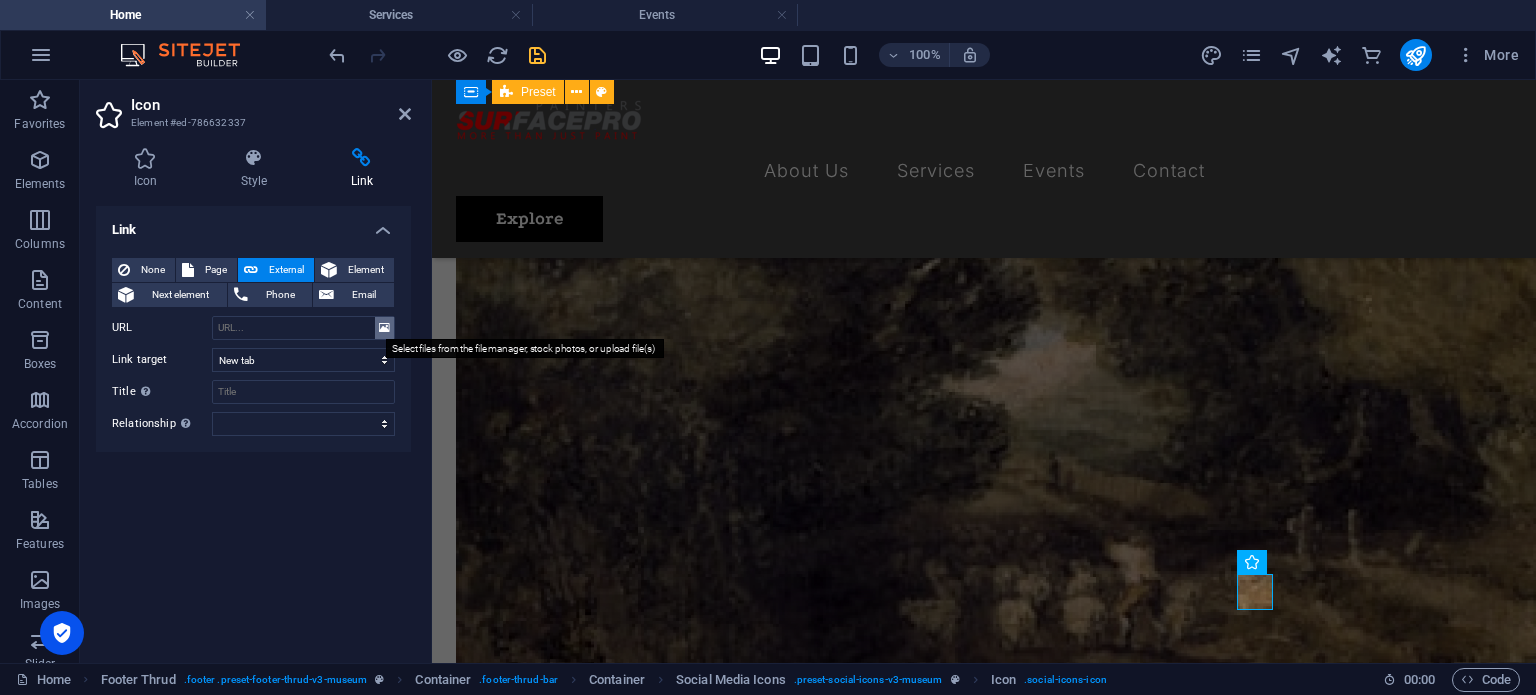 click at bounding box center (384, 328) 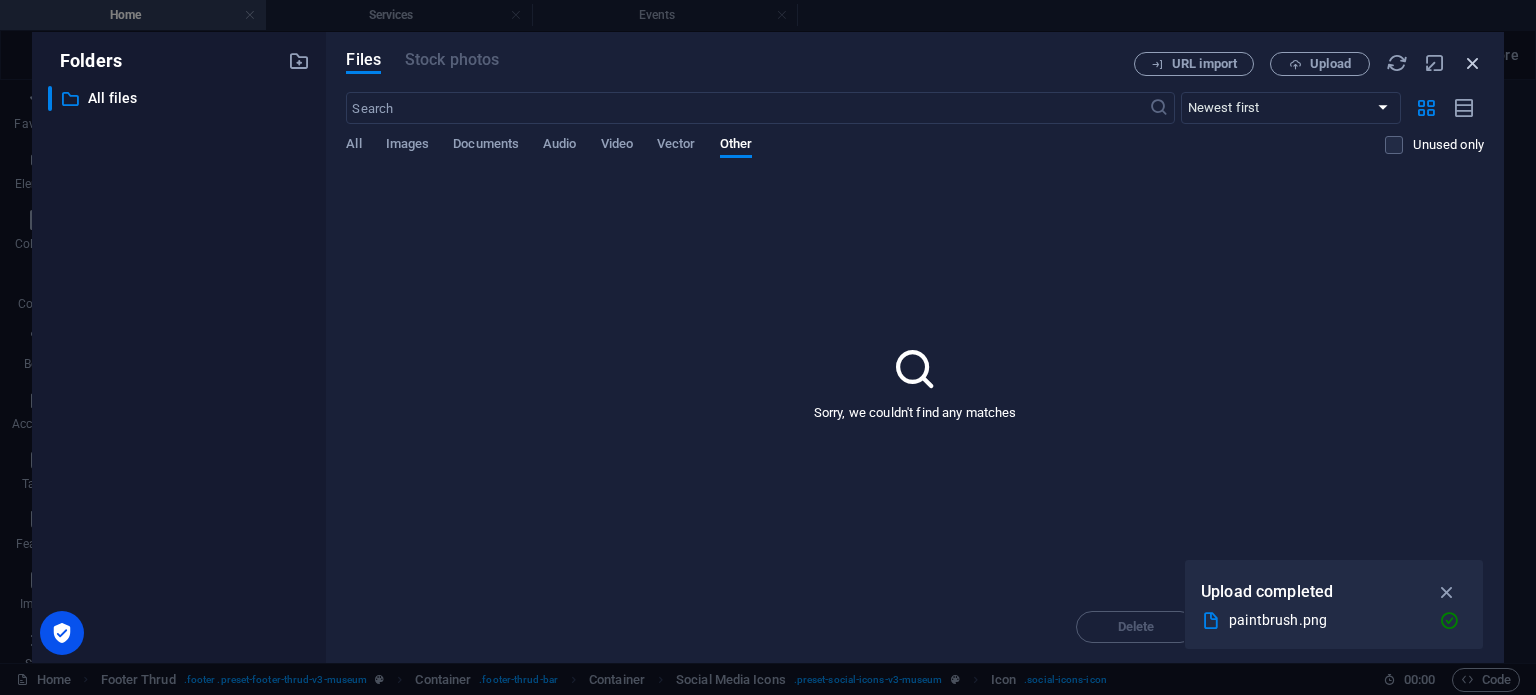 click at bounding box center [1473, 63] 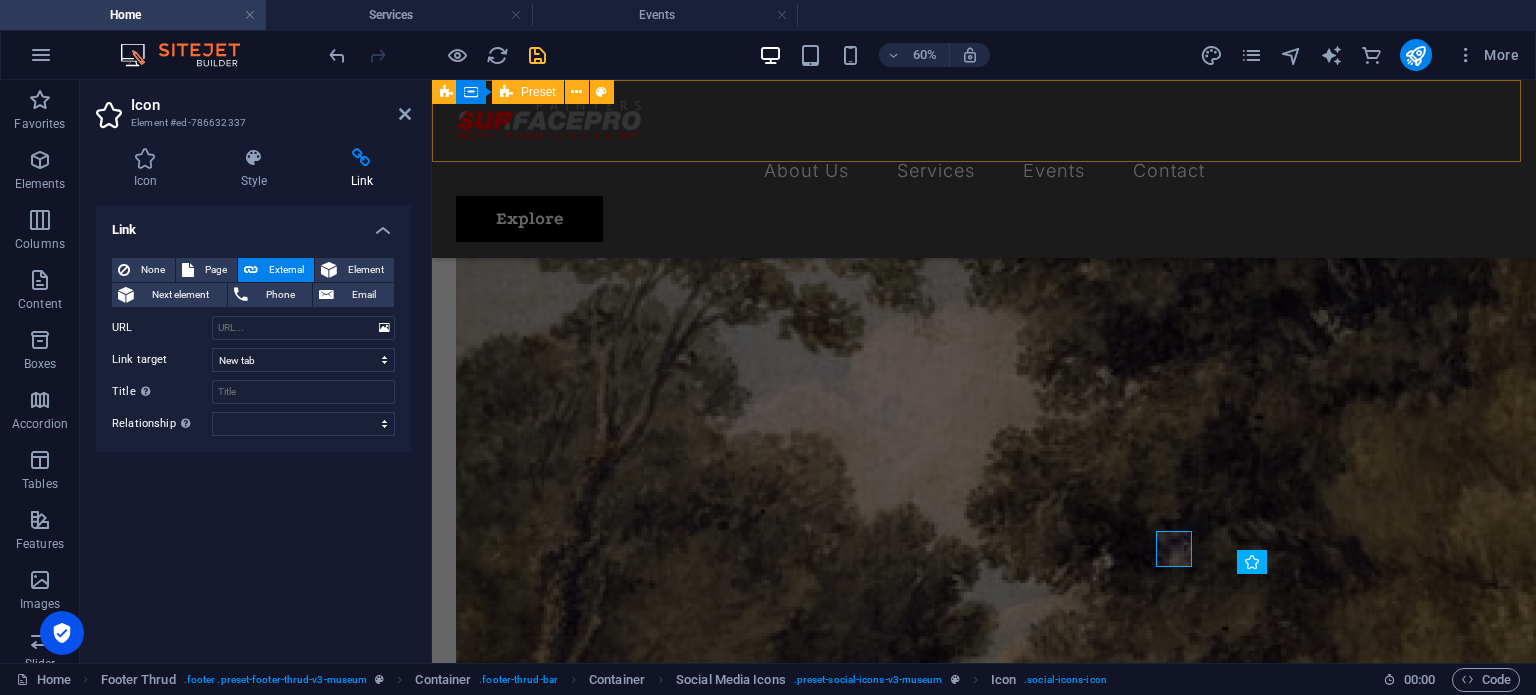 scroll, scrollTop: 5398, scrollLeft: 0, axis: vertical 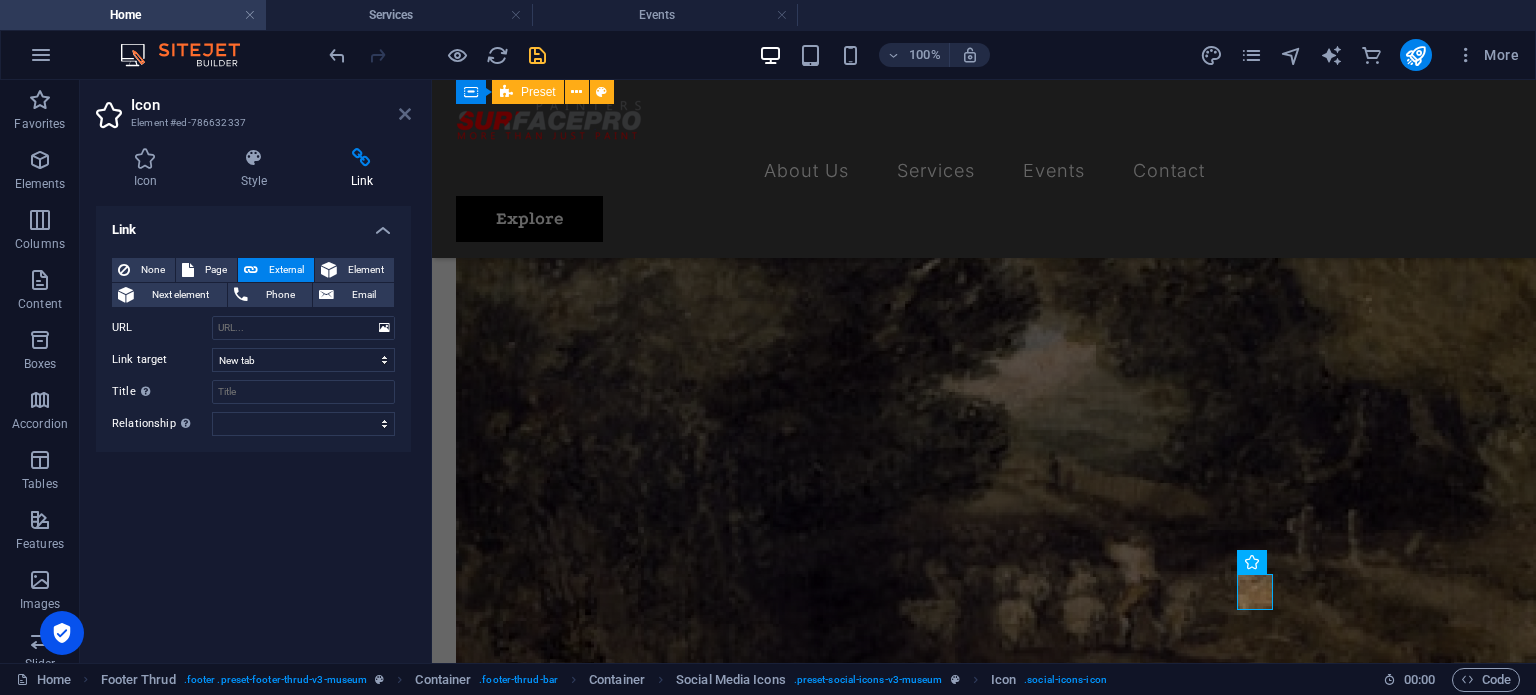 click at bounding box center (405, 114) 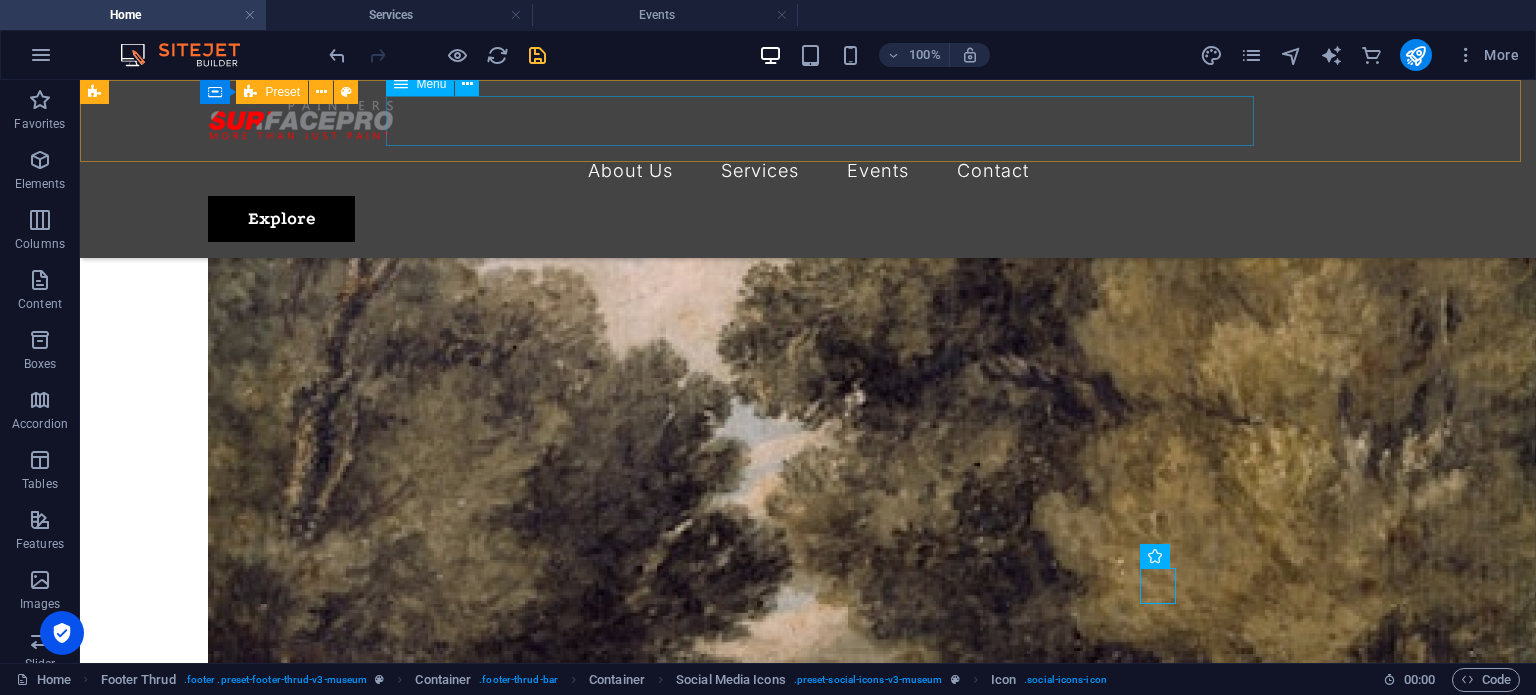 scroll, scrollTop: 5354, scrollLeft: 0, axis: vertical 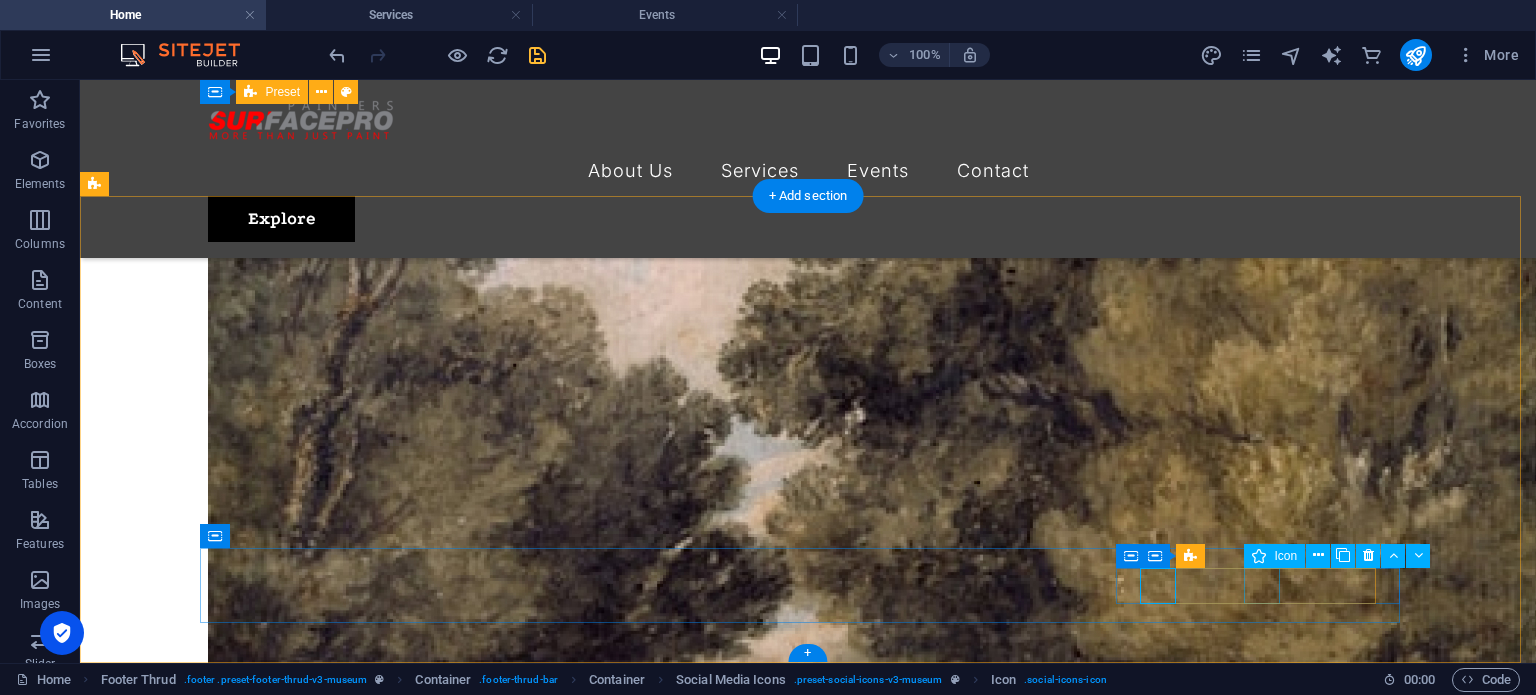 click at bounding box center [808, 11766] 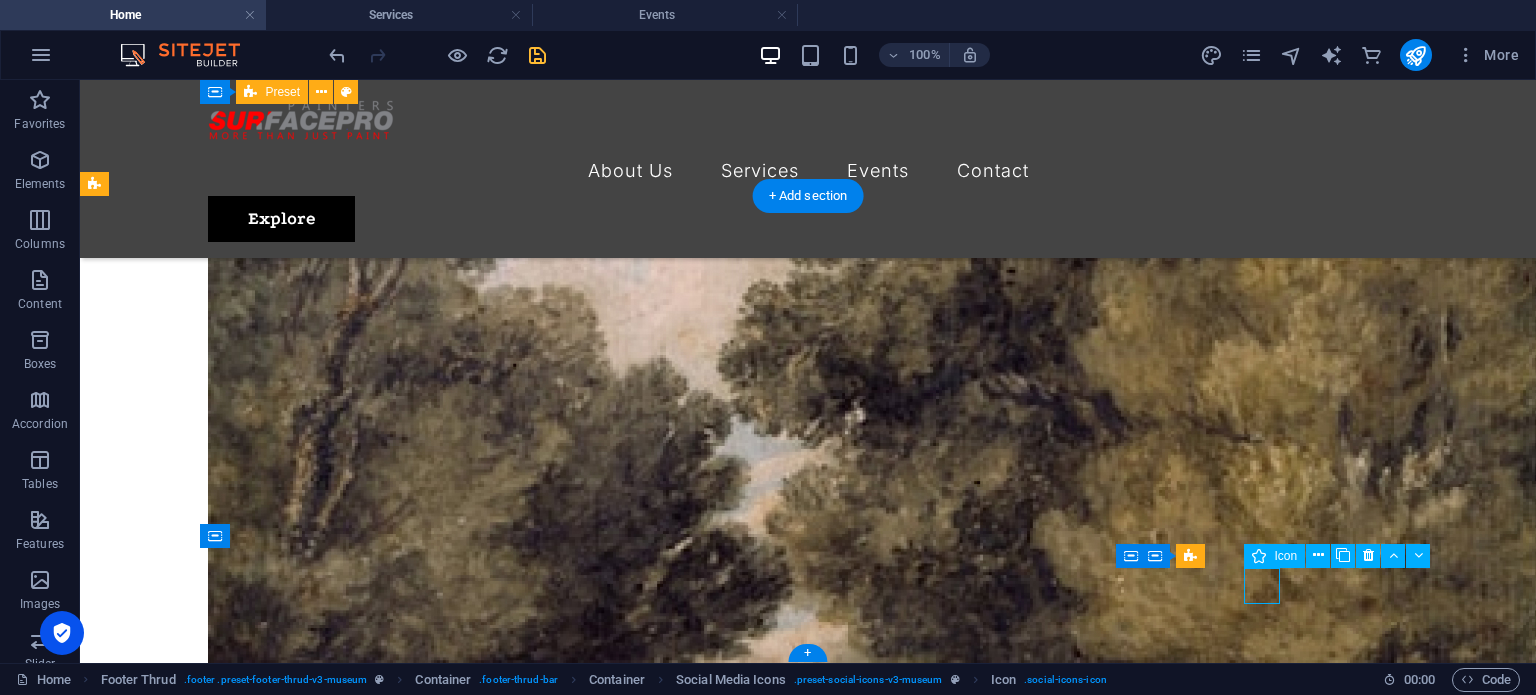 click at bounding box center (808, 11766) 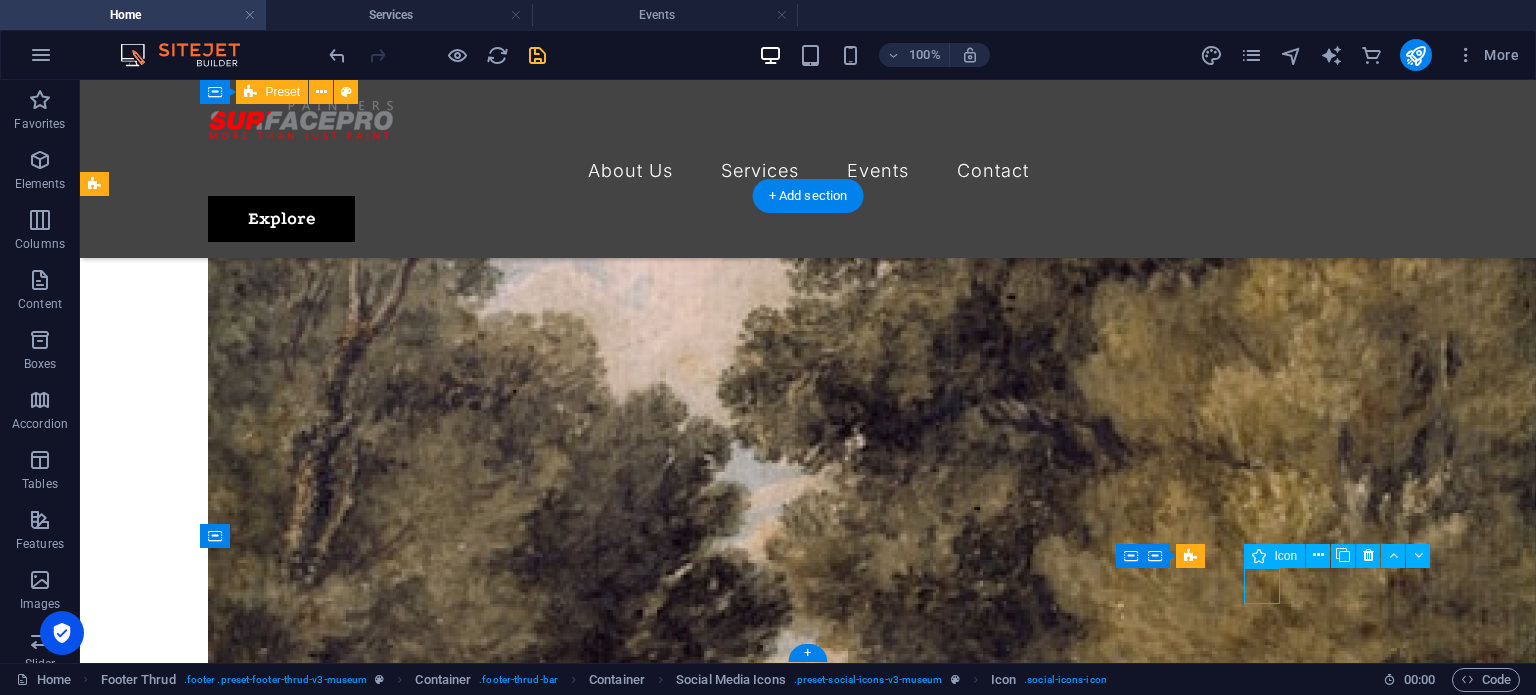 scroll, scrollTop: 5398, scrollLeft: 0, axis: vertical 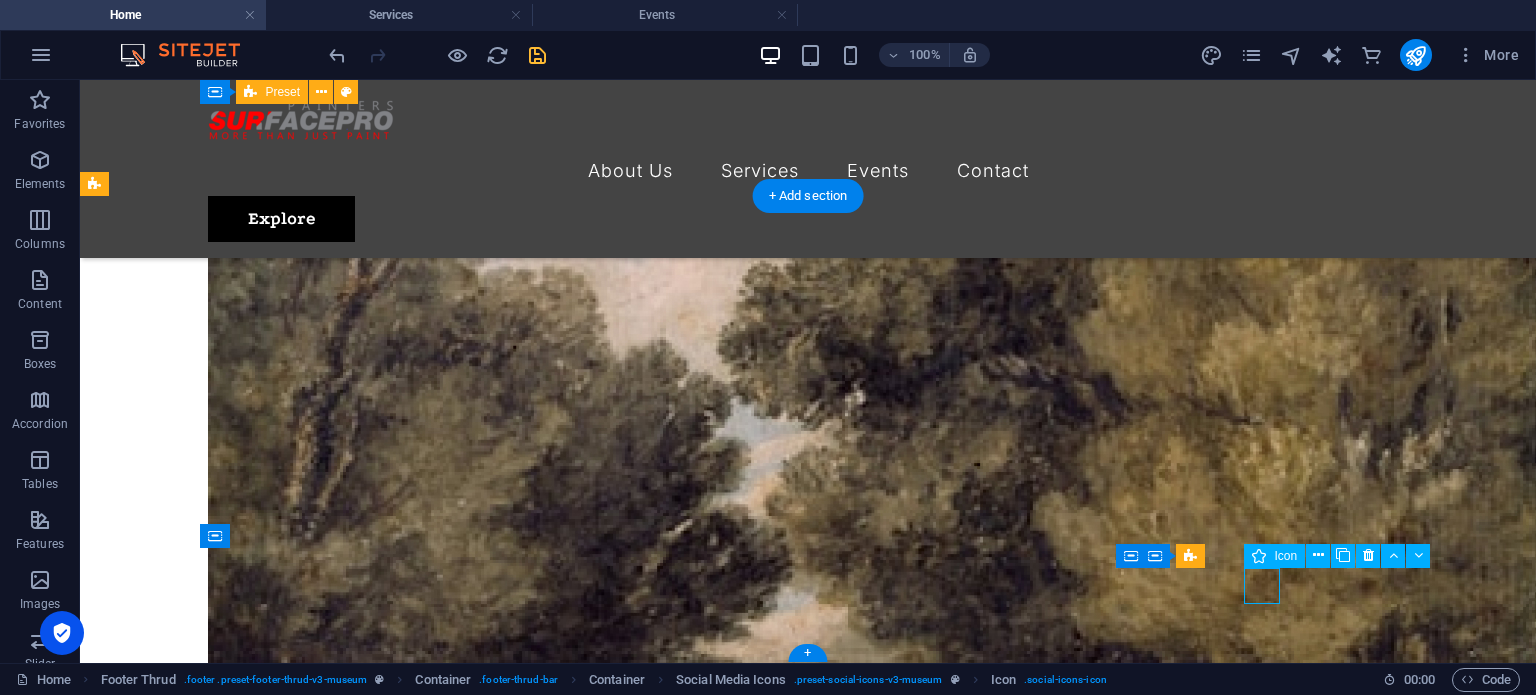 select on "xMidYMid" 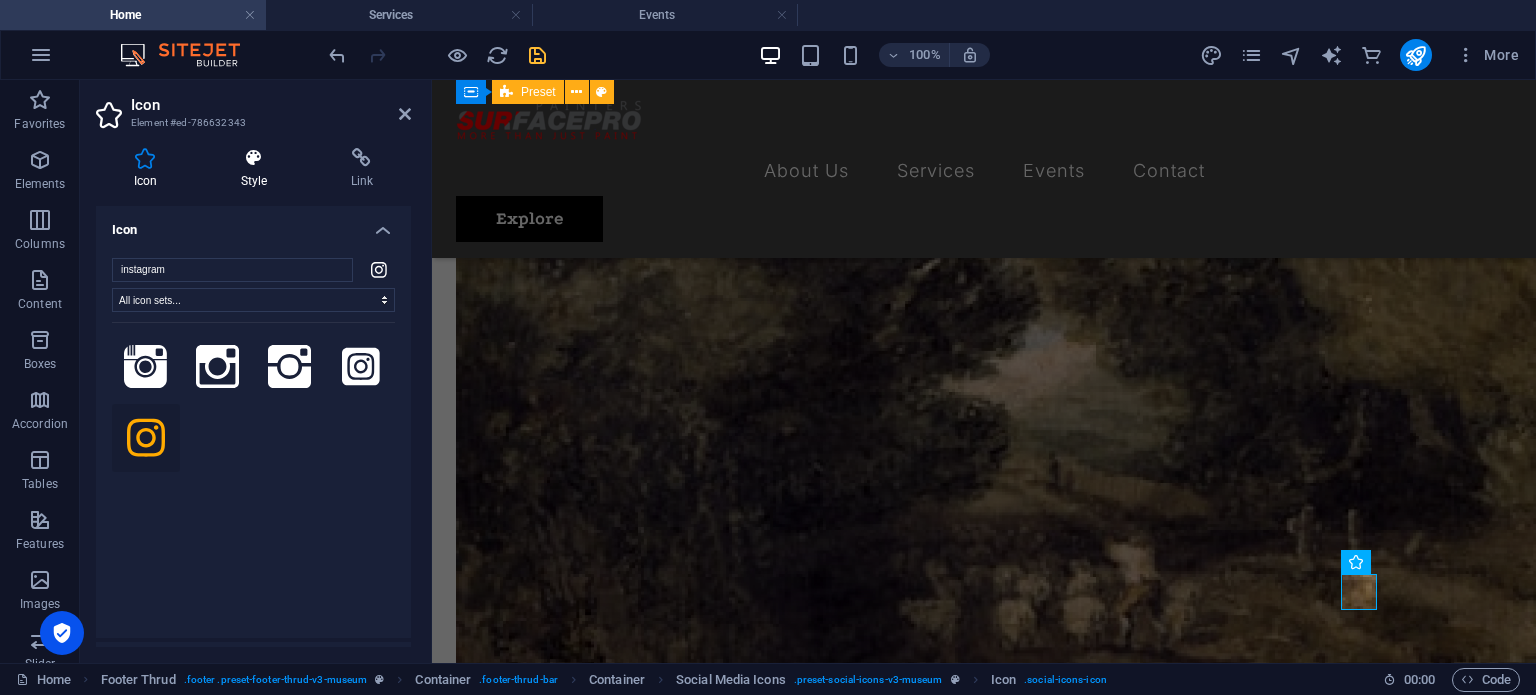click on "Style" at bounding box center (258, 169) 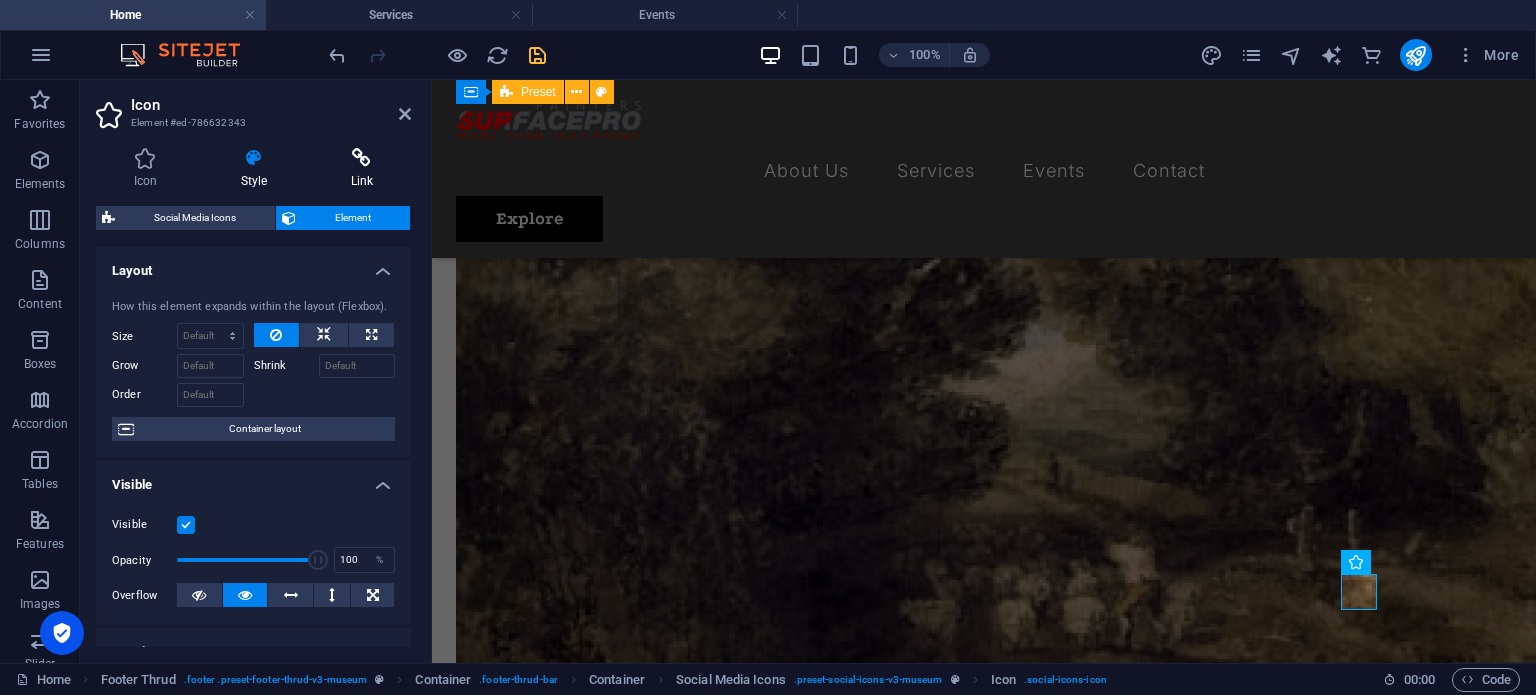 click on "Link" at bounding box center [362, 169] 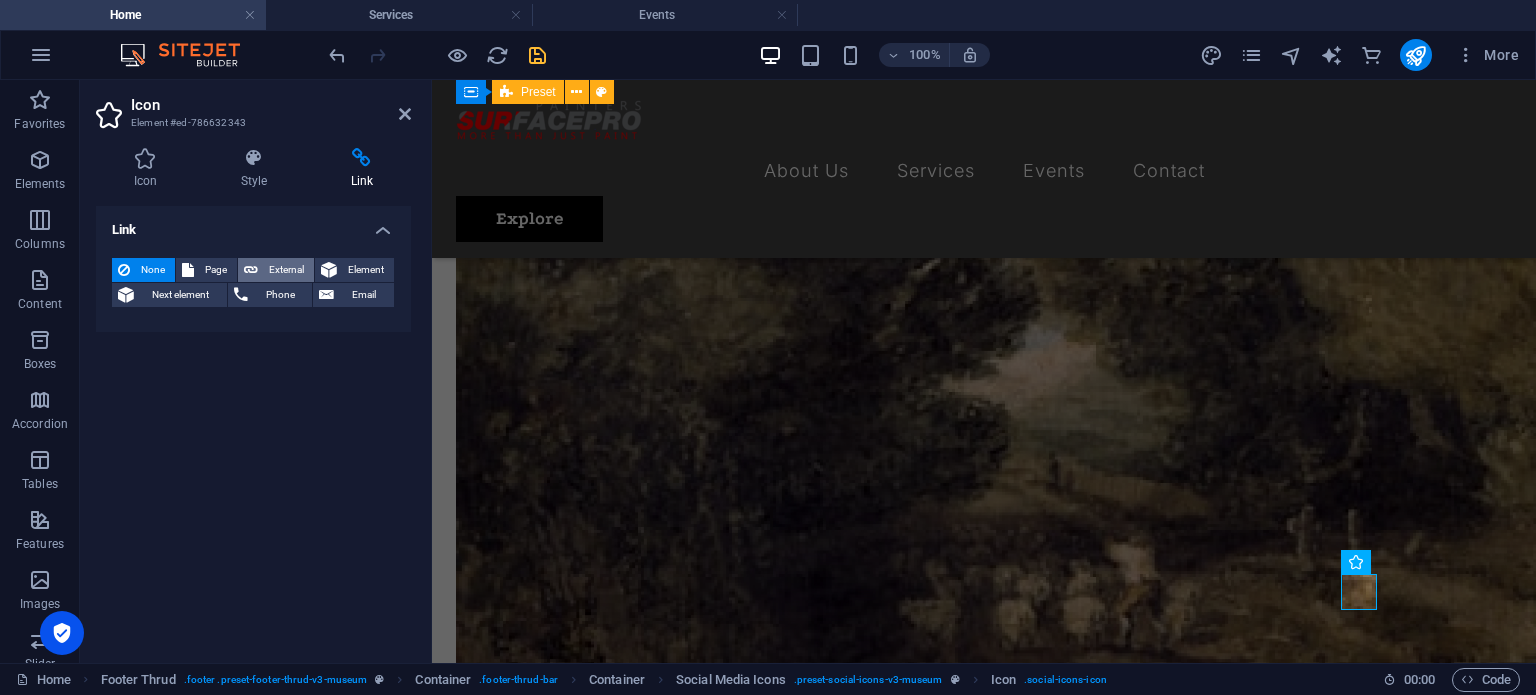 click on "External" at bounding box center [286, 270] 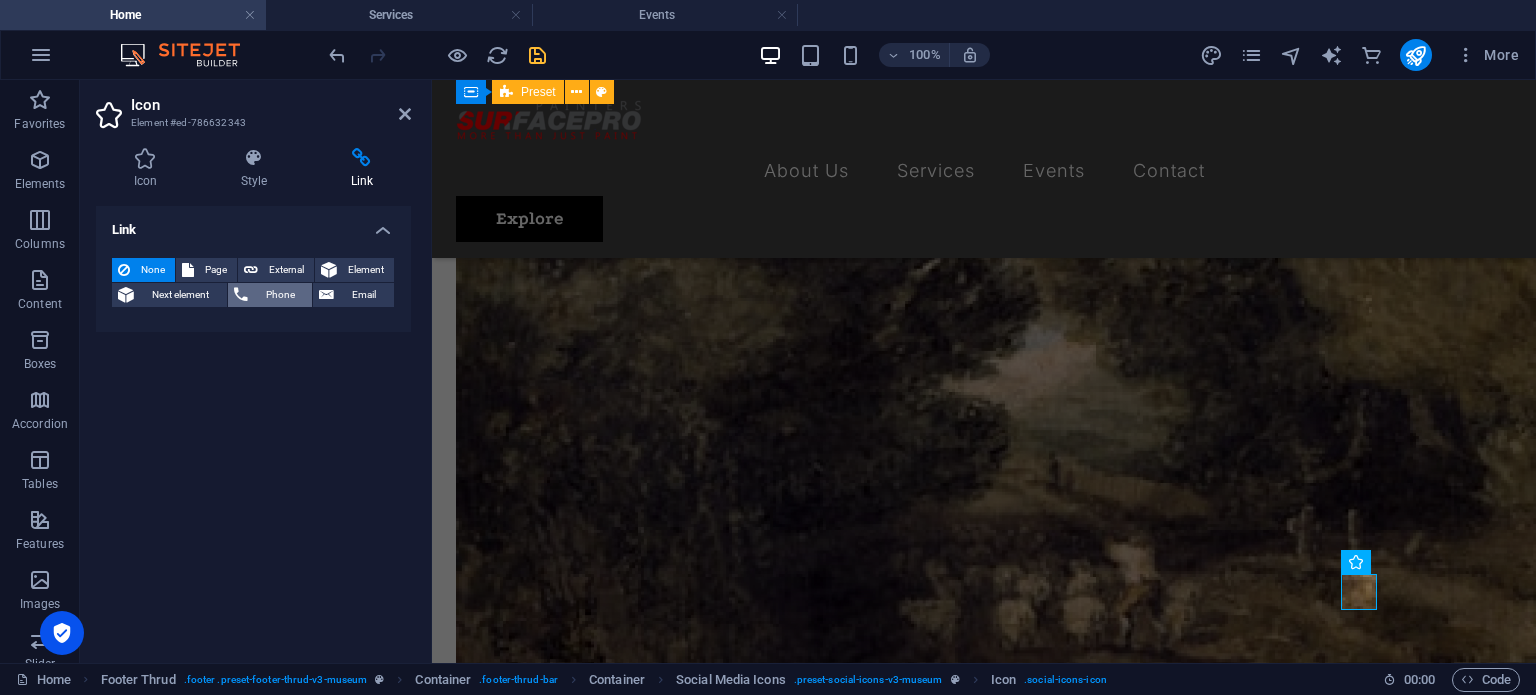 select on "blank" 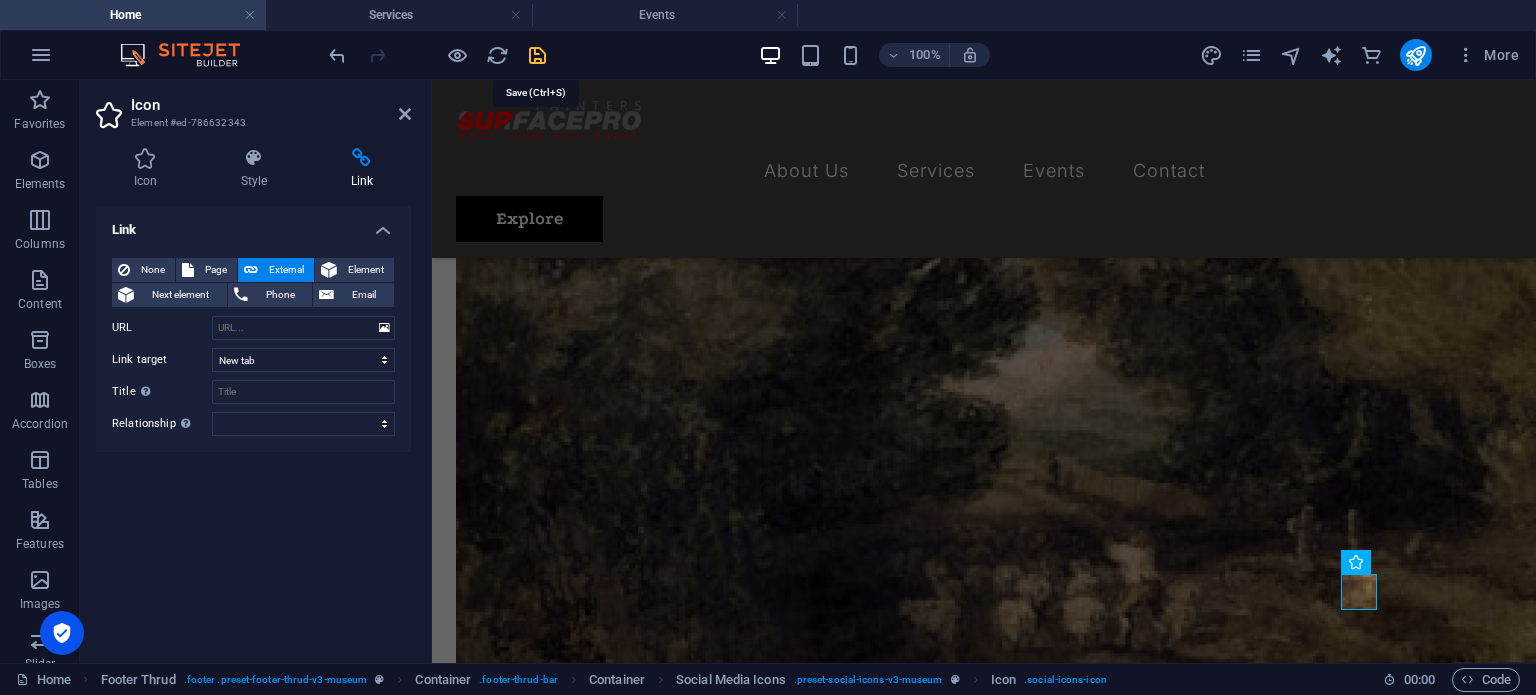click at bounding box center [537, 55] 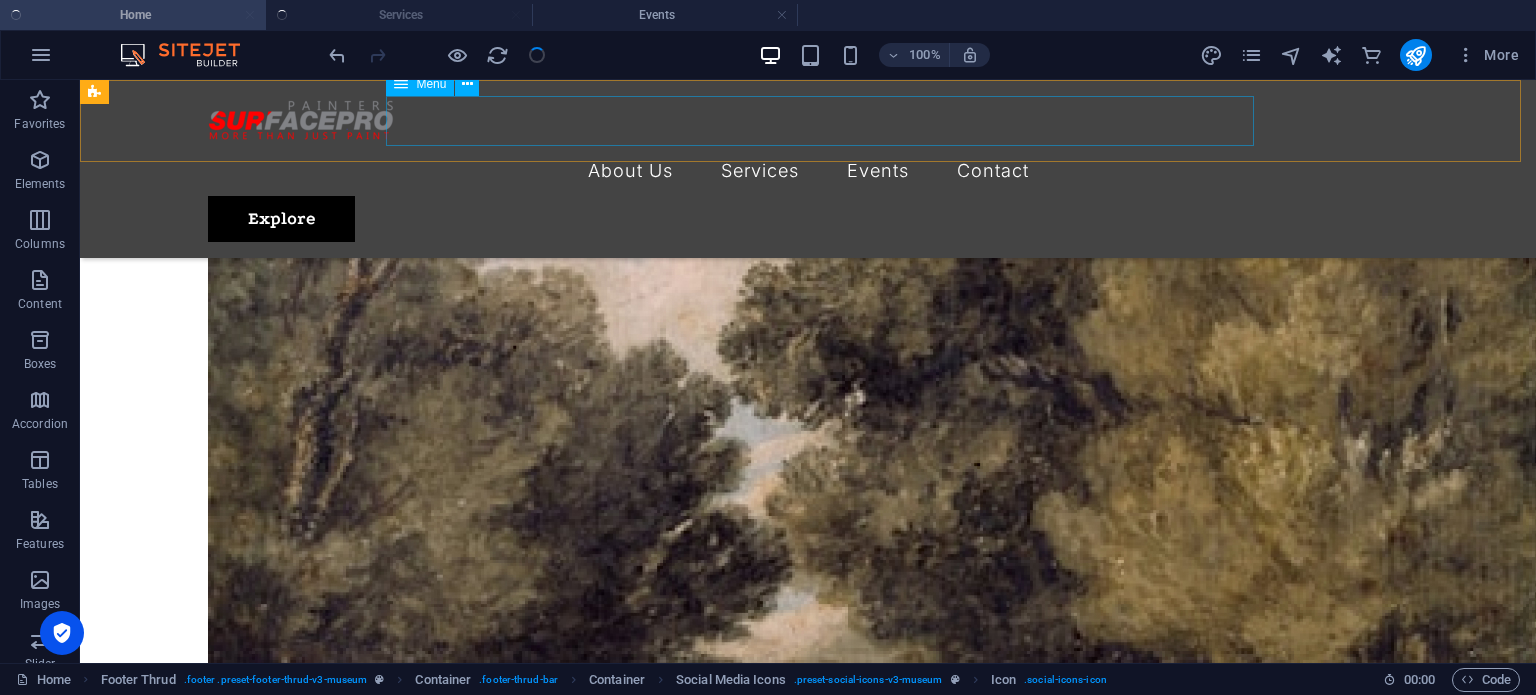scroll, scrollTop: 5354, scrollLeft: 0, axis: vertical 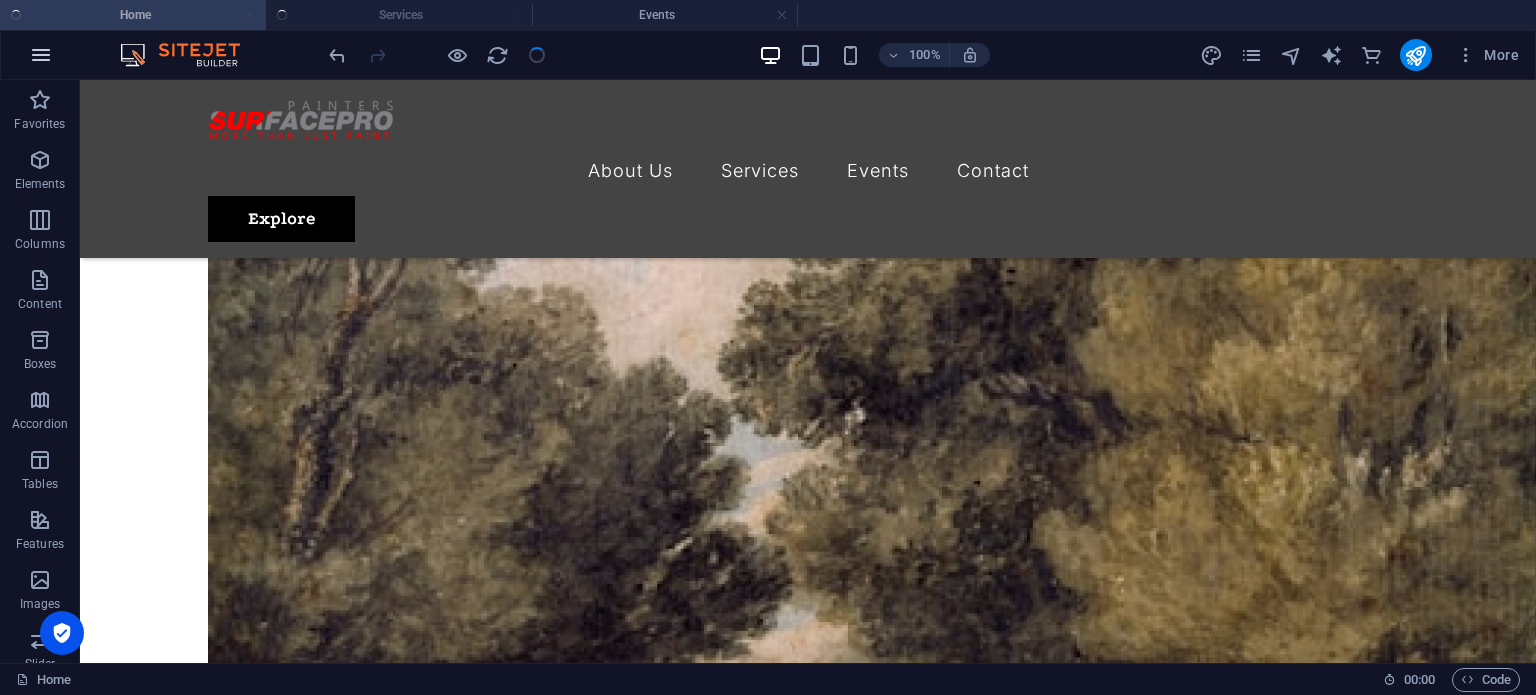 click at bounding box center [41, 55] 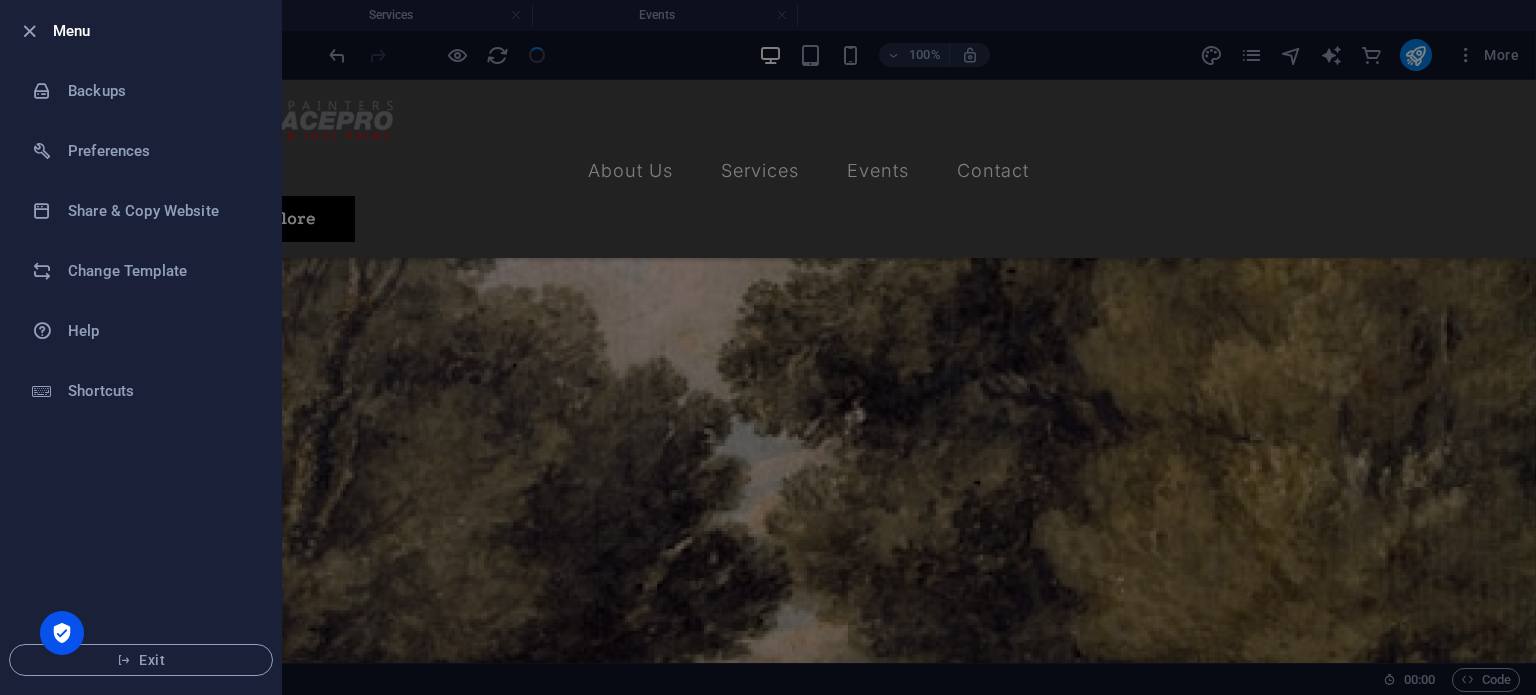 click on "Menu" at bounding box center (159, 31) 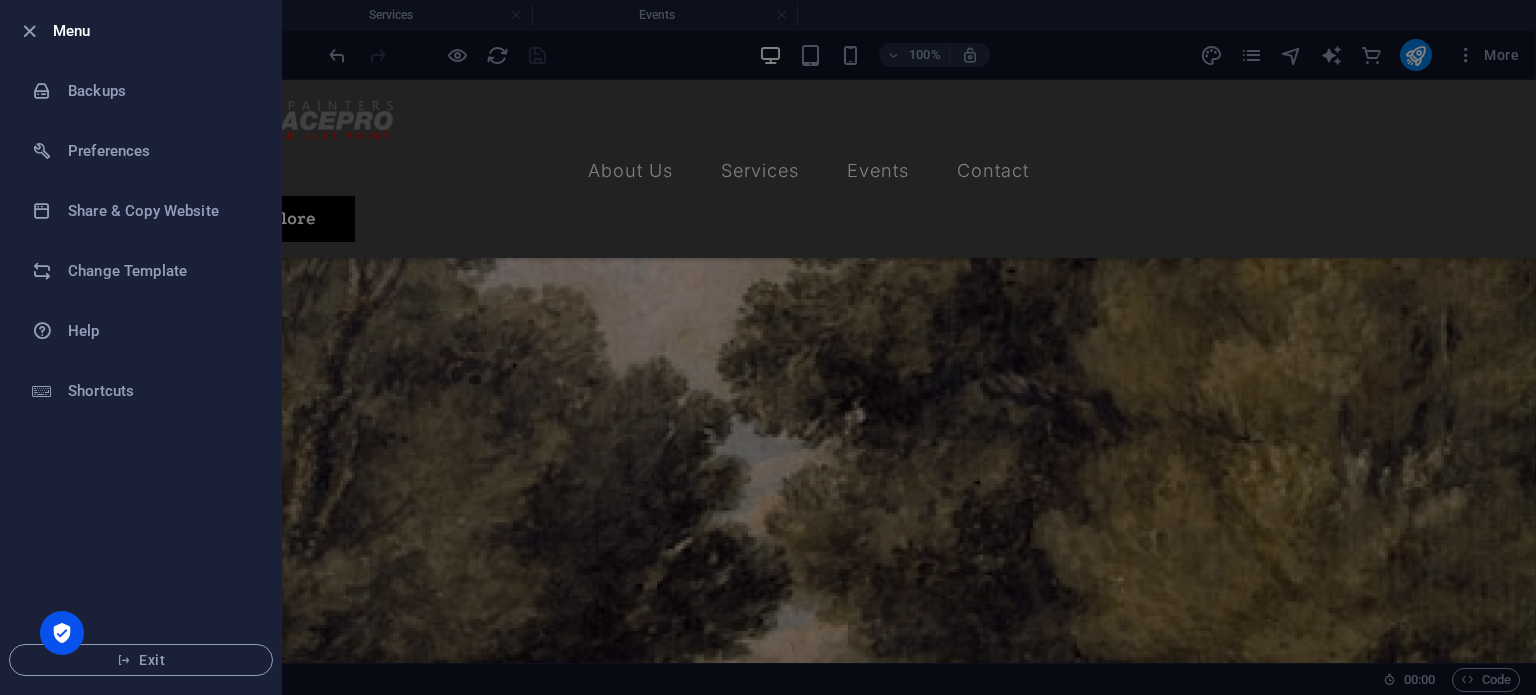 click at bounding box center (768, 347) 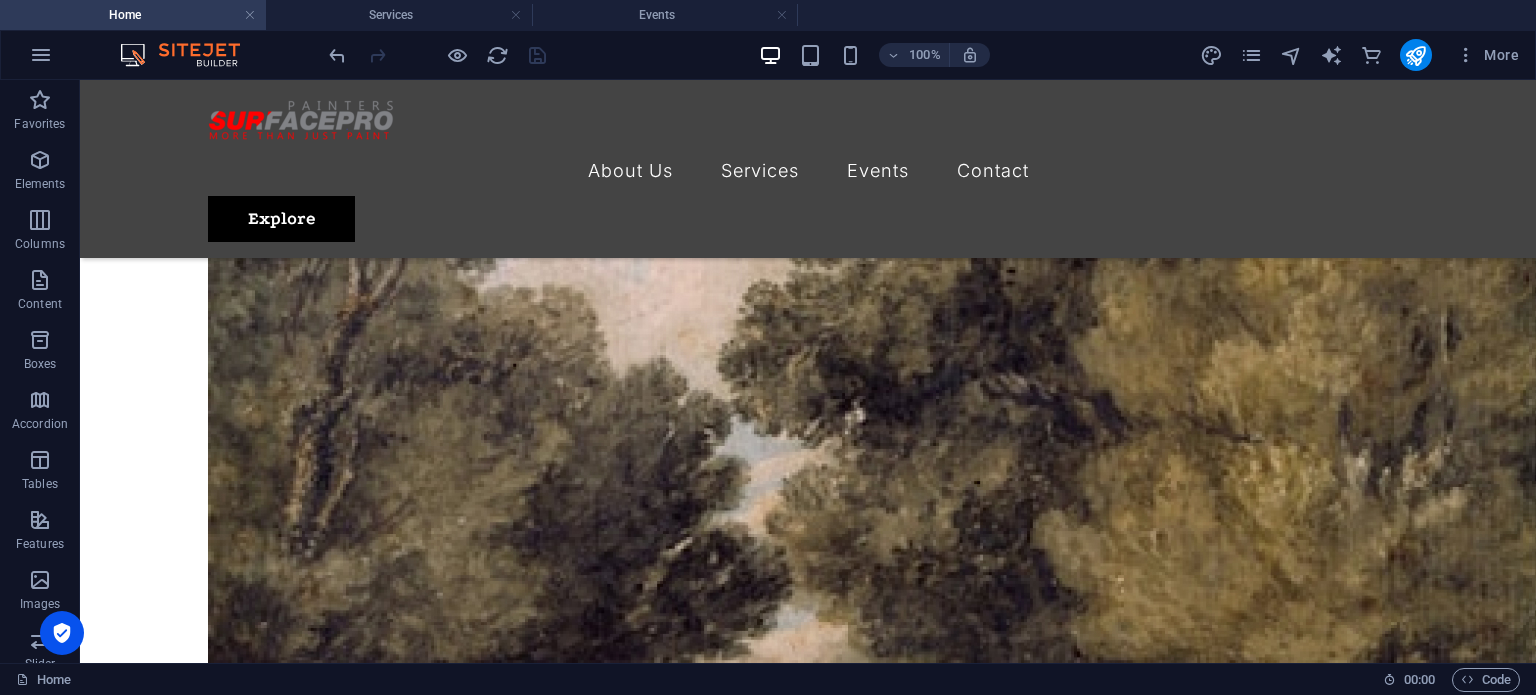 click on "Home" at bounding box center [133, 15] 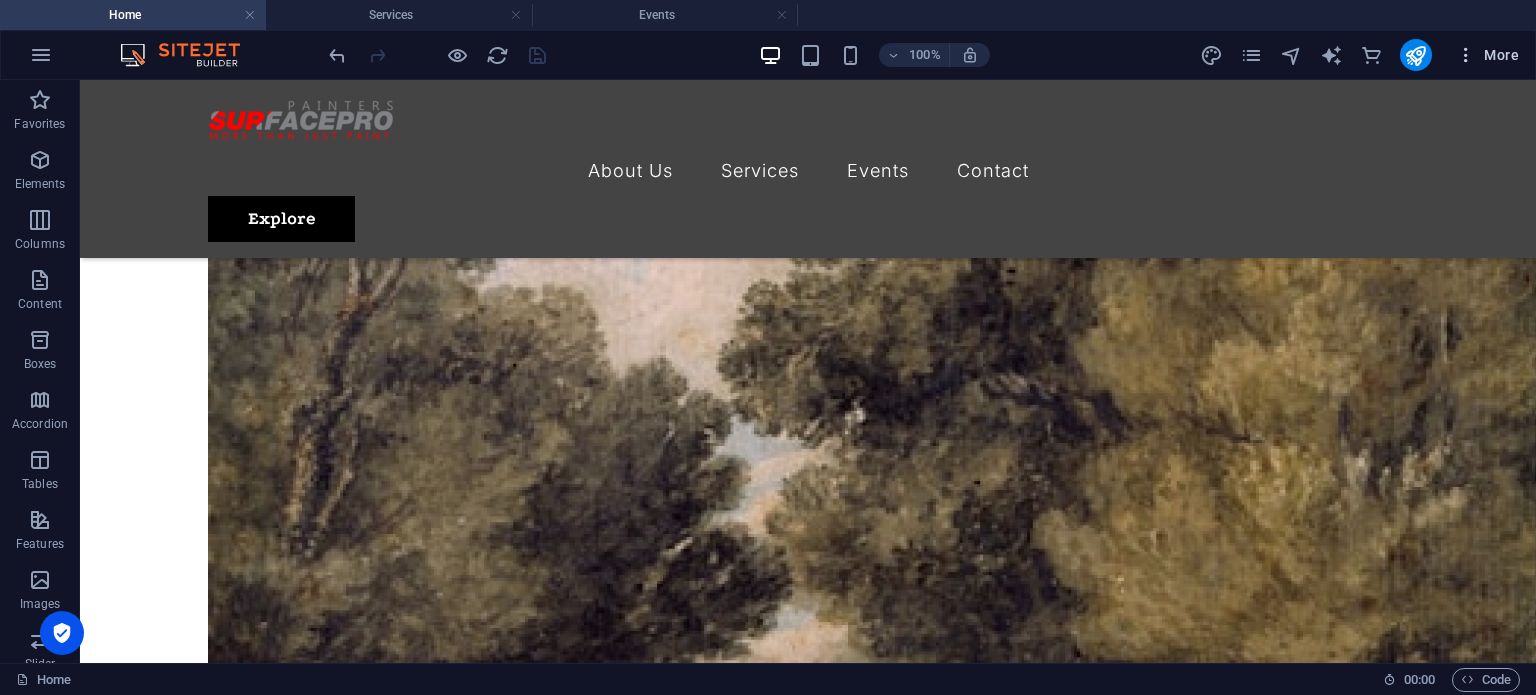 click on "More" at bounding box center (1487, 55) 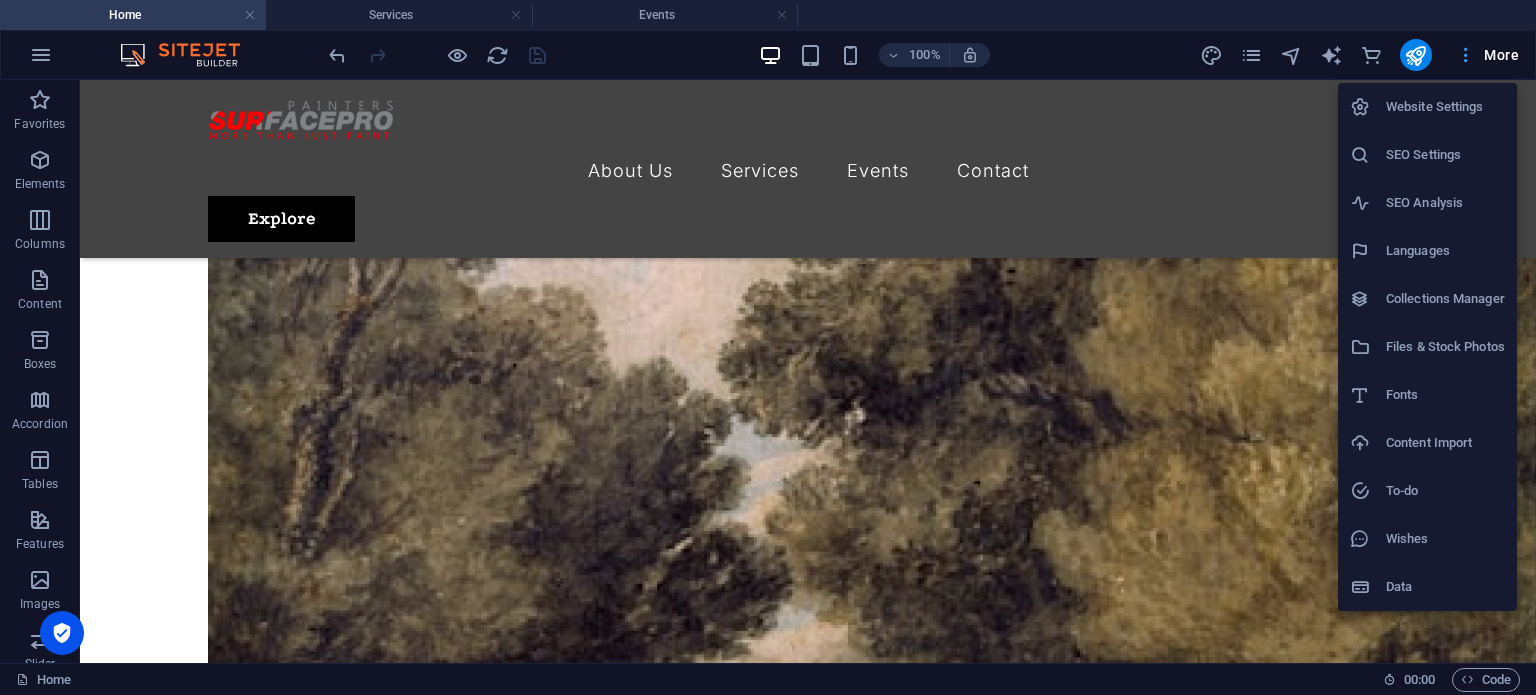 click at bounding box center (768, 347) 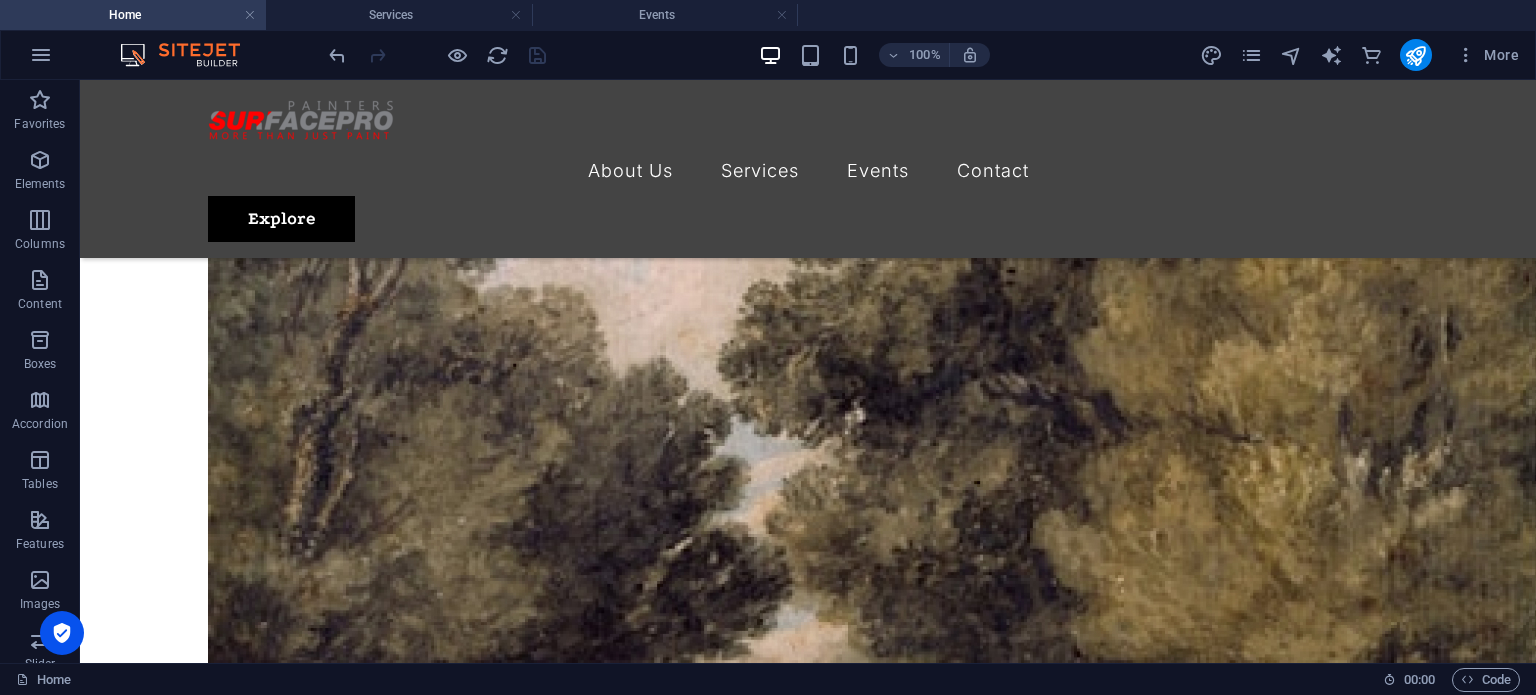 click on "Home" at bounding box center [133, 15] 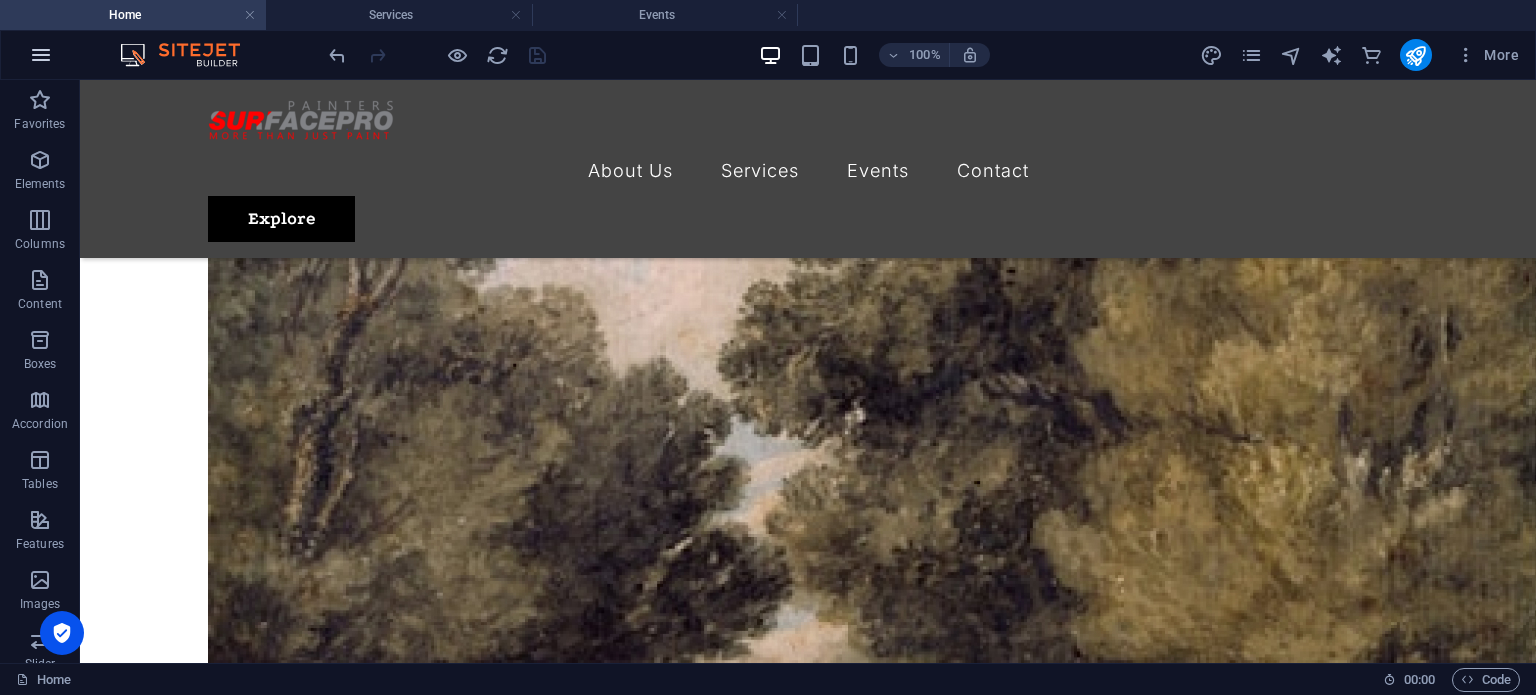 click at bounding box center [41, 55] 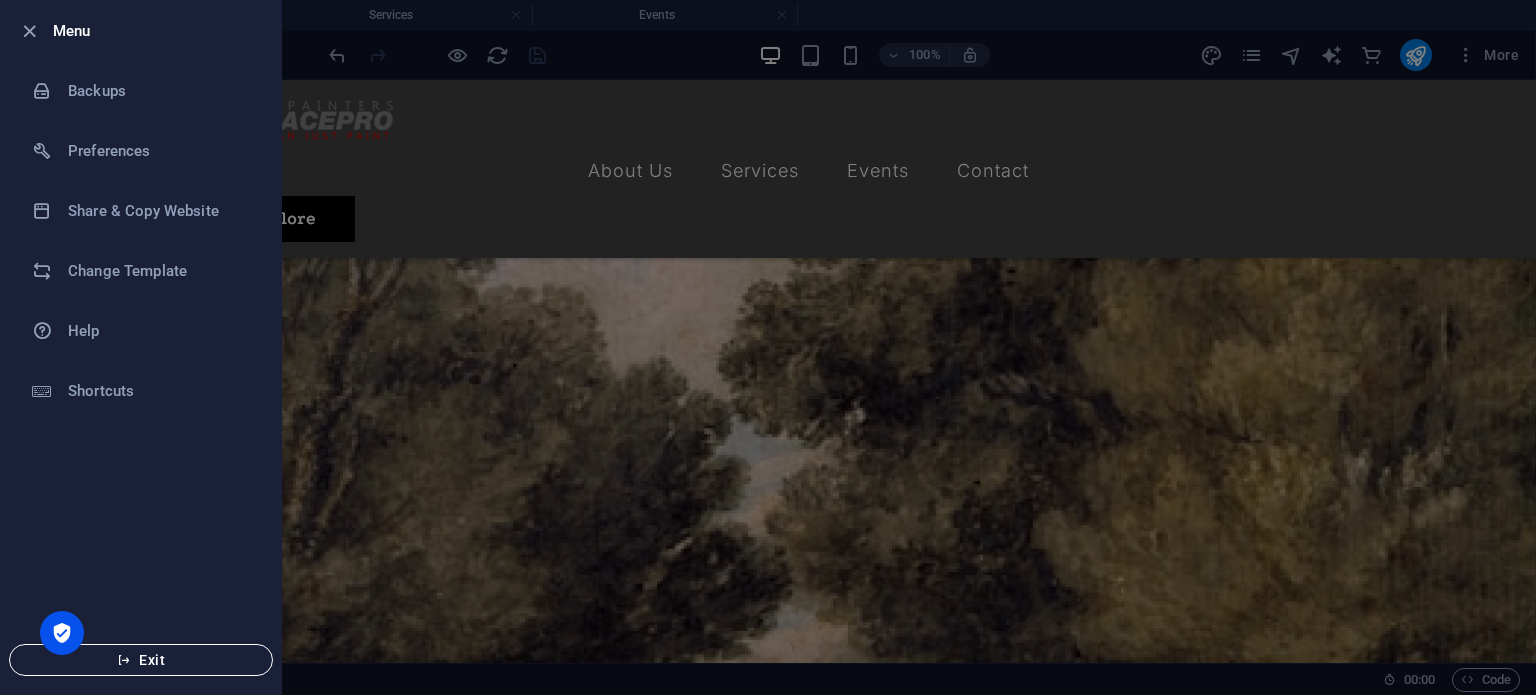 click on "Exit" at bounding box center [141, 660] 